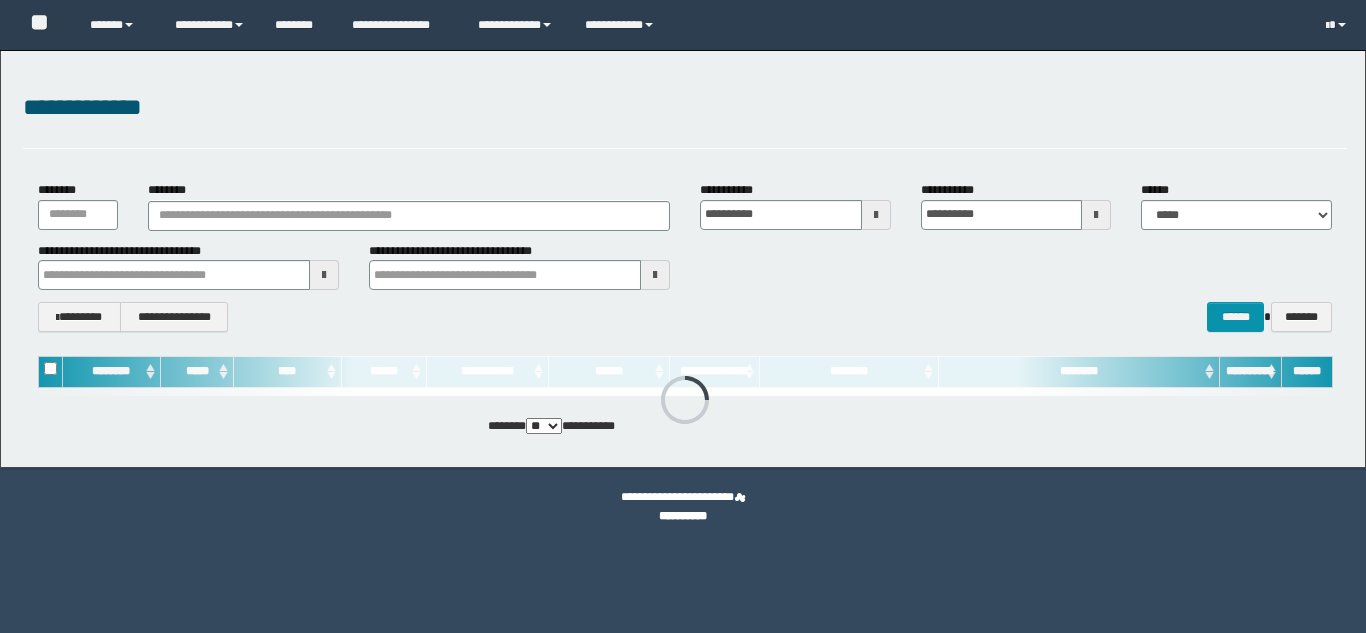 scroll, scrollTop: 0, scrollLeft: 0, axis: both 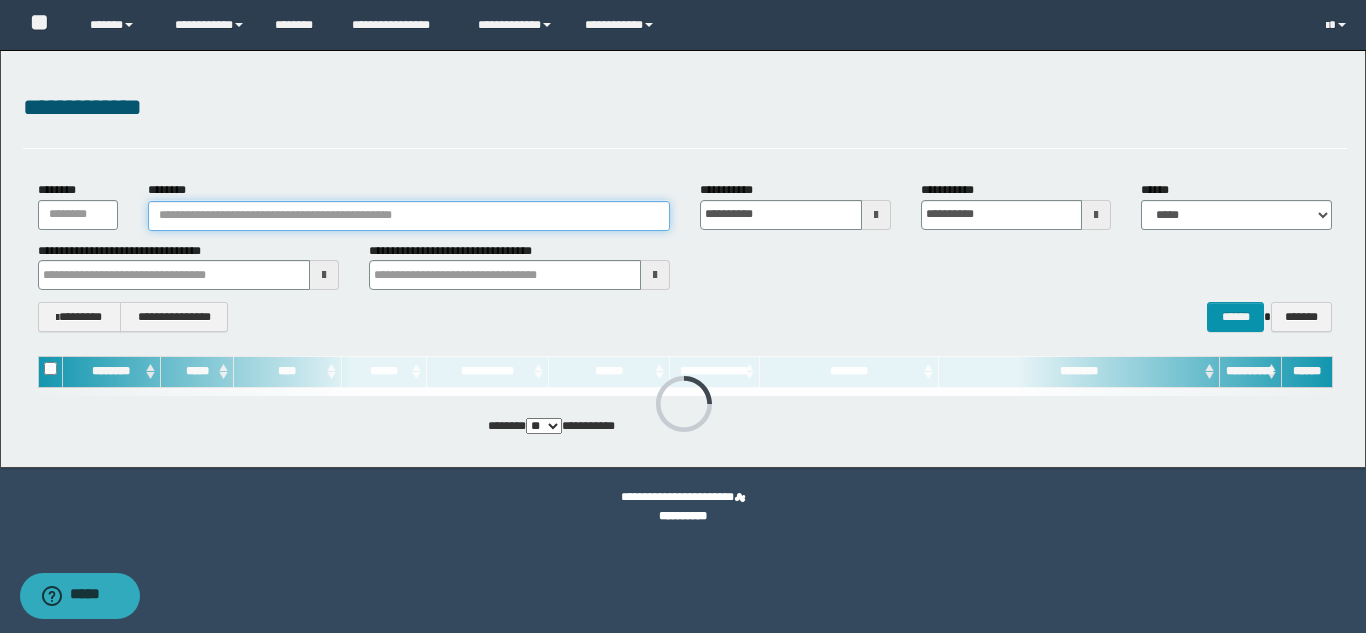 click on "********" at bounding box center [409, 216] 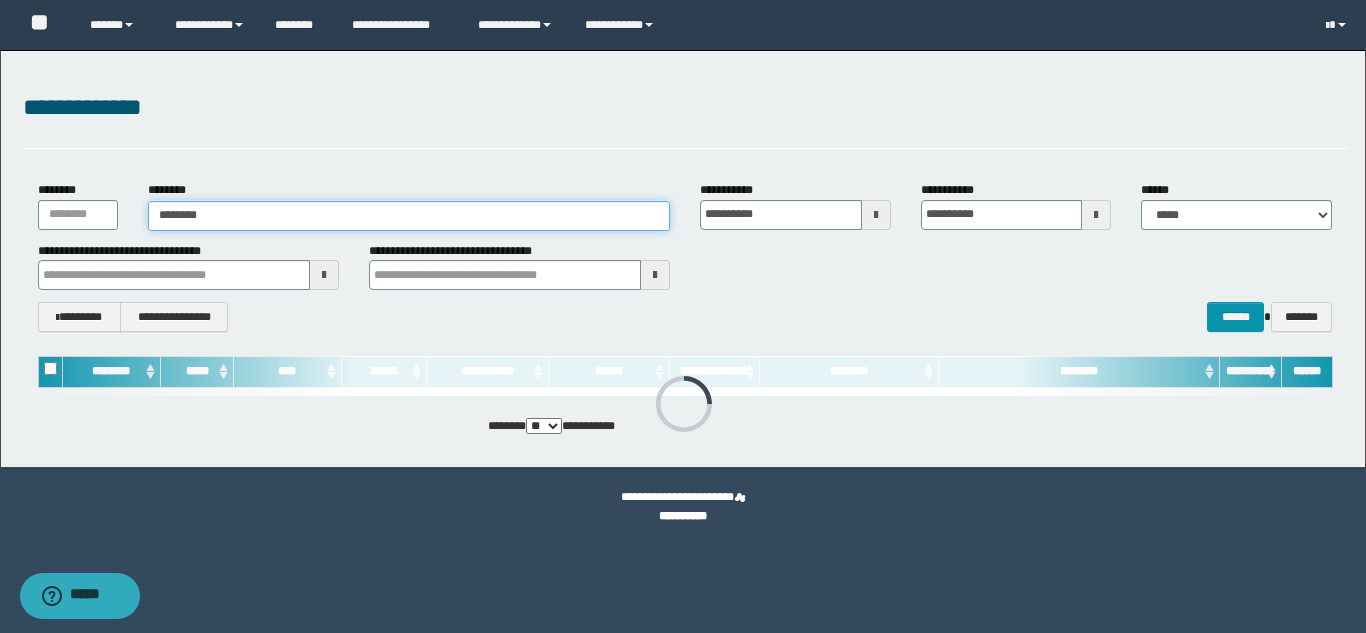 type on "********" 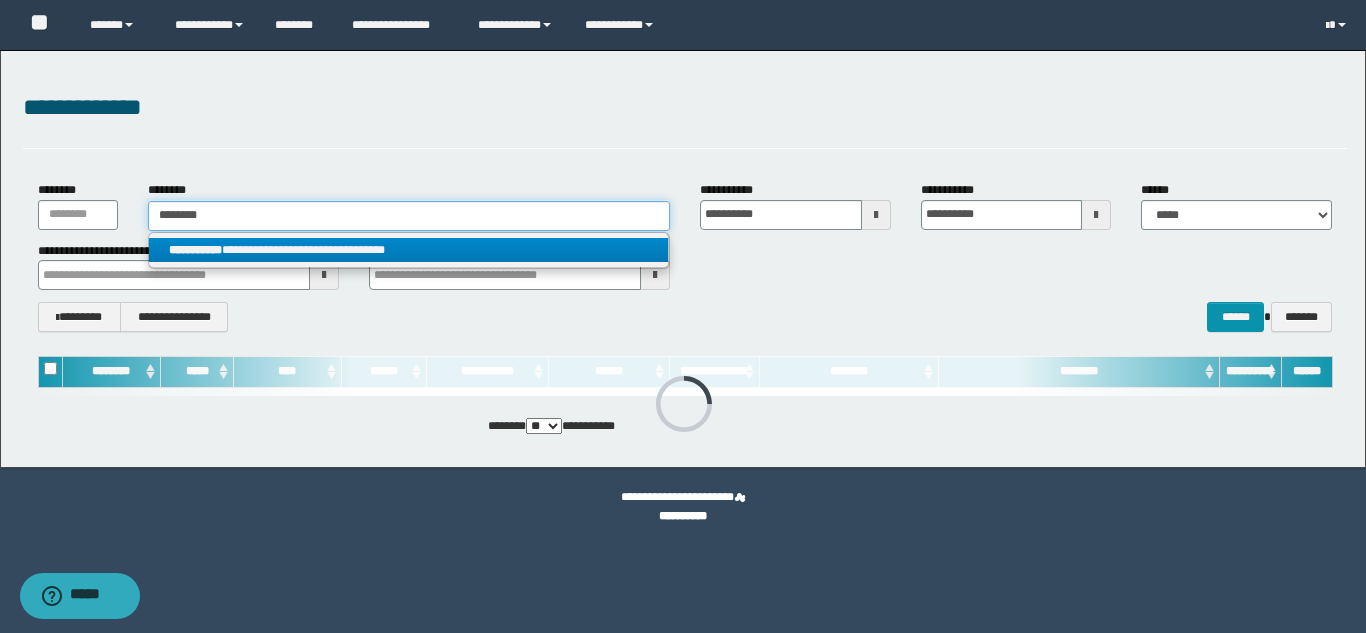 type on "********" 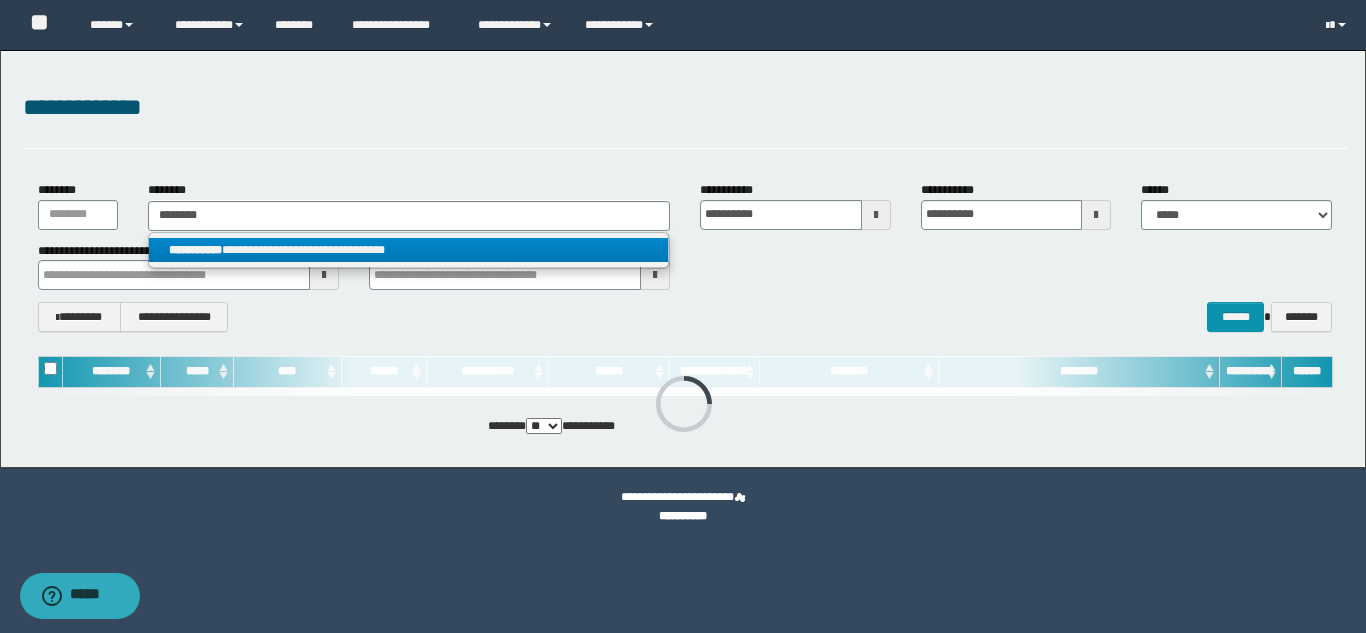 click on "**********" at bounding box center (408, 250) 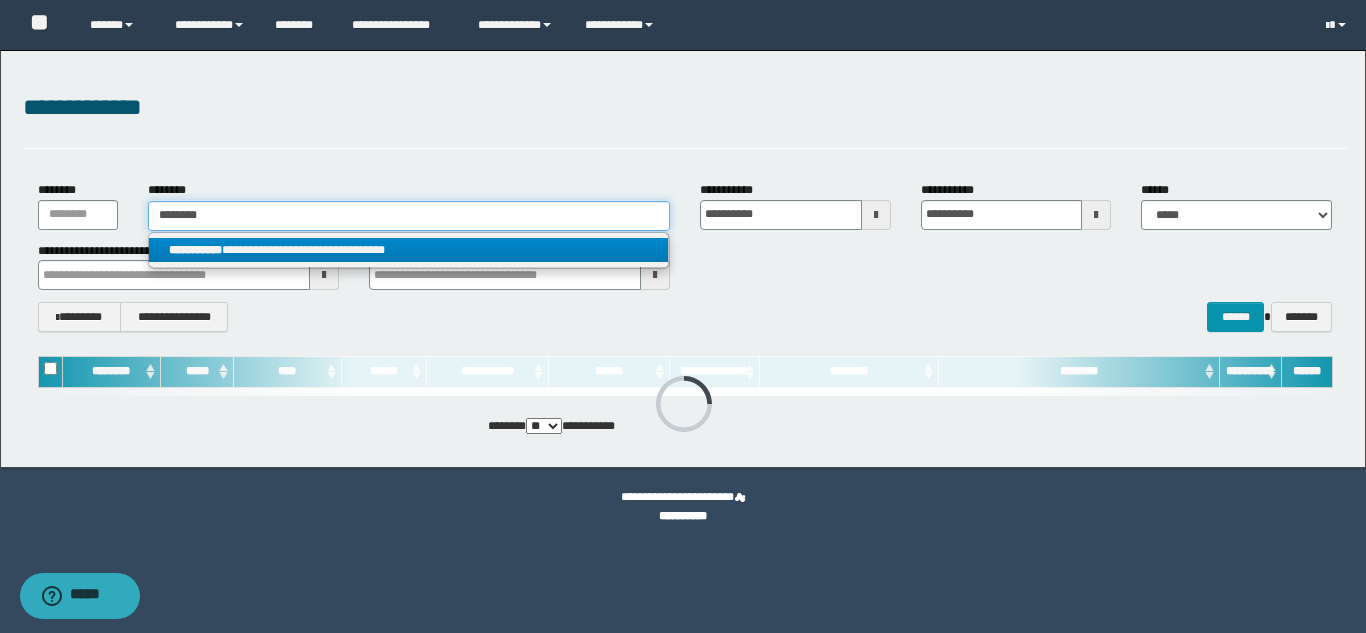type 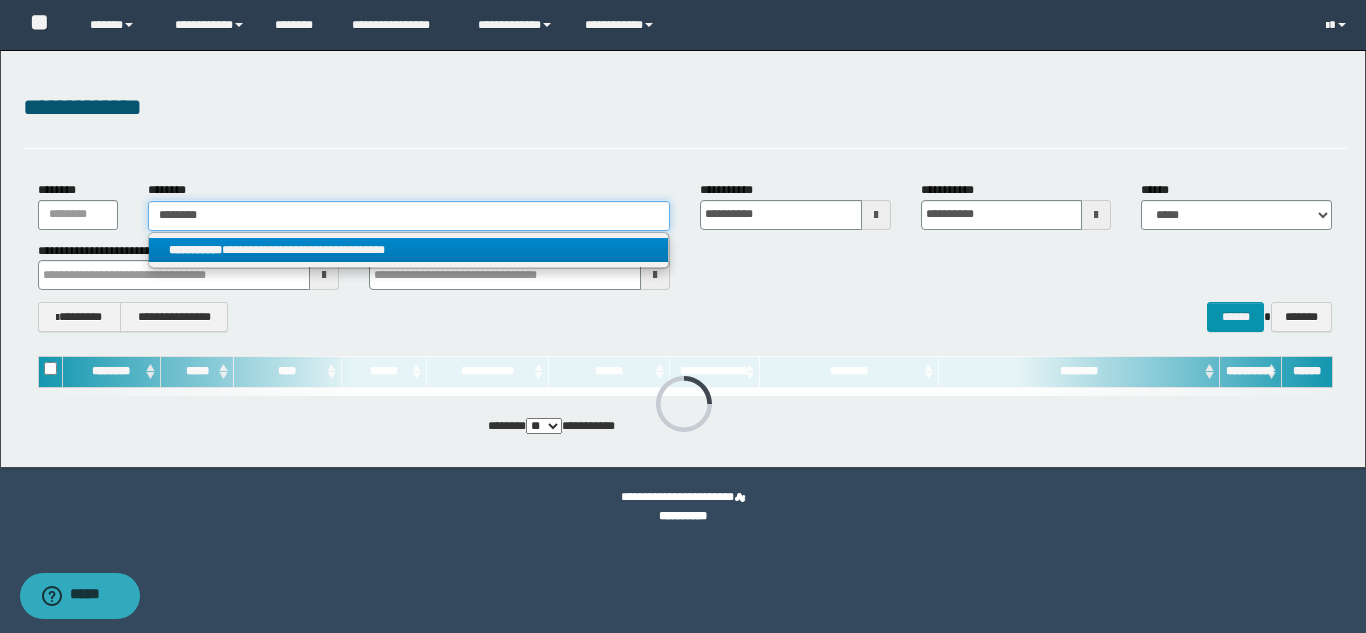 type on "**********" 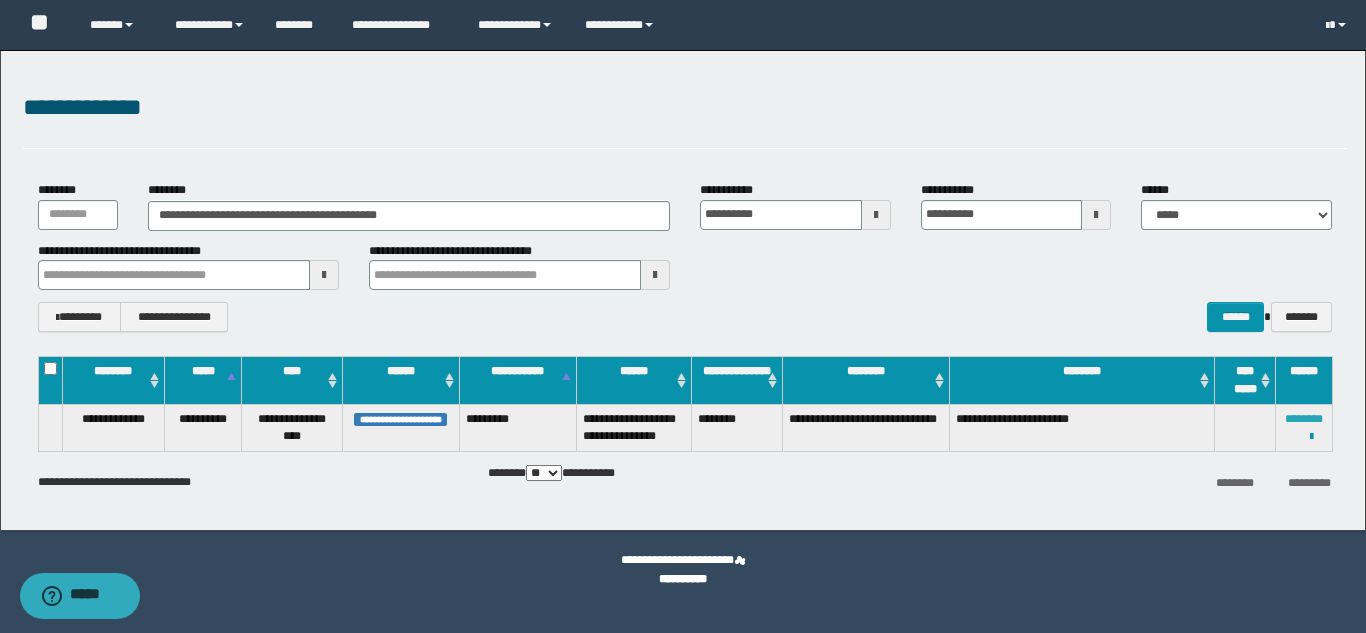 click on "********" at bounding box center (1304, 419) 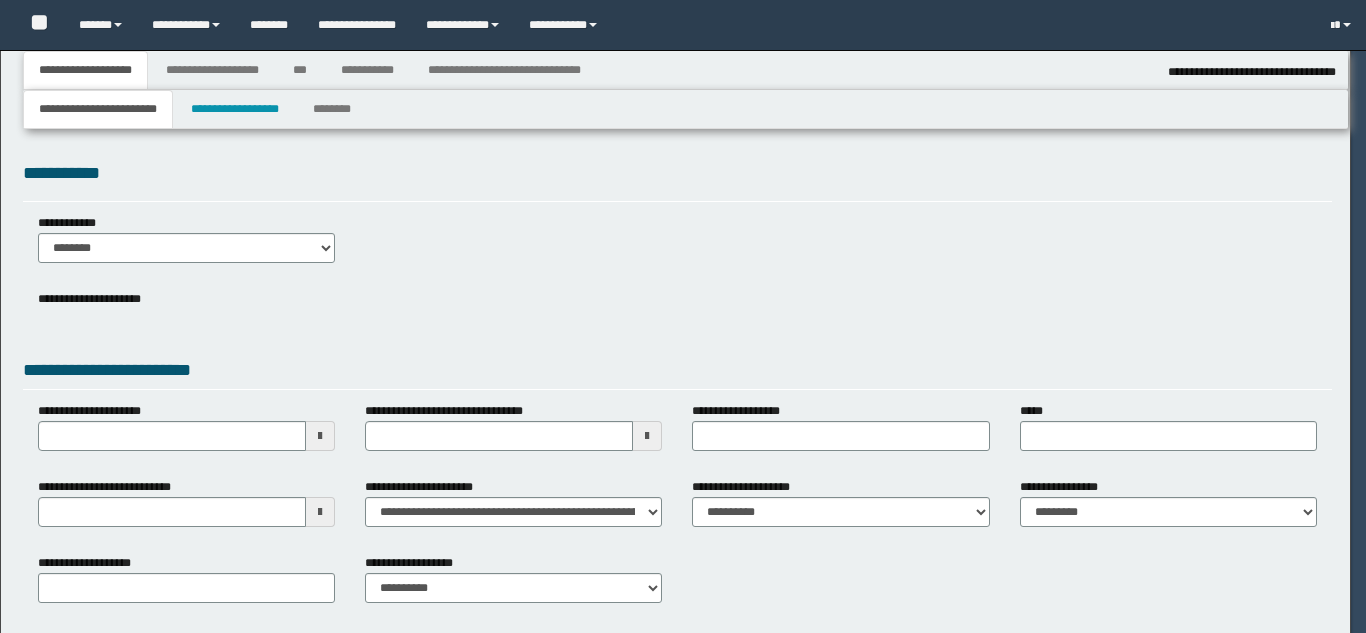 select on "*" 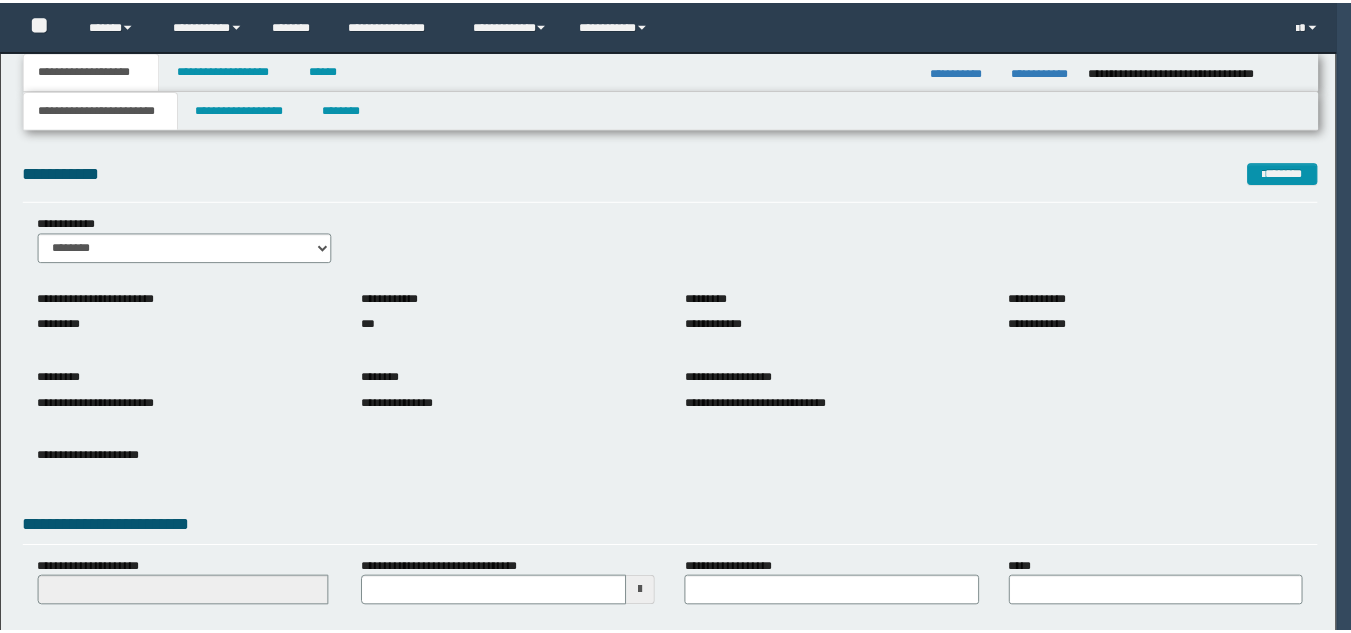 scroll, scrollTop: 0, scrollLeft: 0, axis: both 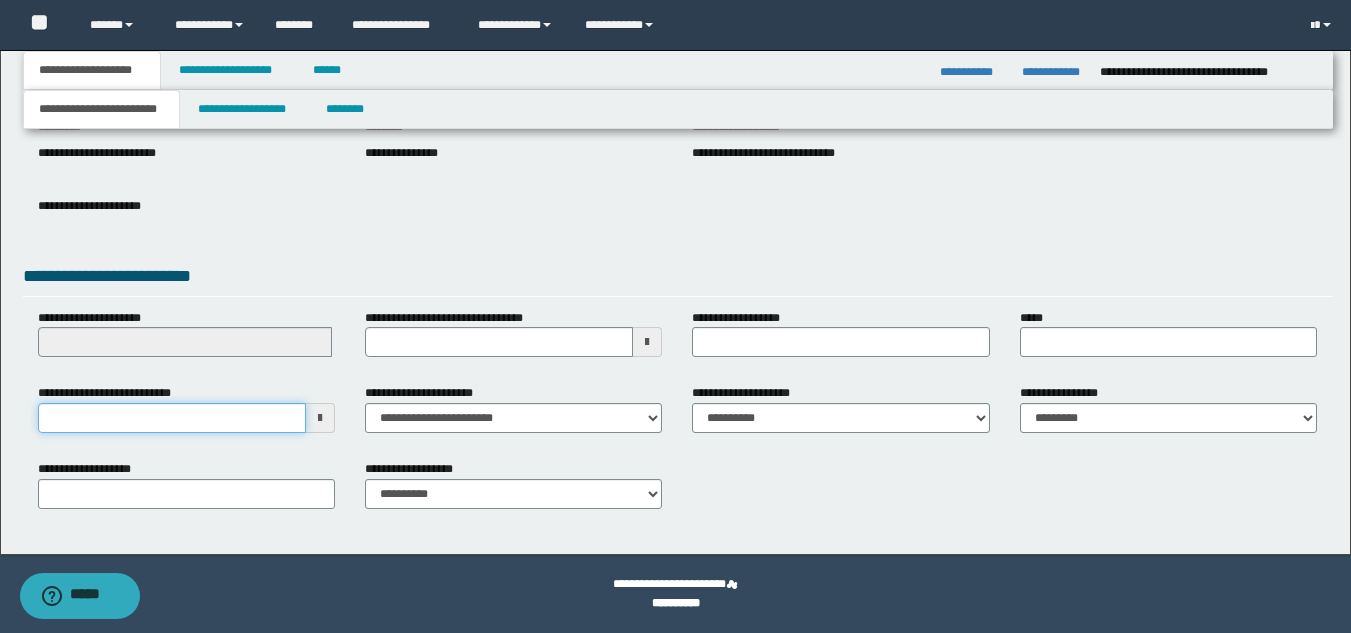 click on "**********" at bounding box center (172, 418) 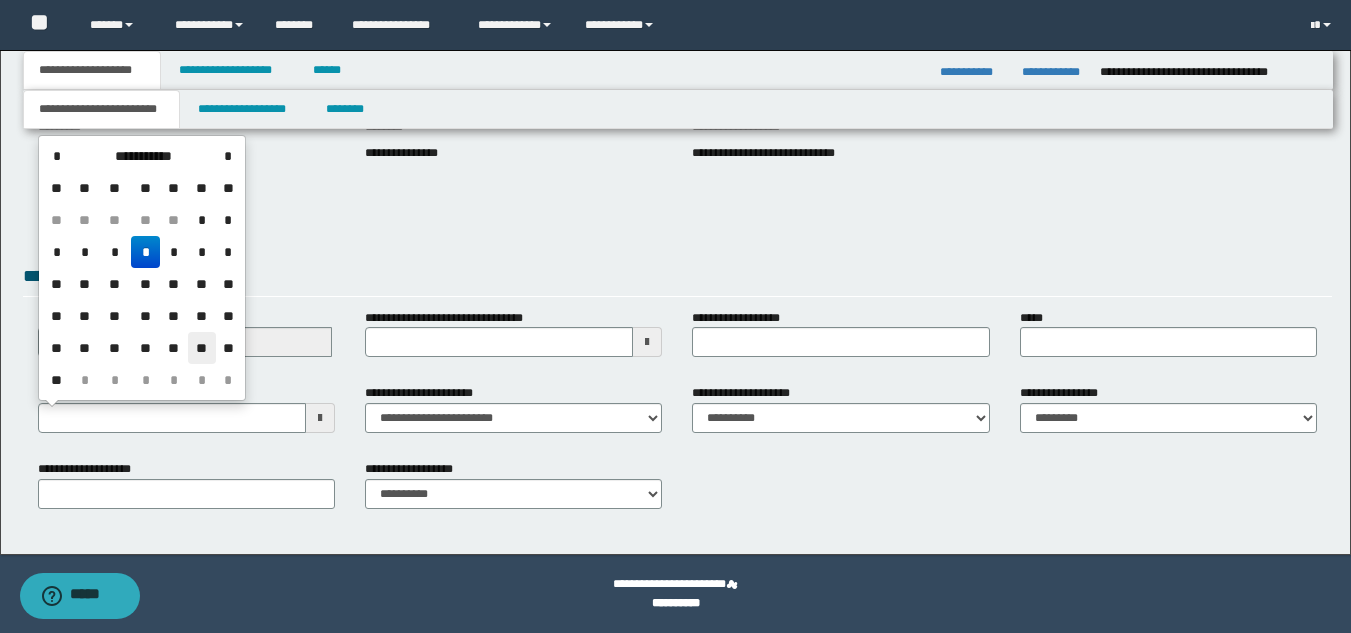 click on "**" at bounding box center (202, 348) 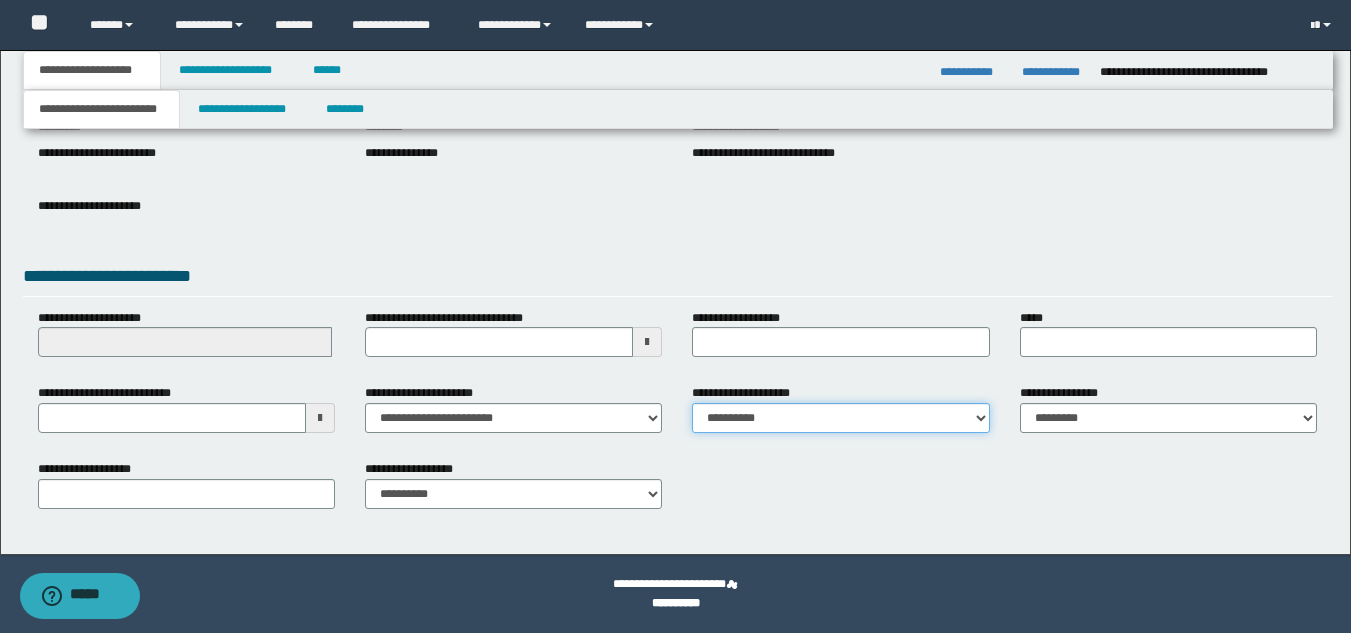 drag, startPoint x: 742, startPoint y: 425, endPoint x: 742, endPoint y: 408, distance: 17 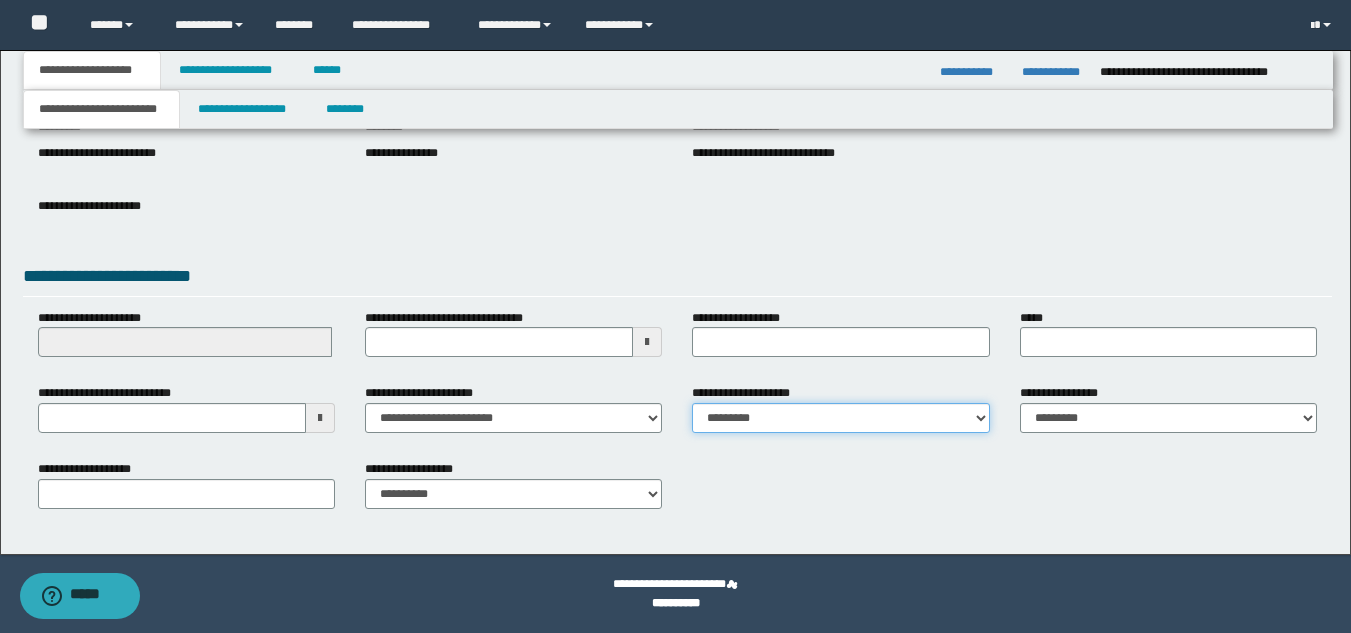 click on "**********" at bounding box center (840, 418) 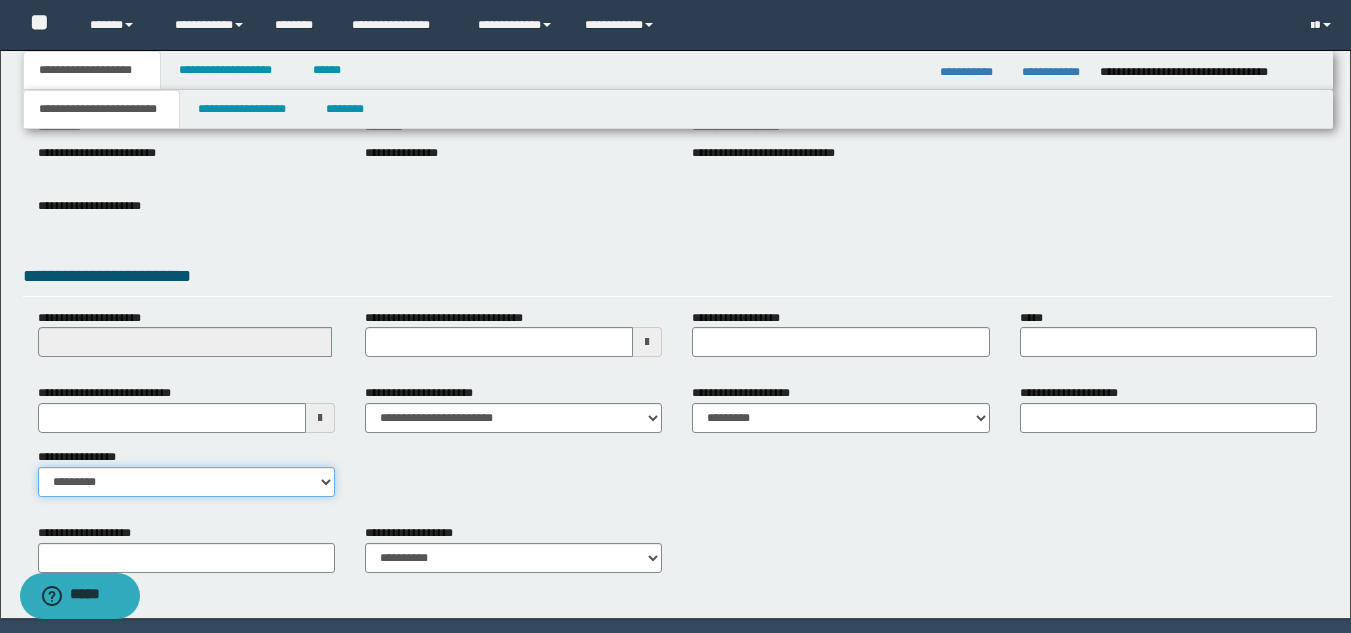 click on "**********" at bounding box center [186, 482] 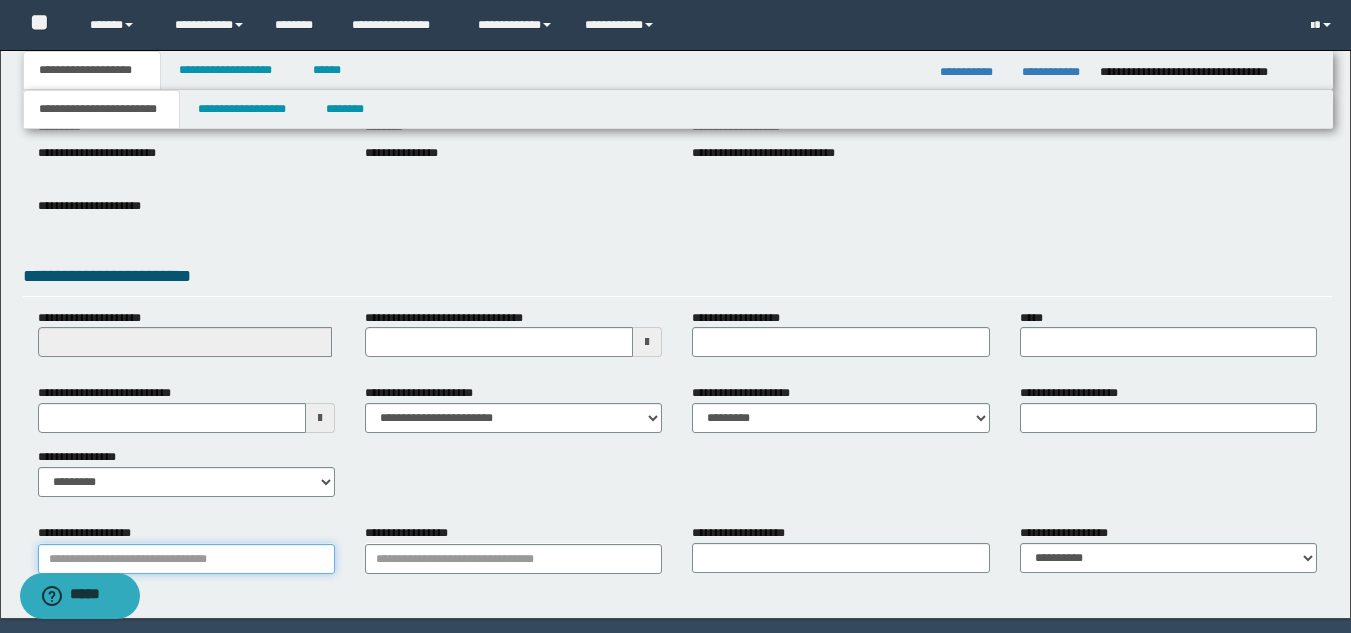 click on "**********" at bounding box center [186, 559] 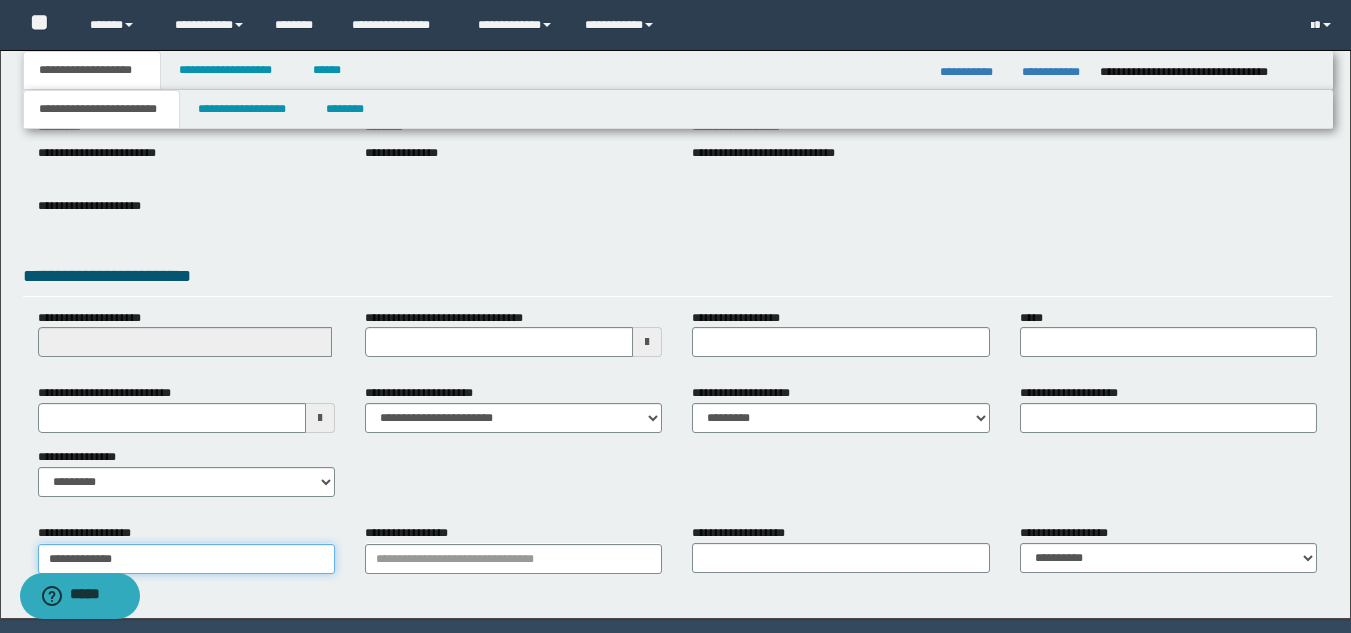 type on "**********" 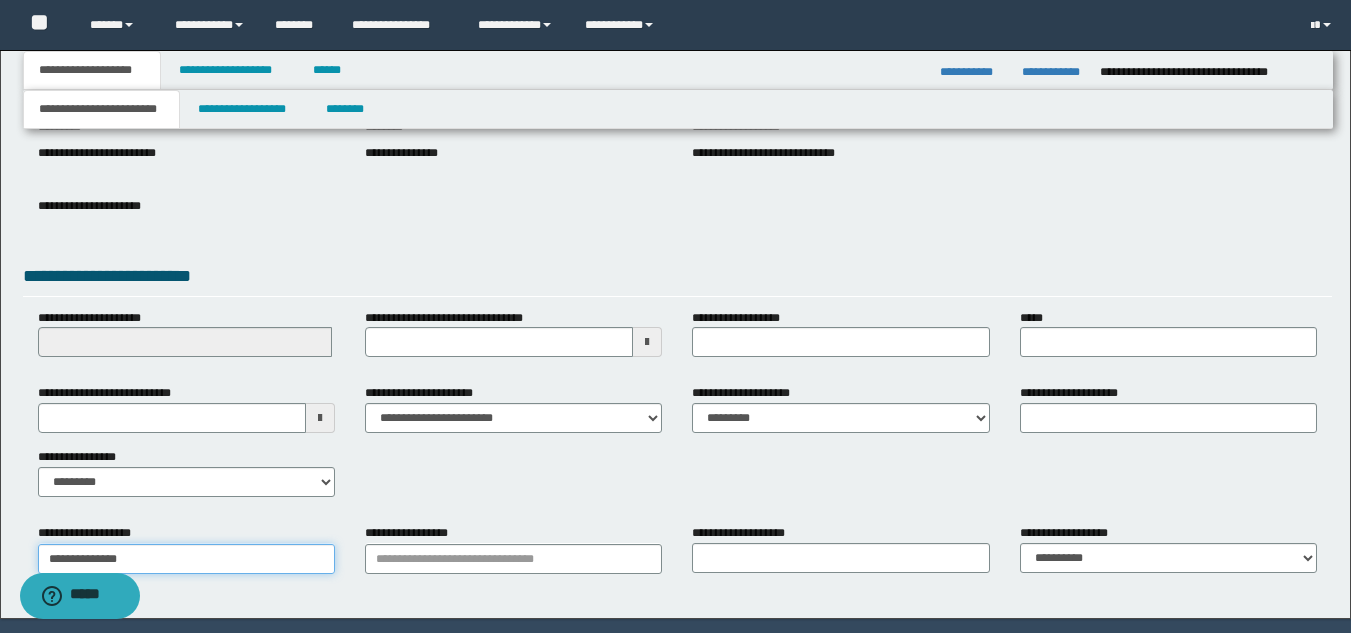 type on "**********" 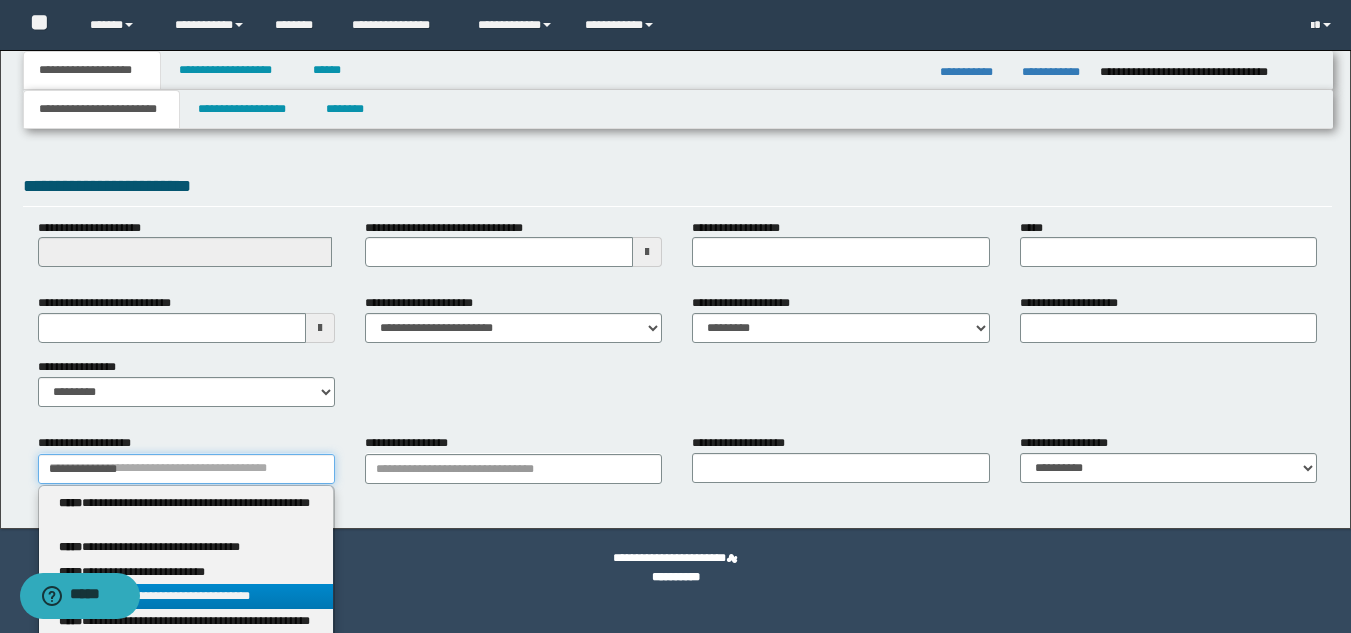 scroll, scrollTop: 455, scrollLeft: 0, axis: vertical 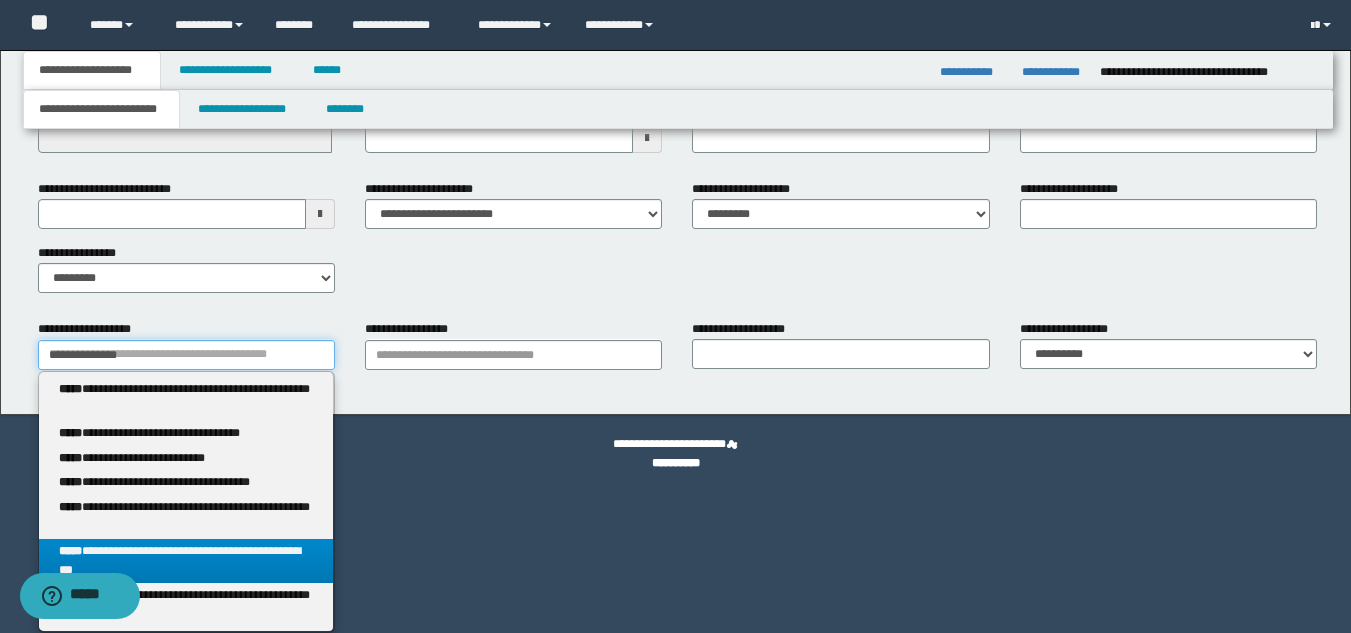 type on "**********" 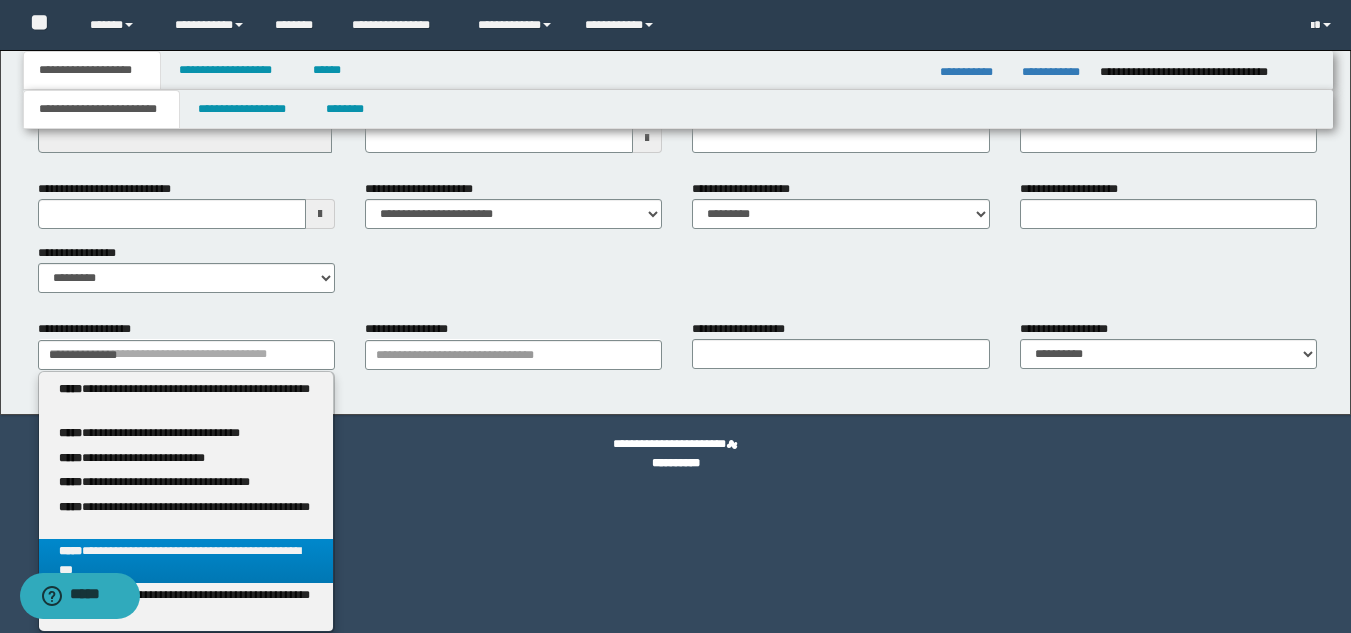 click on "**********" at bounding box center (186, 561) 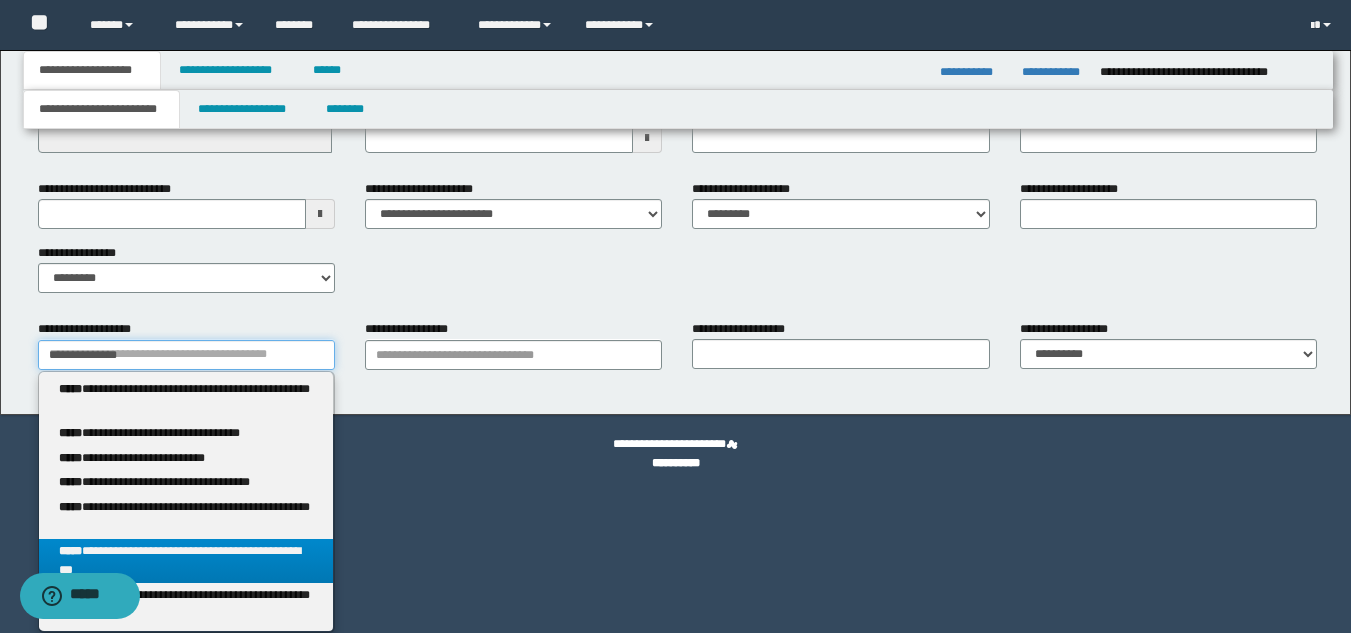 type 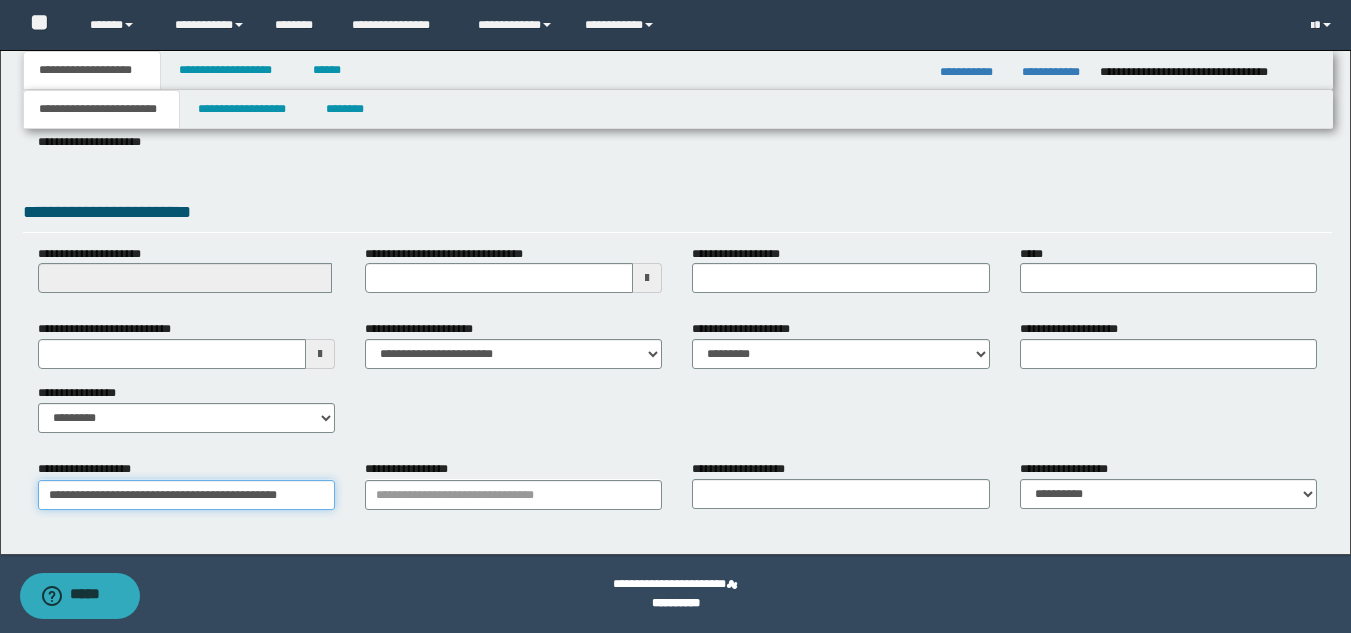 scroll, scrollTop: 0, scrollLeft: 28, axis: horizontal 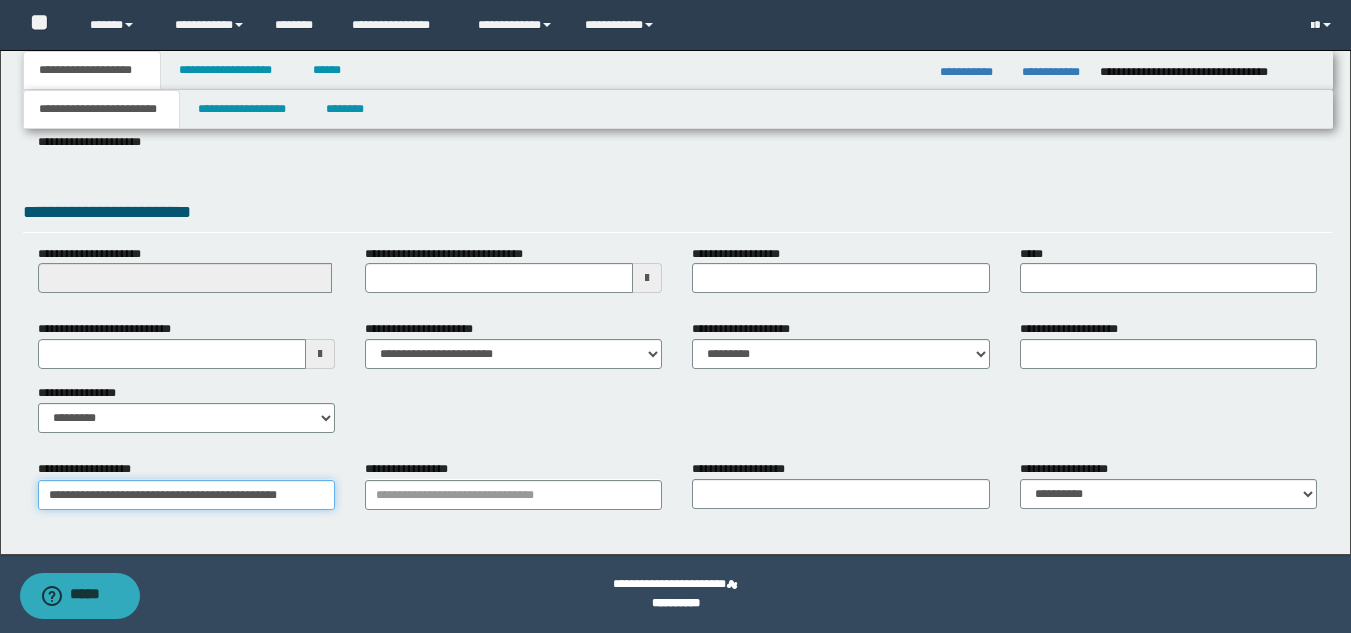 drag, startPoint x: 324, startPoint y: 499, endPoint x: 0, endPoint y: 505, distance: 324.05554 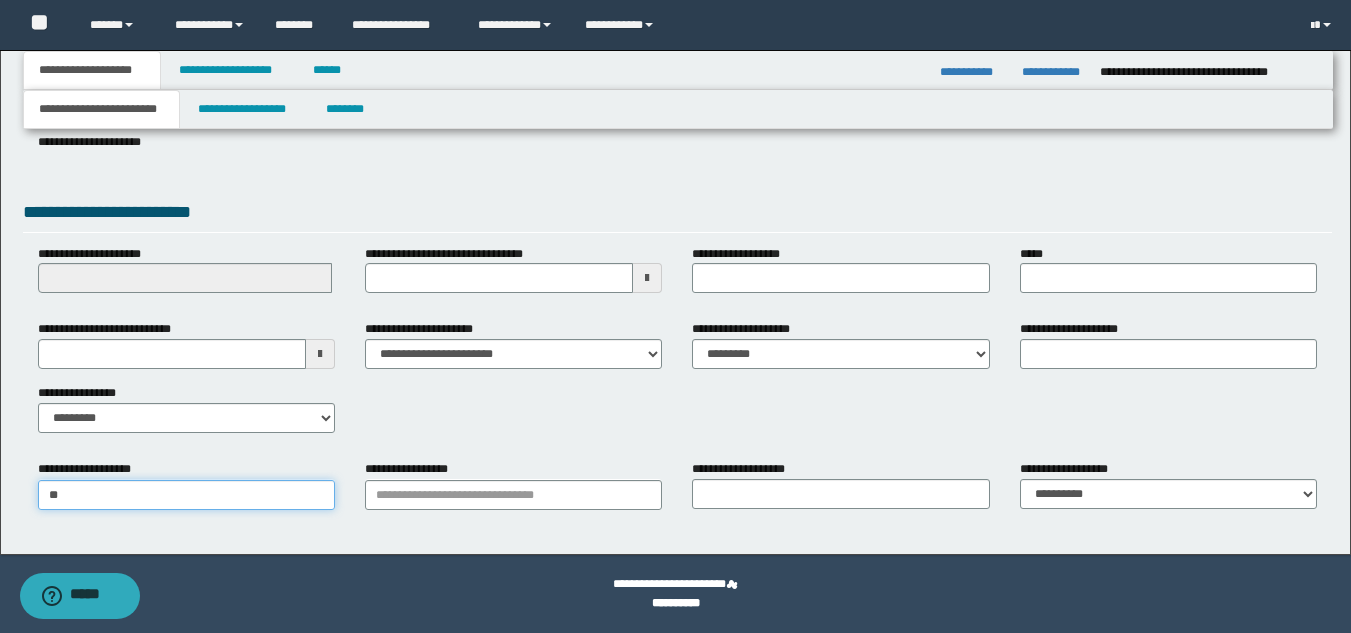 type on "*" 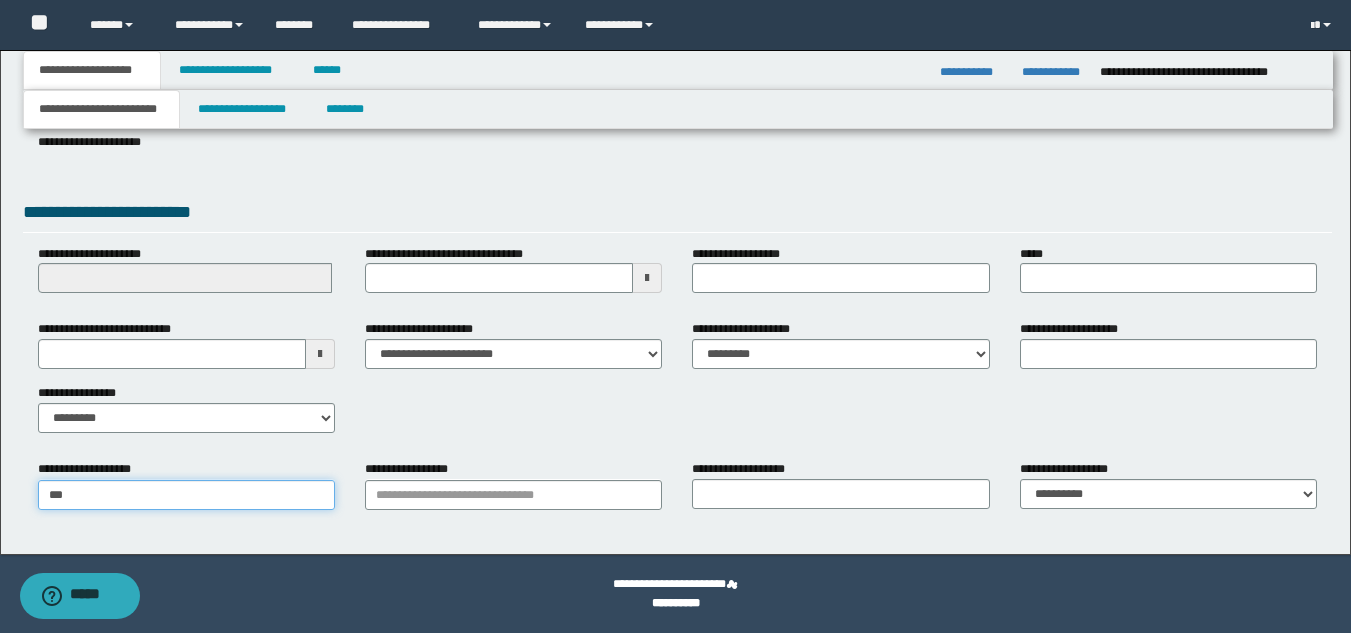 type on "**********" 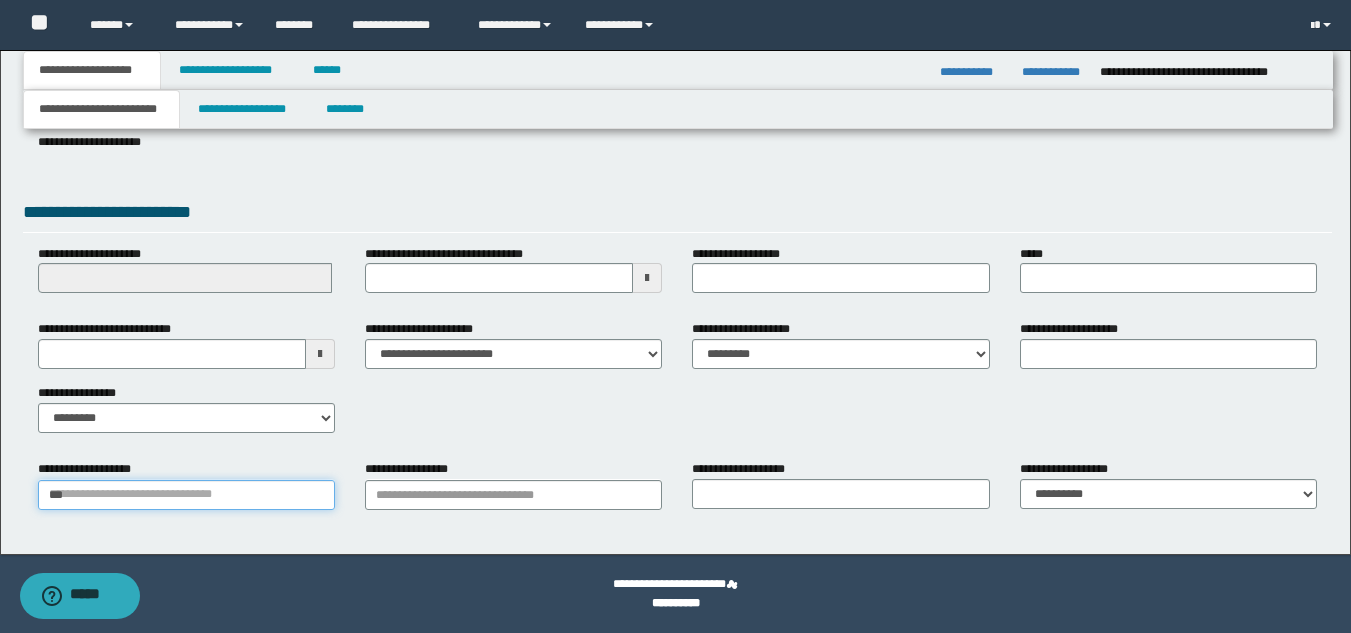 type 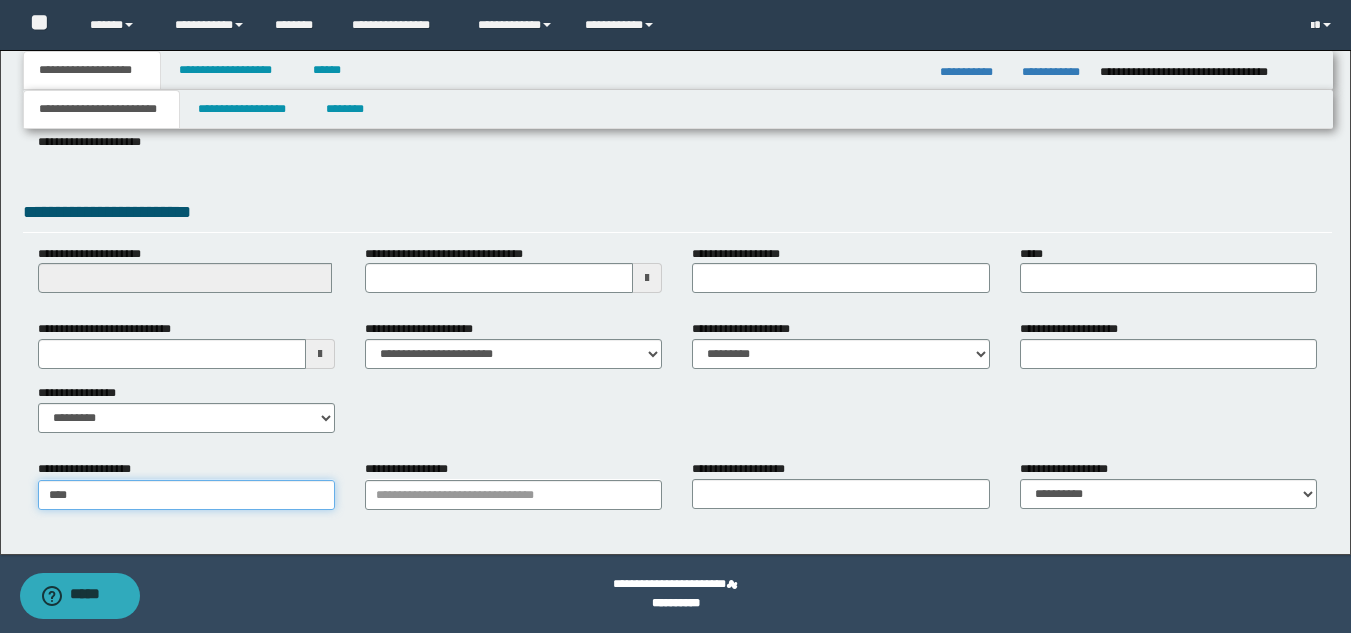 type on "**********" 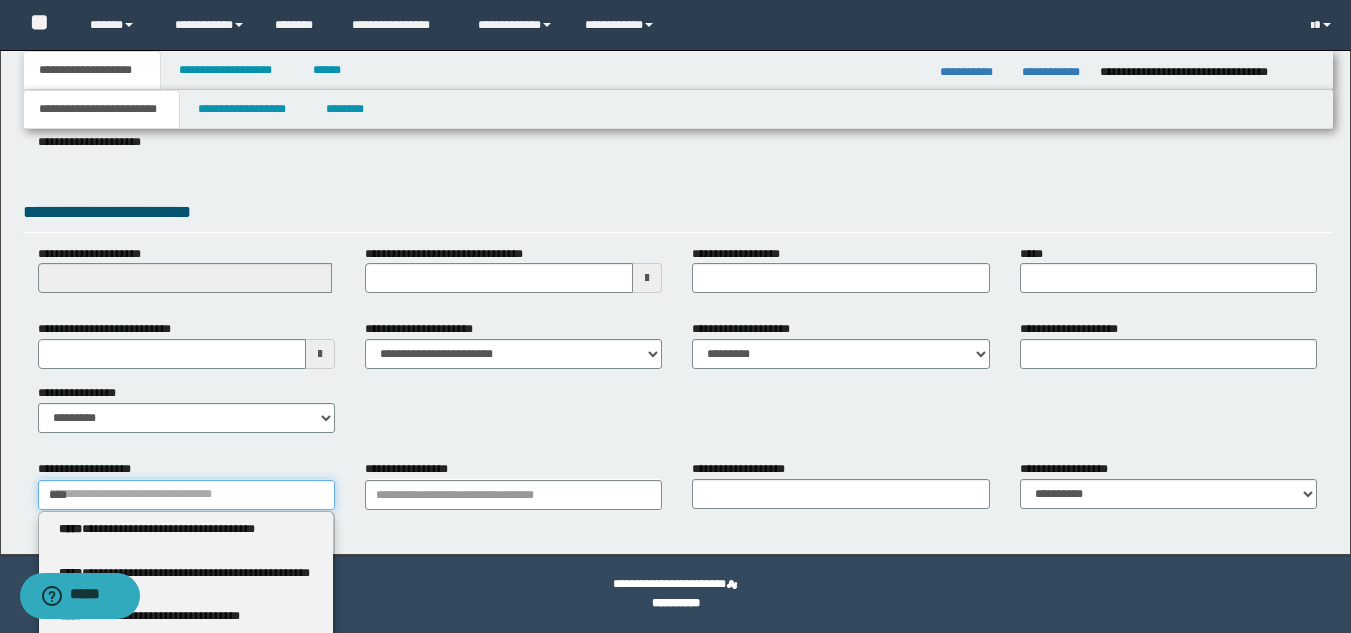 type 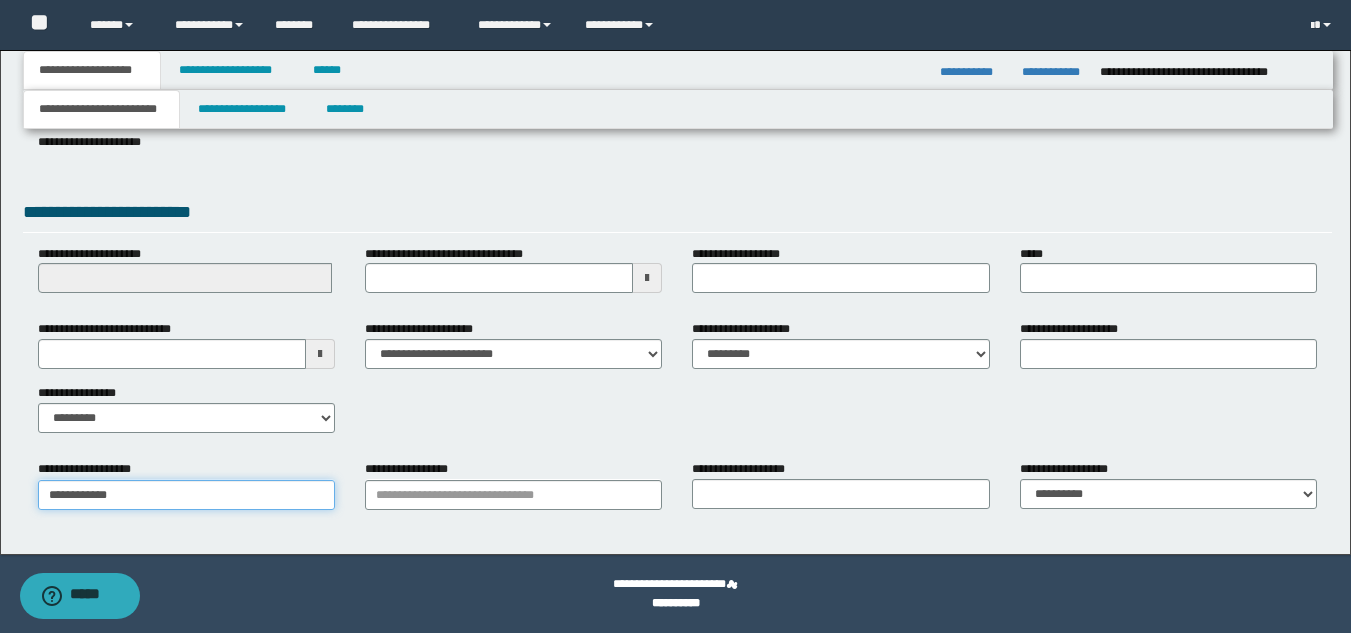 type on "**********" 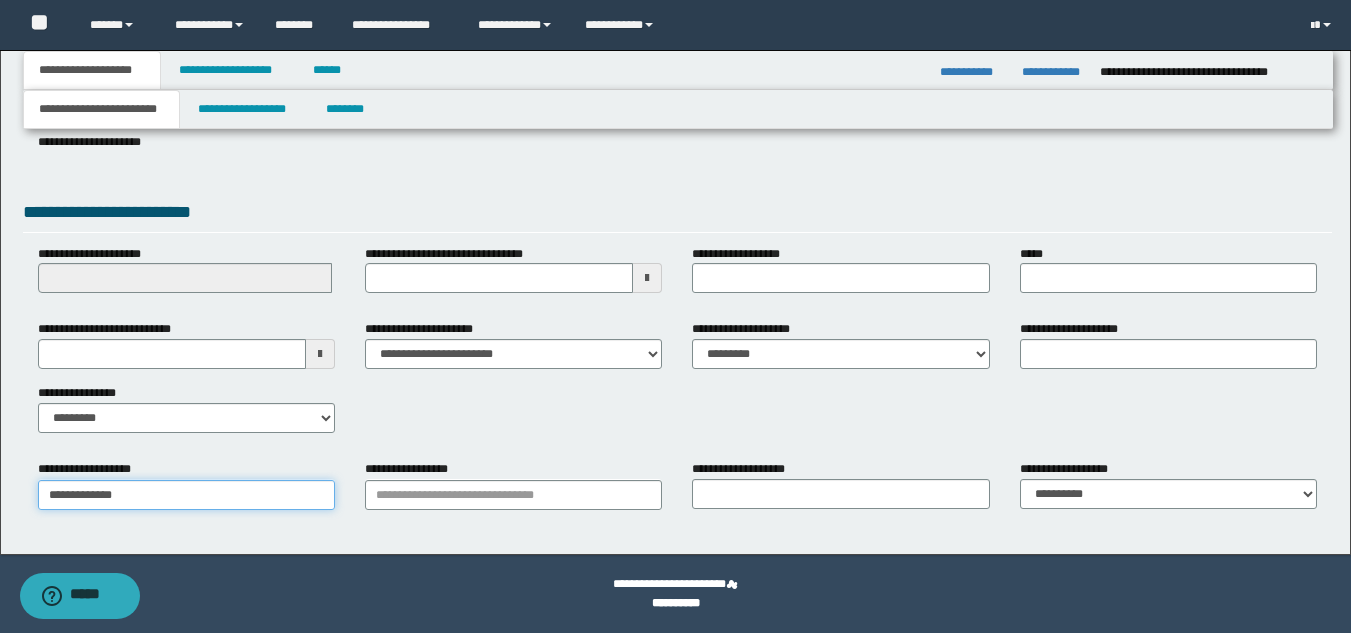 type on "**********" 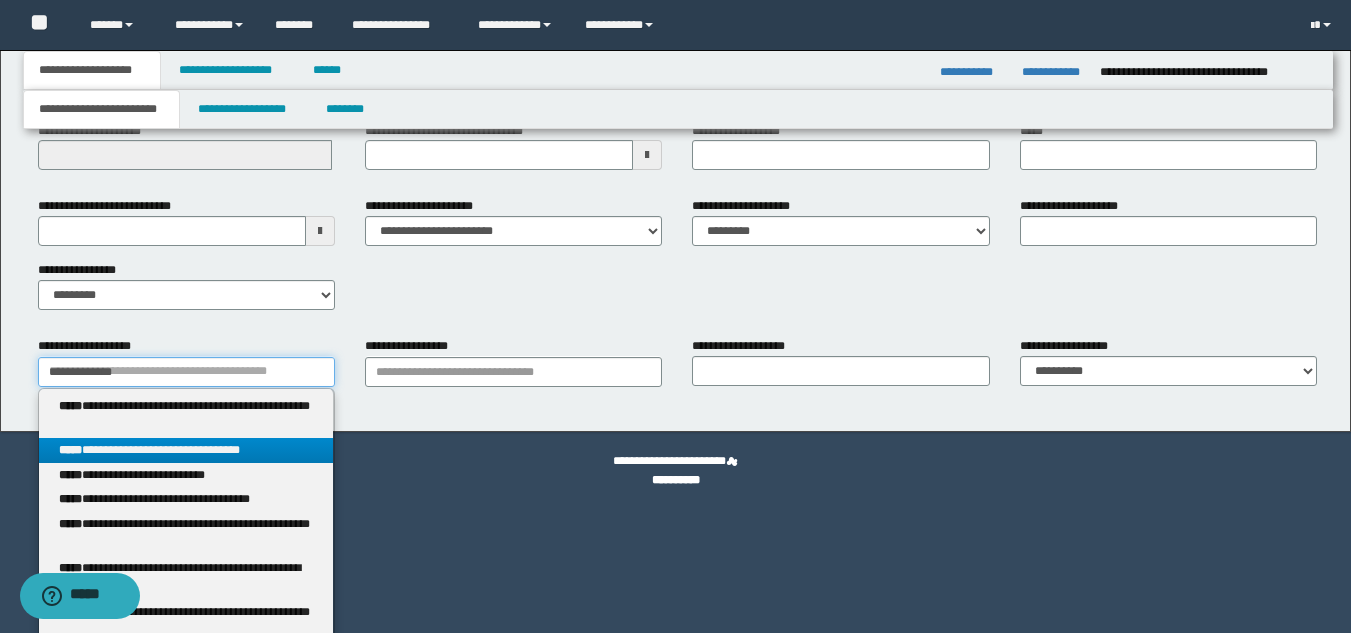 scroll, scrollTop: 455, scrollLeft: 0, axis: vertical 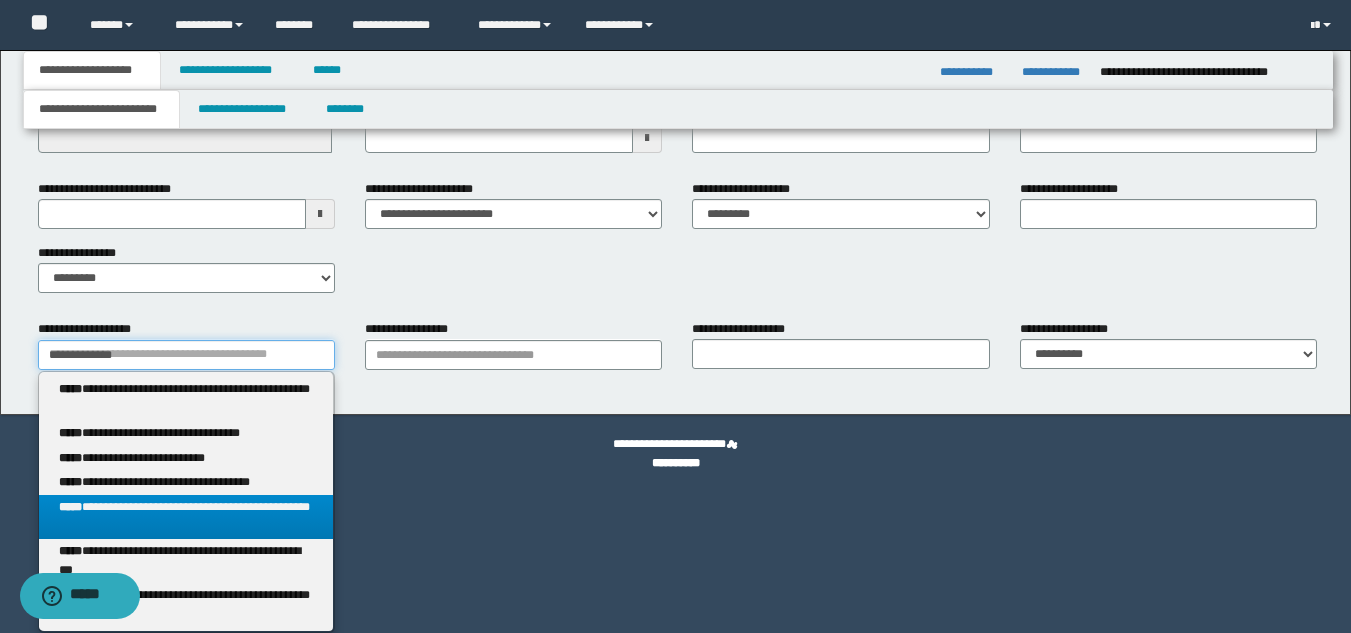 type on "**********" 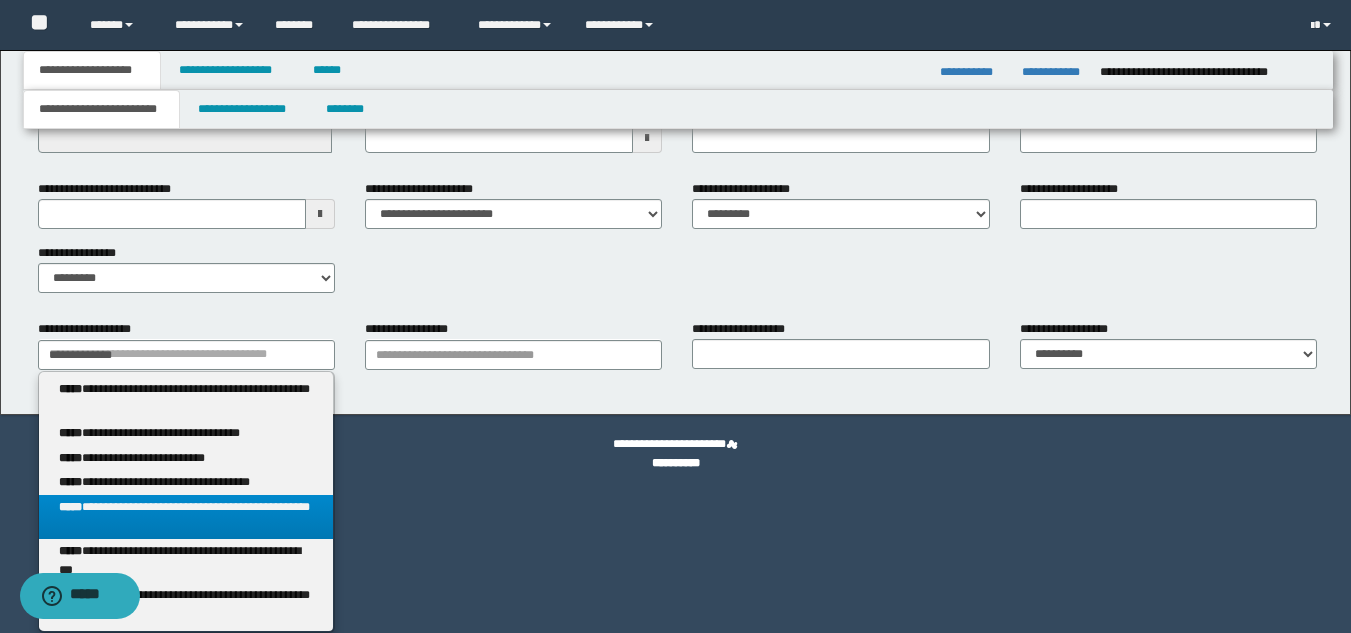 click on "**********" at bounding box center [186, 517] 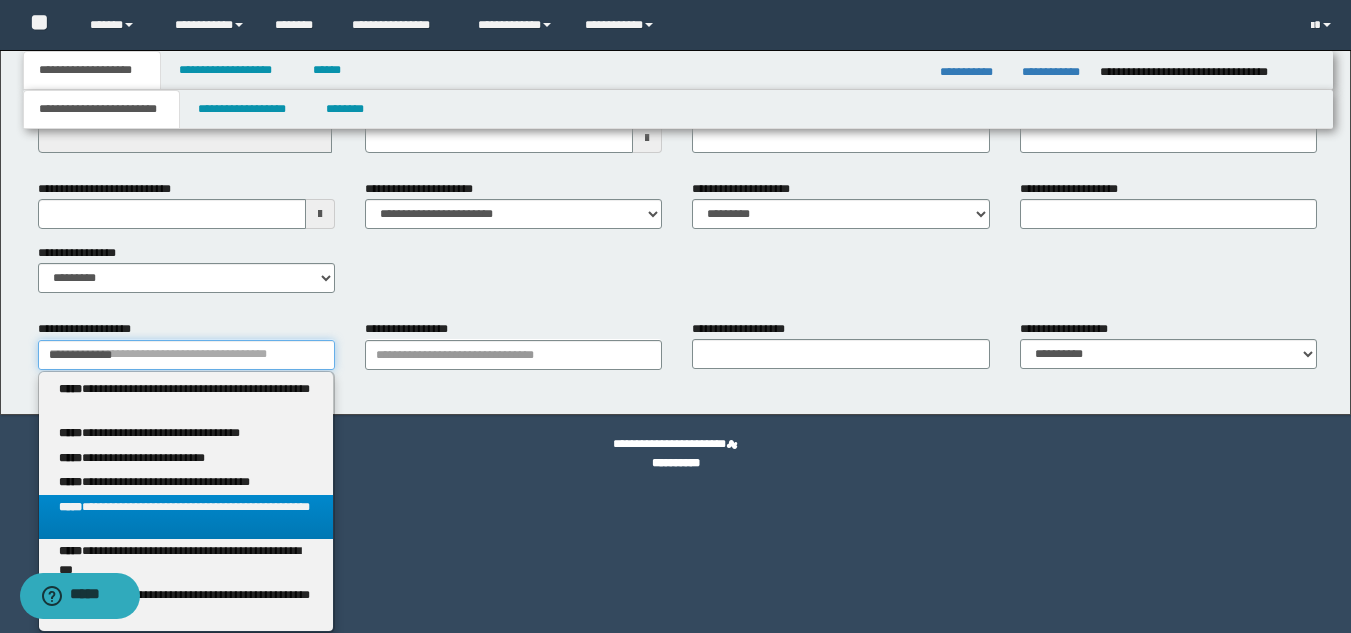 type 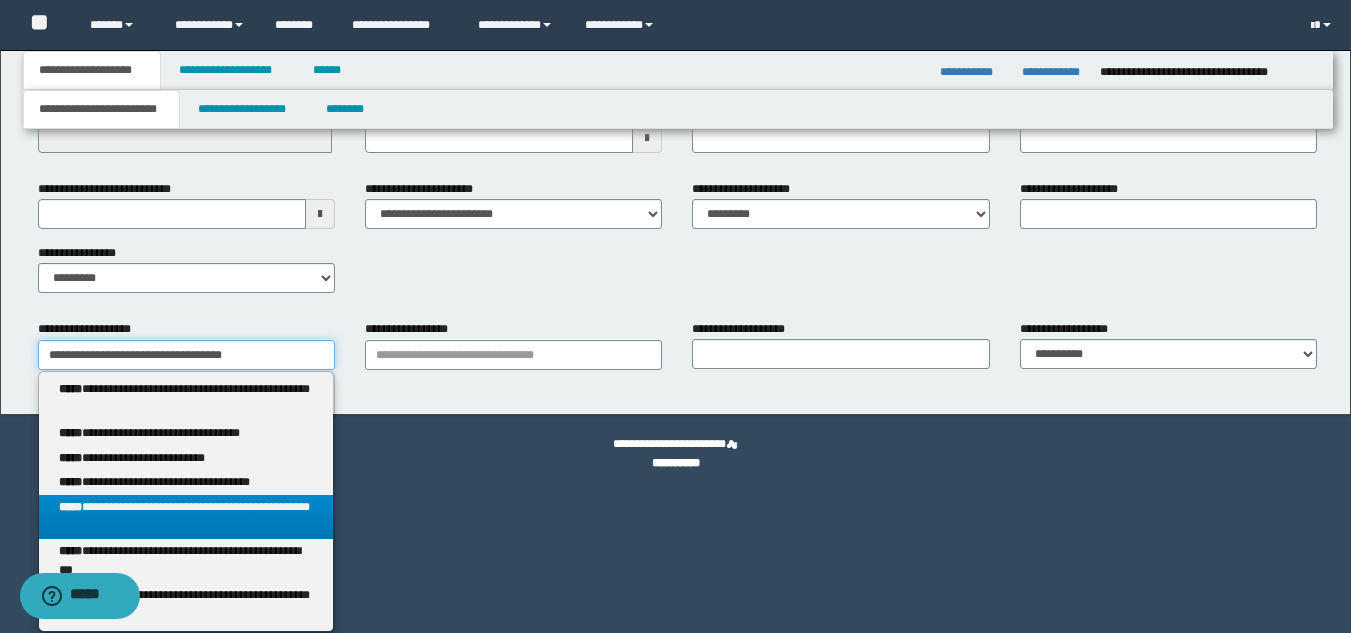 scroll, scrollTop: 315, scrollLeft: 0, axis: vertical 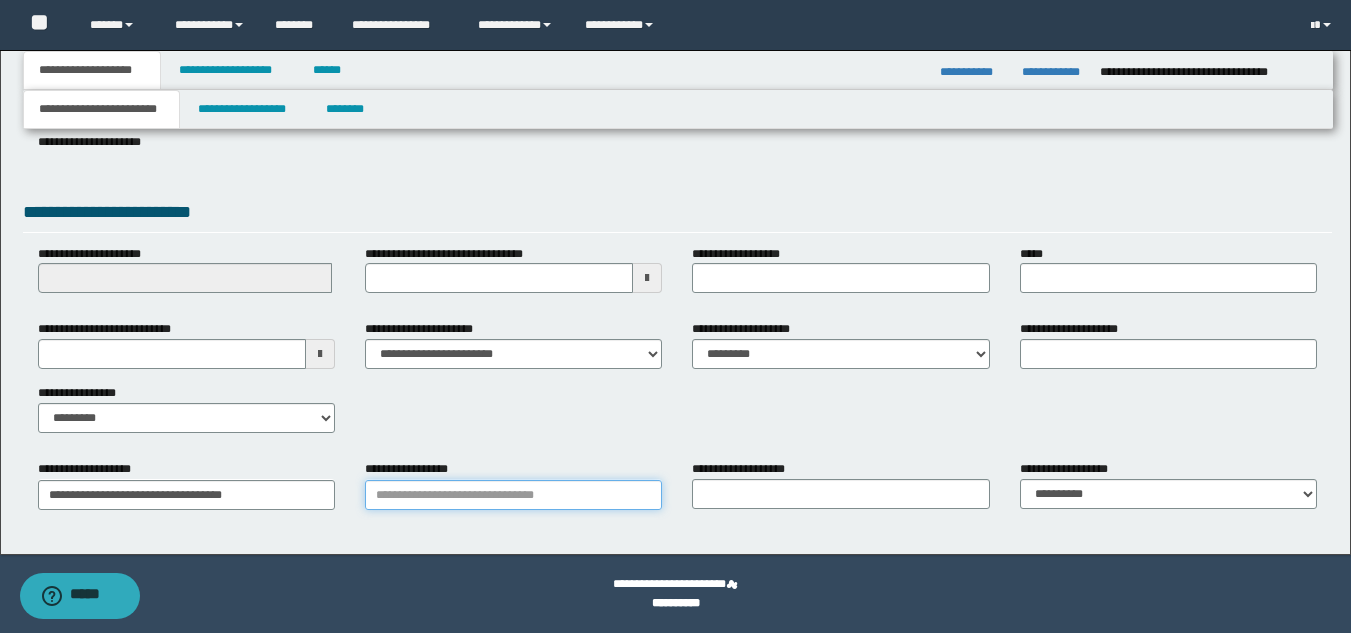 click on "**********" at bounding box center (513, 495) 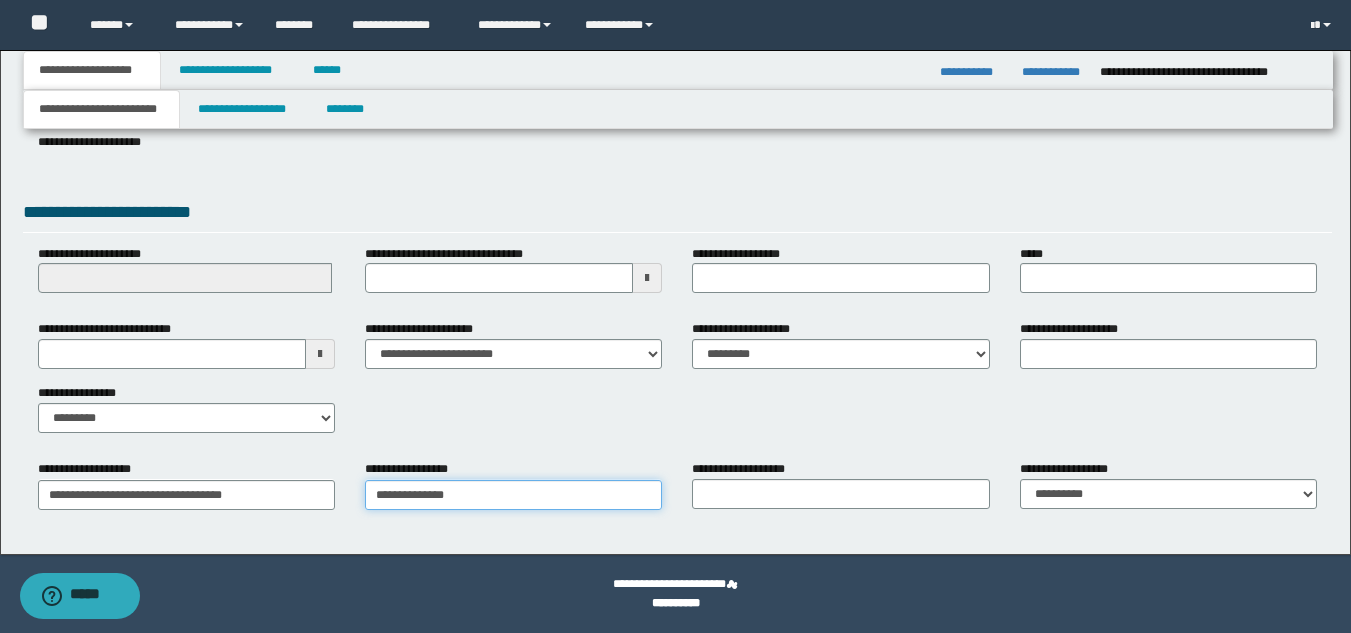 type on "**********" 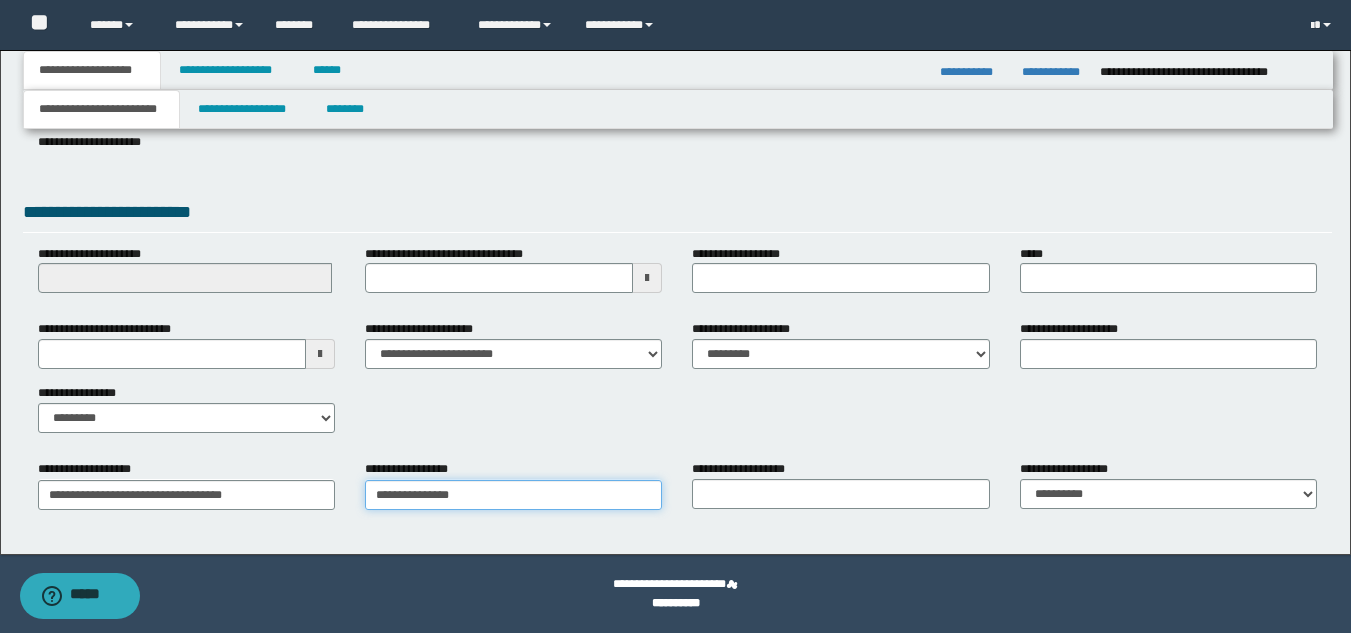 type on "**********" 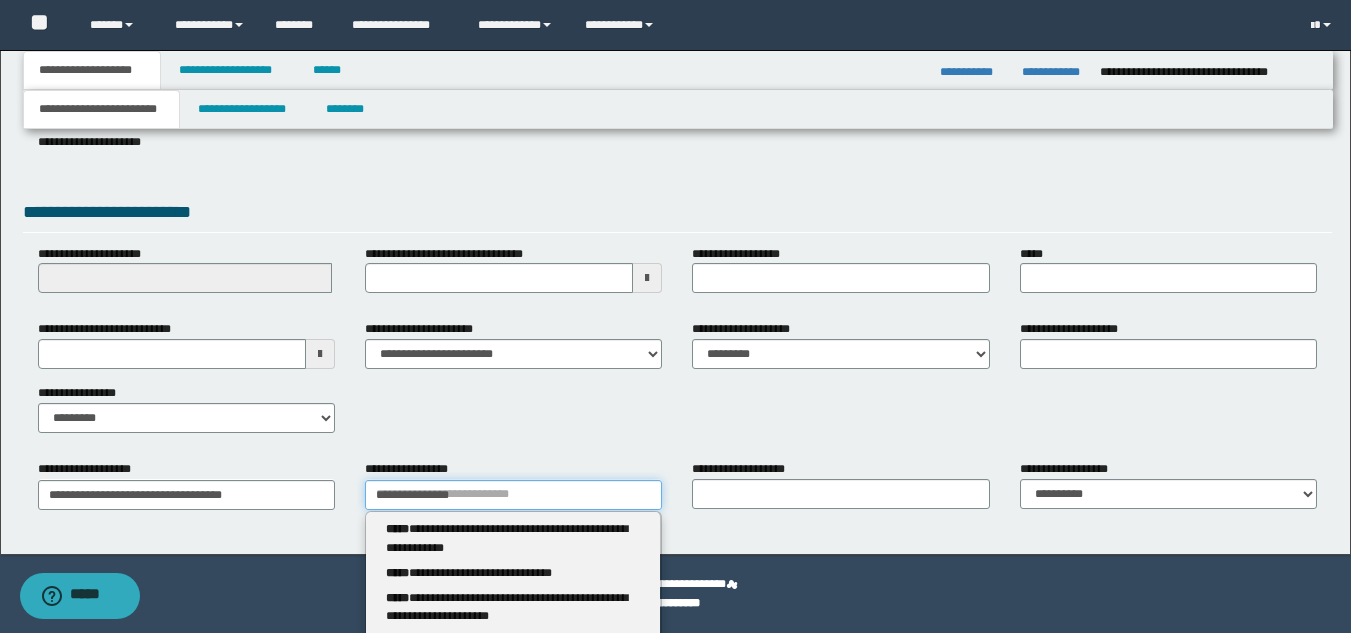 type 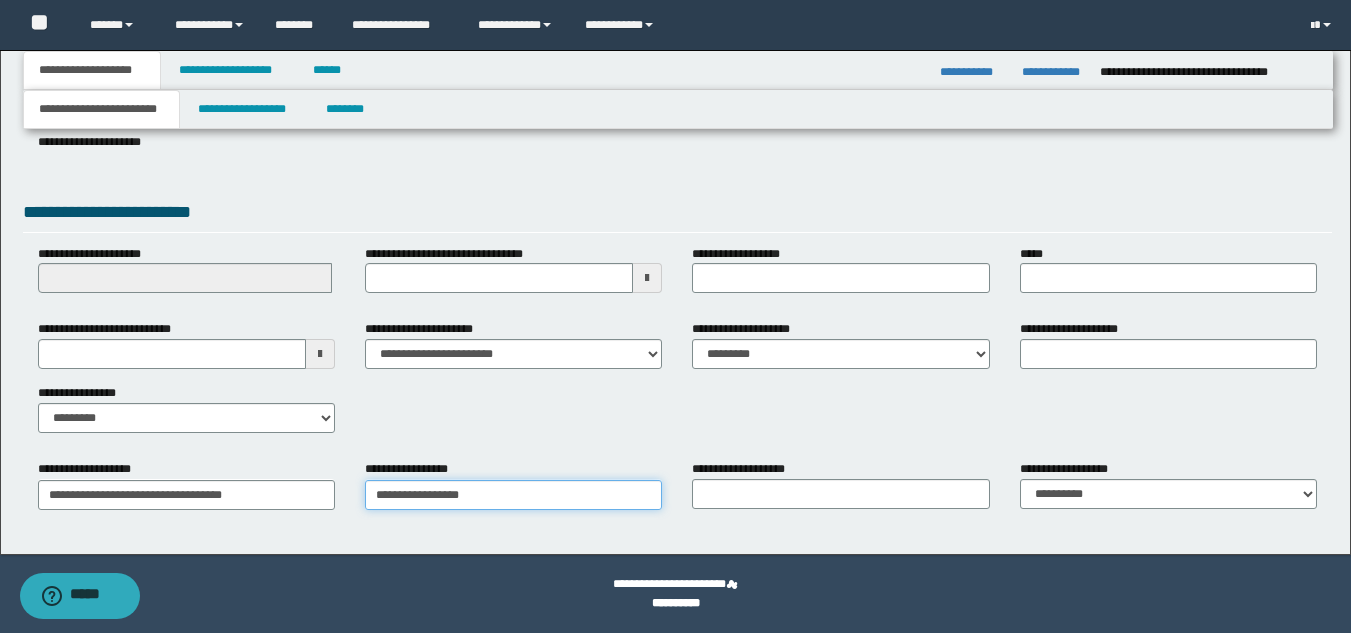 type on "**********" 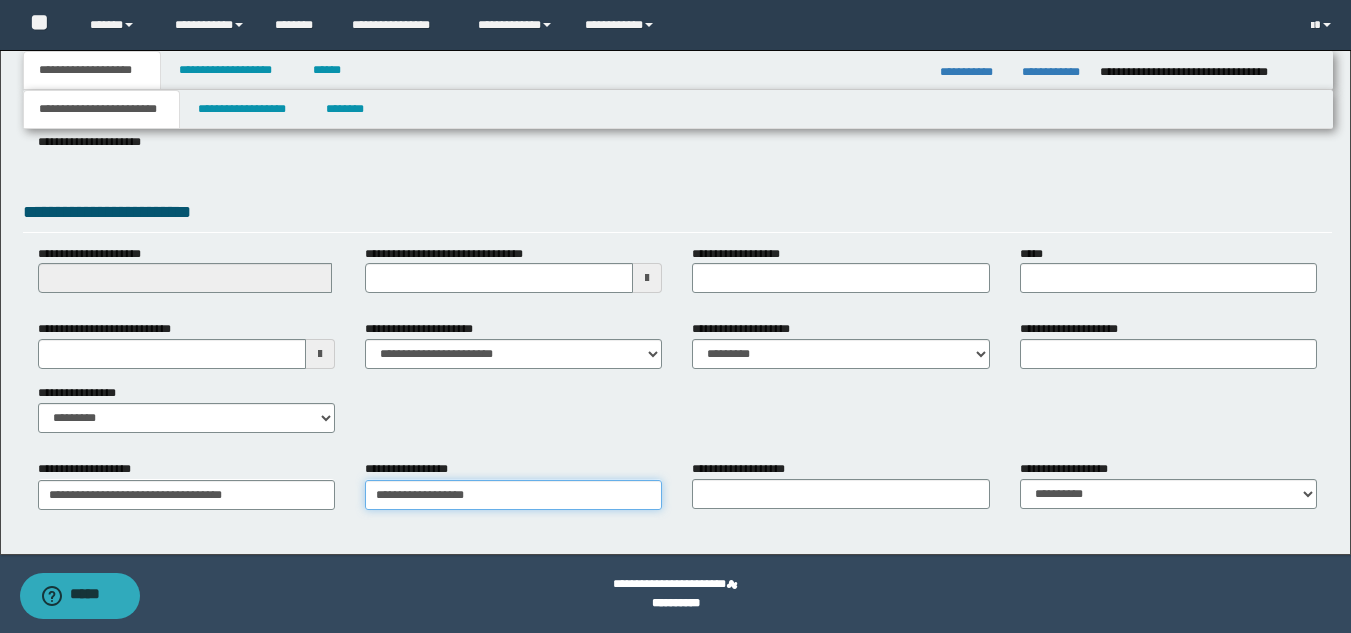 type on "**********" 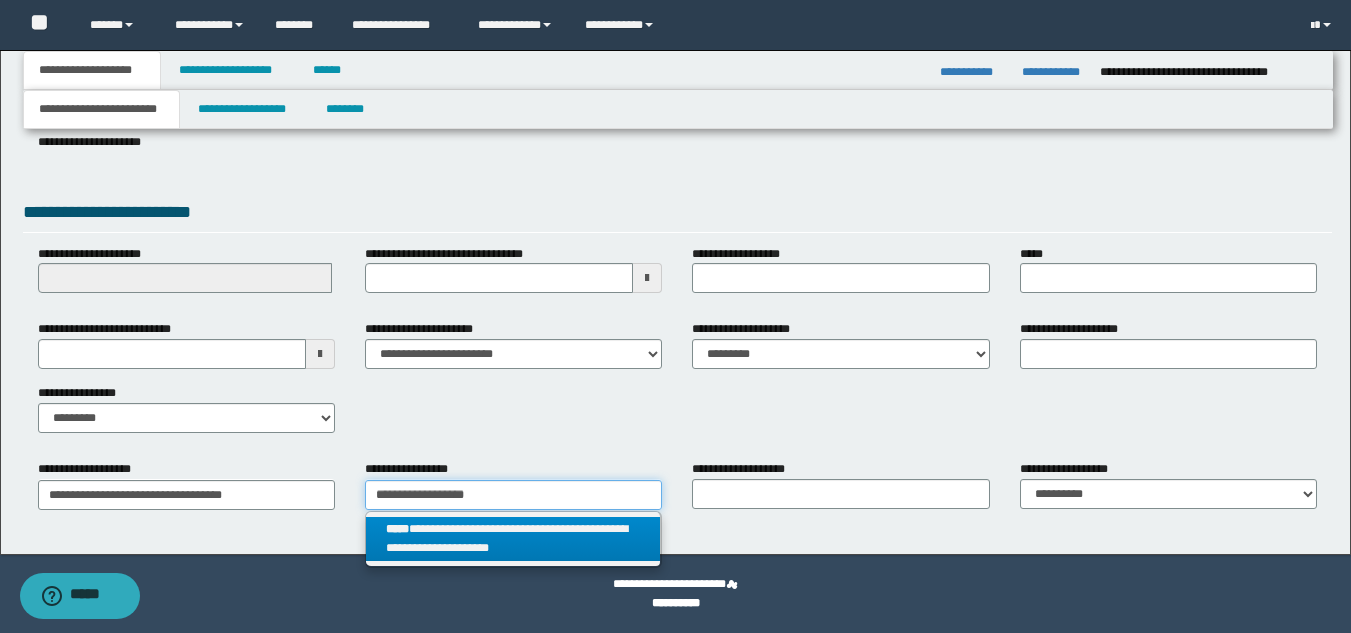 type on "**********" 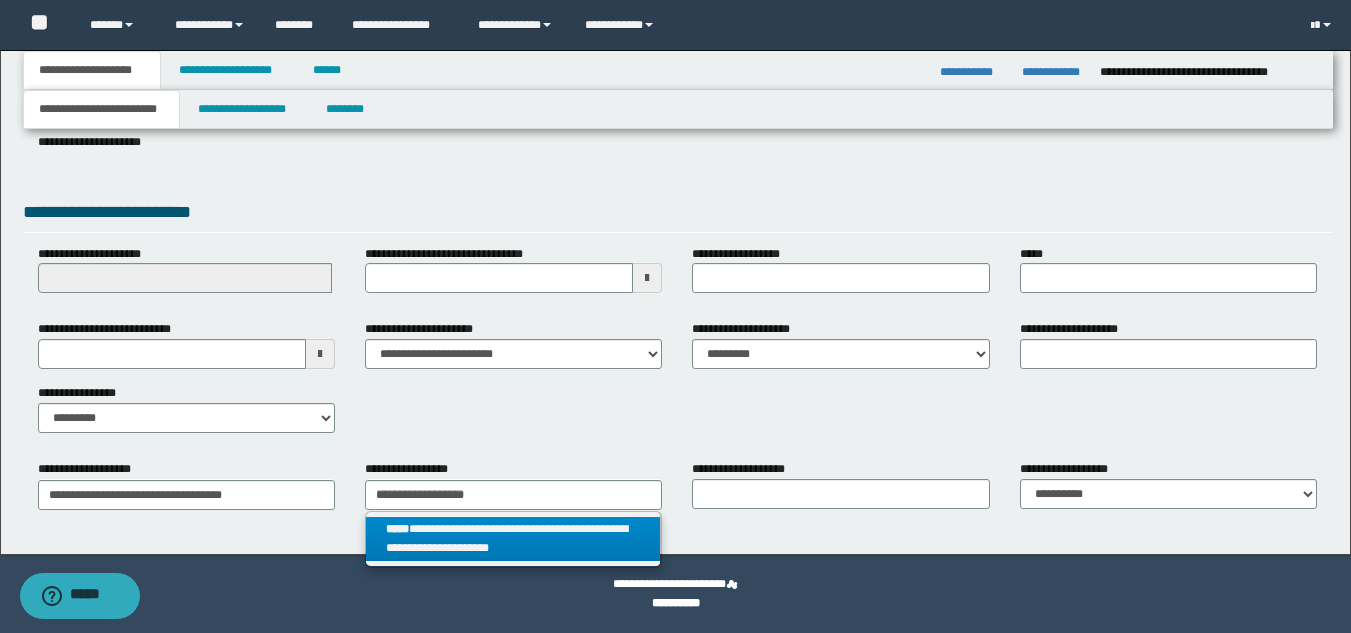 click on "**********" at bounding box center [513, 539] 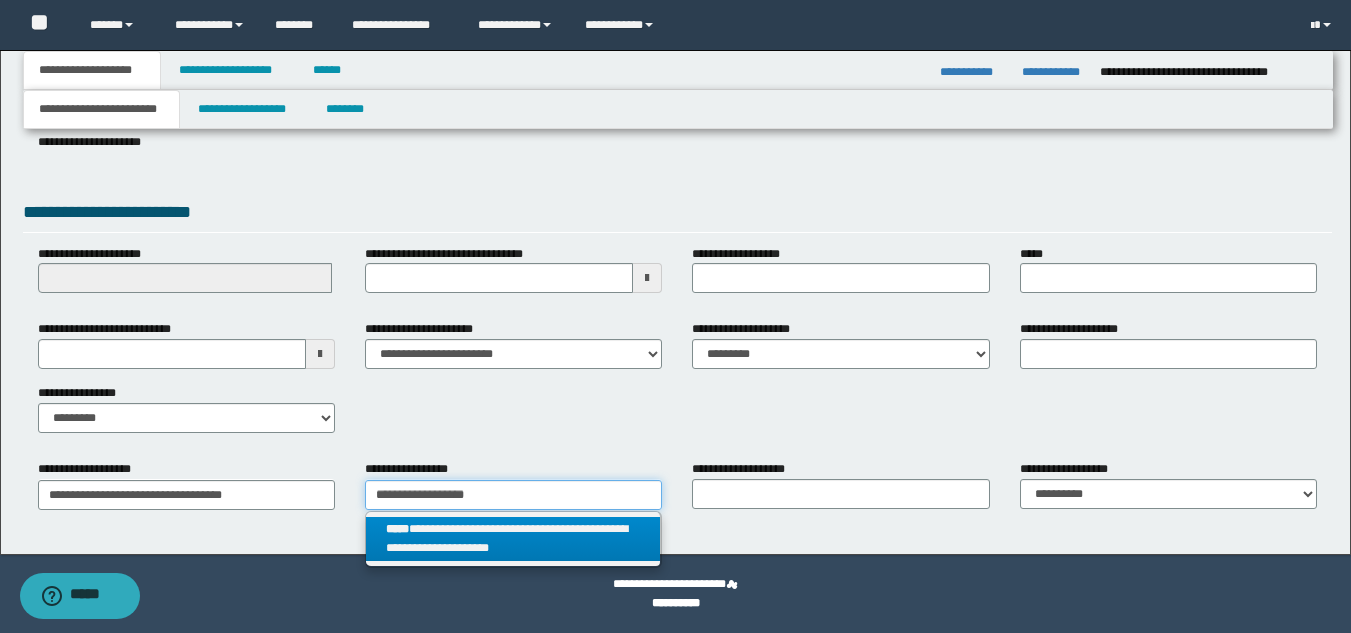 type 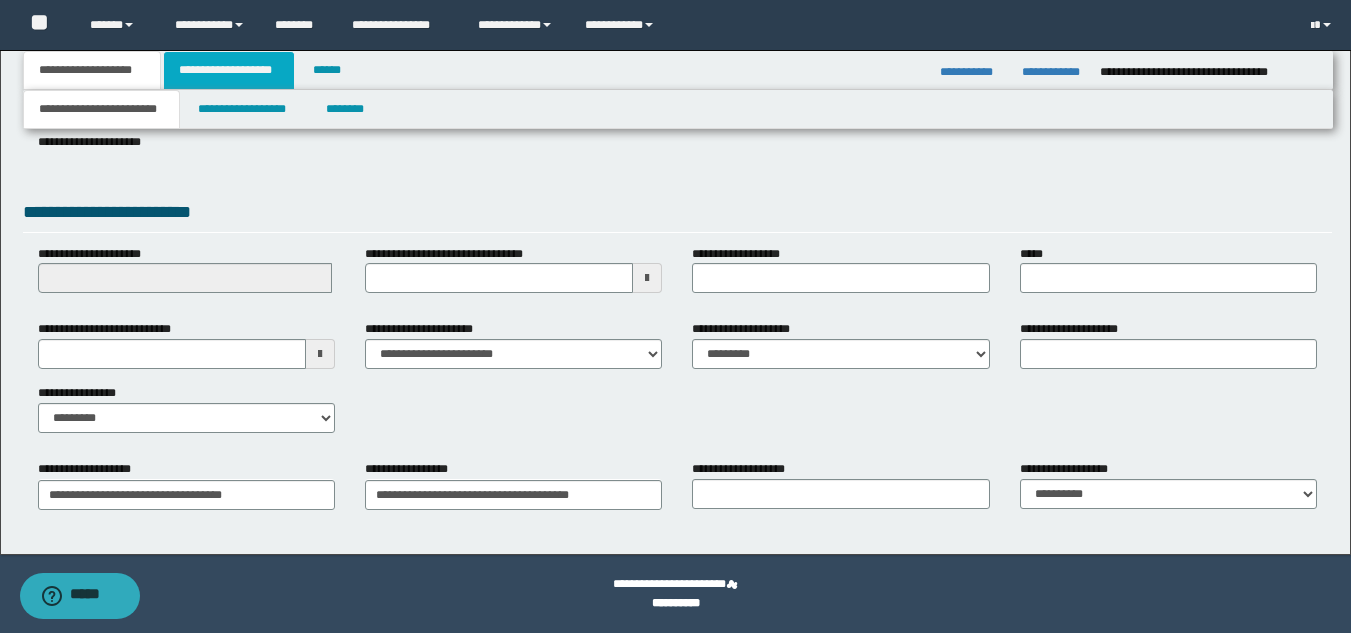 click on "**********" at bounding box center [229, 70] 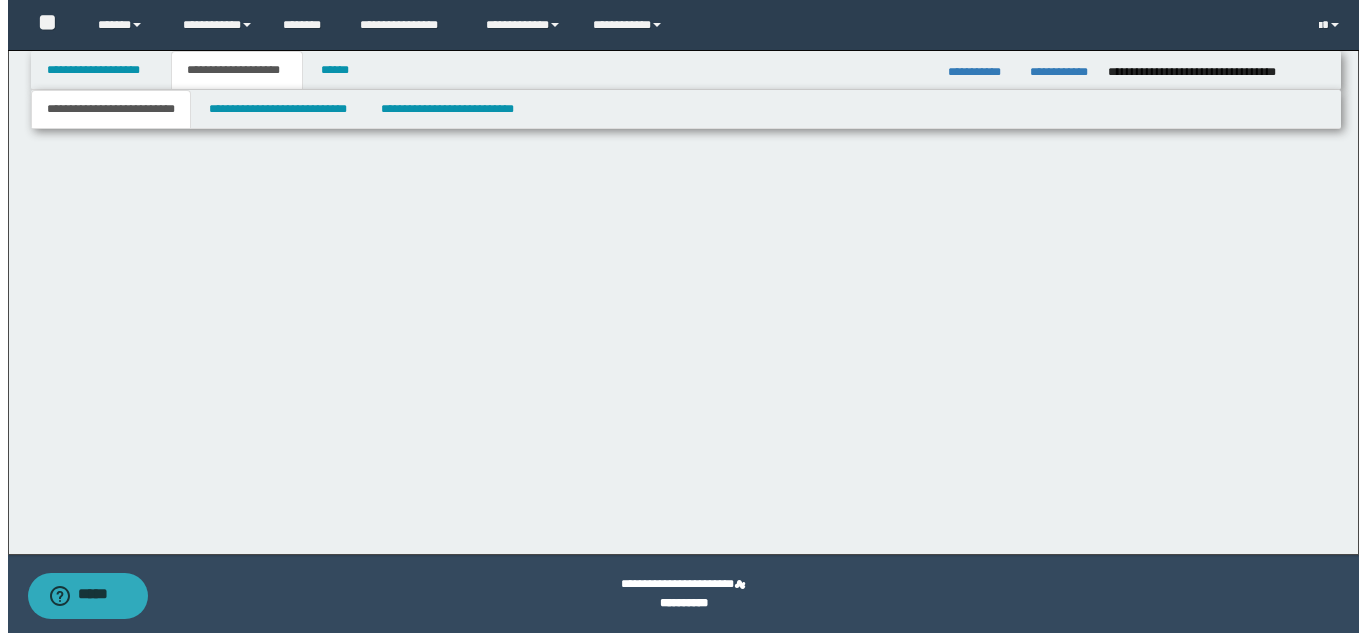 scroll, scrollTop: 0, scrollLeft: 0, axis: both 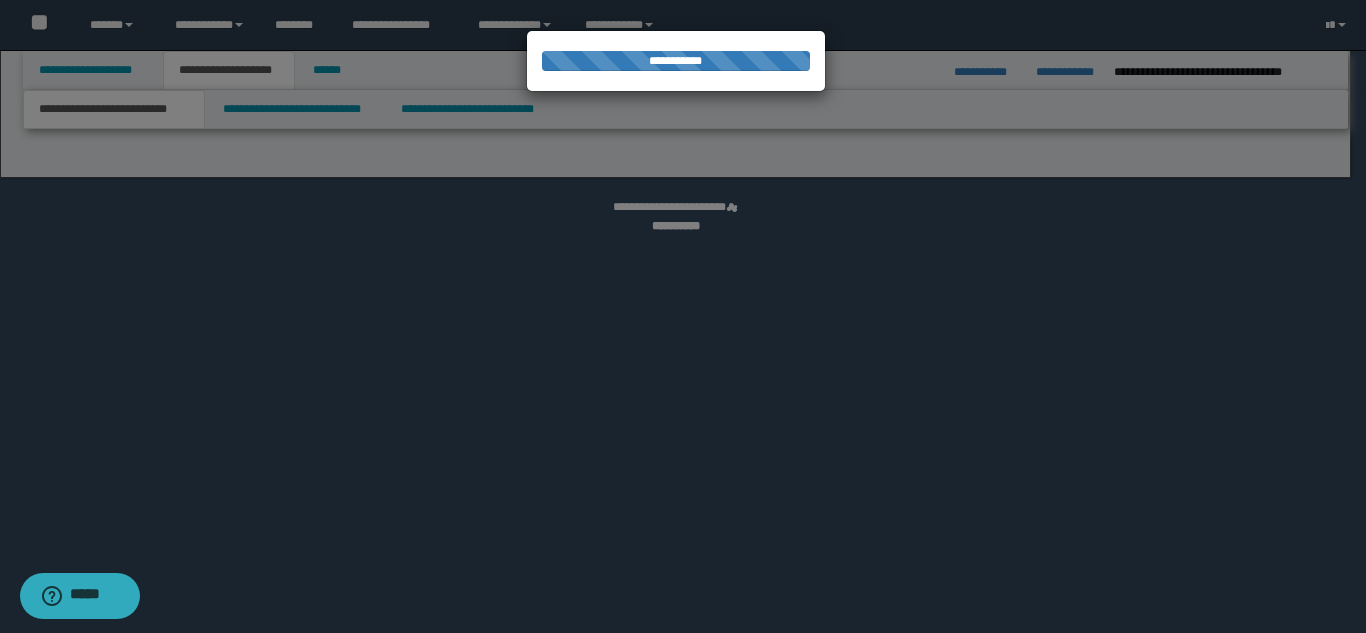 click at bounding box center (683, 316) 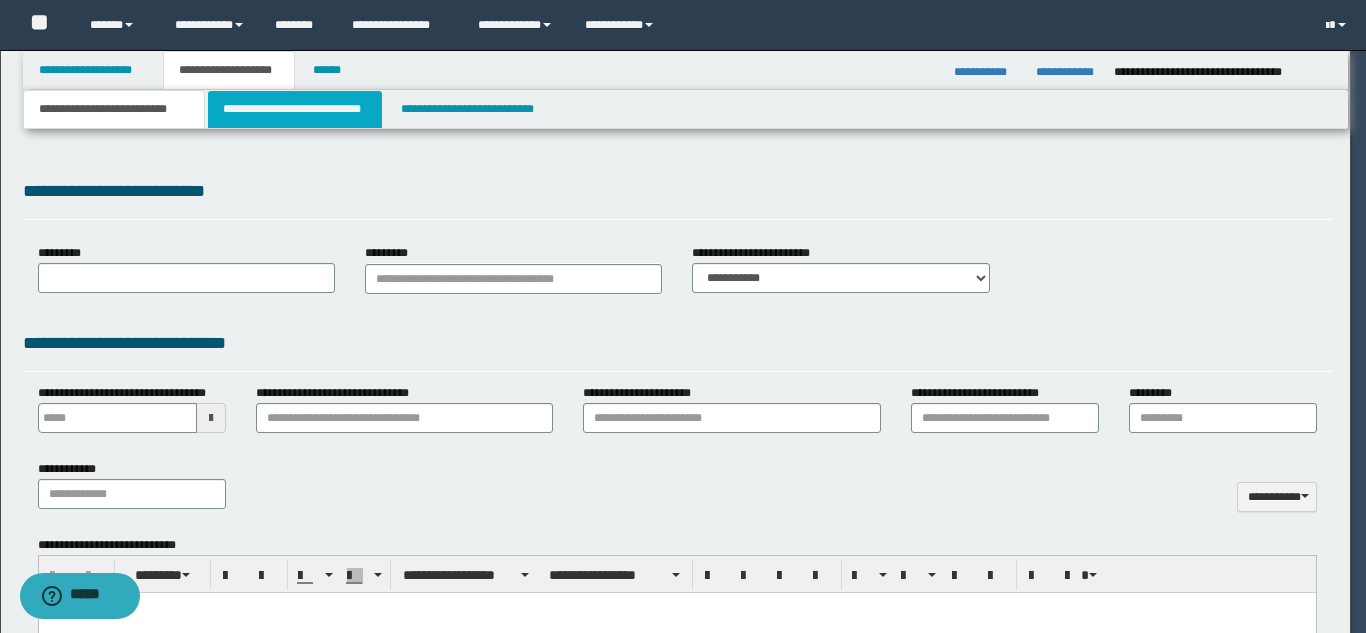 scroll, scrollTop: 0, scrollLeft: 0, axis: both 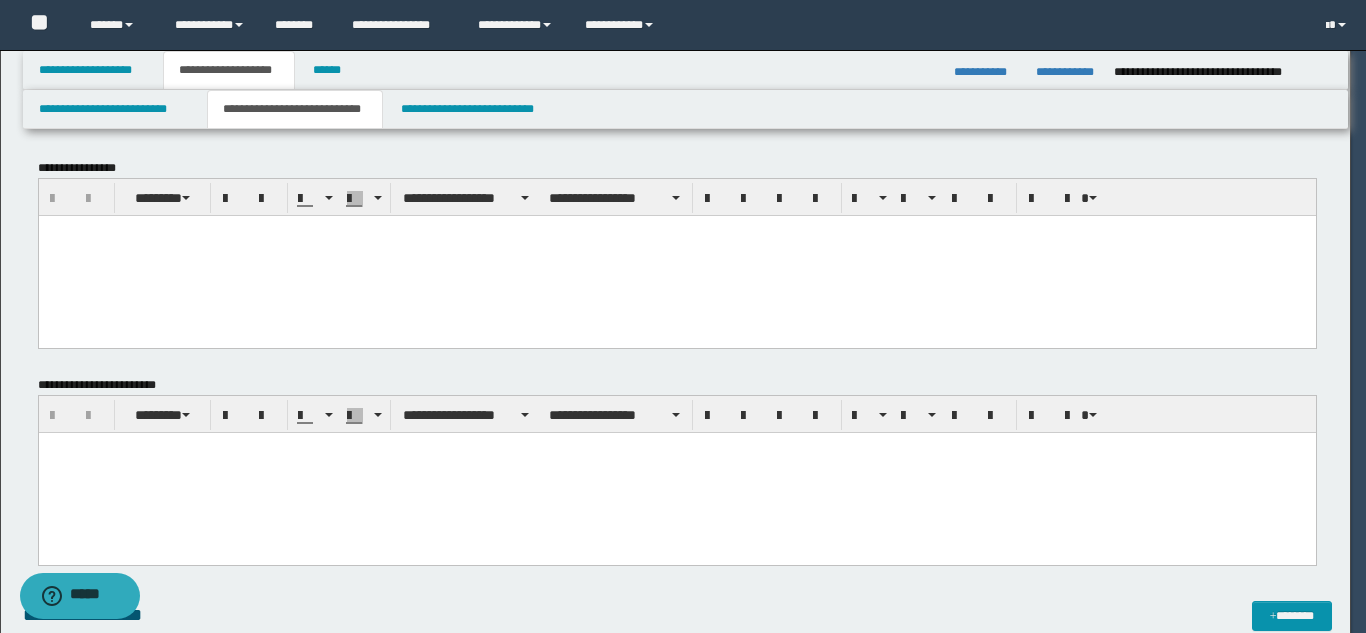 click at bounding box center (676, 255) 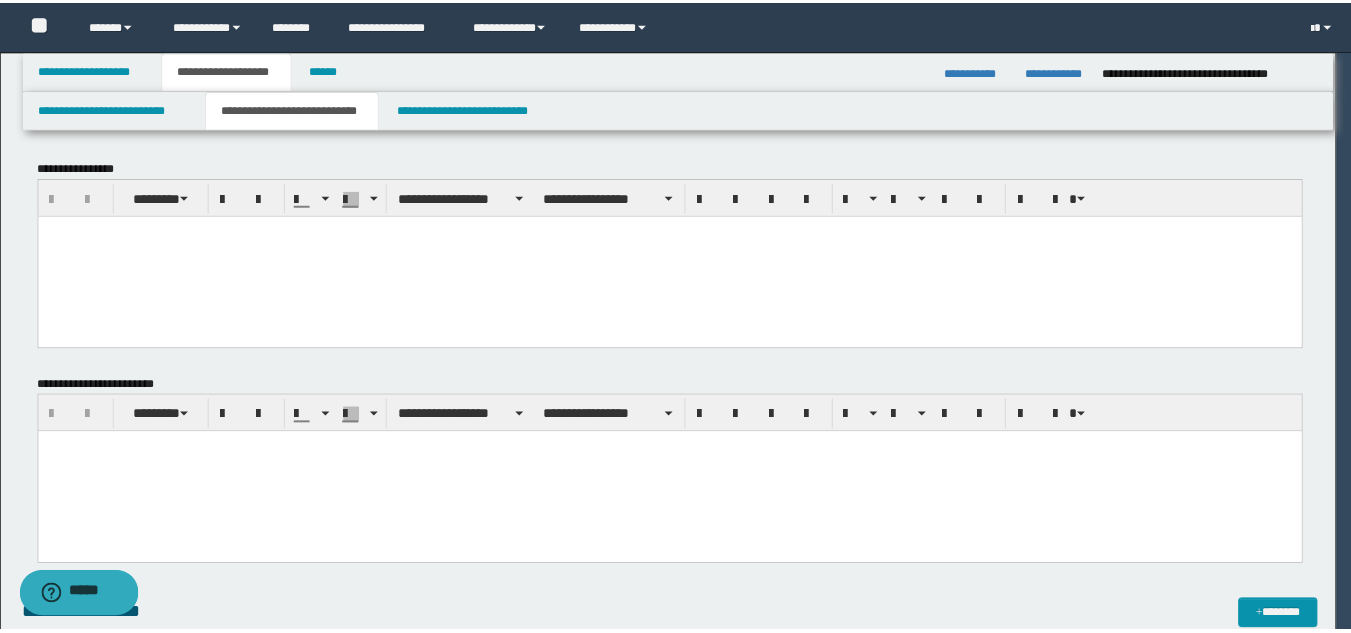 scroll, scrollTop: 0, scrollLeft: 0, axis: both 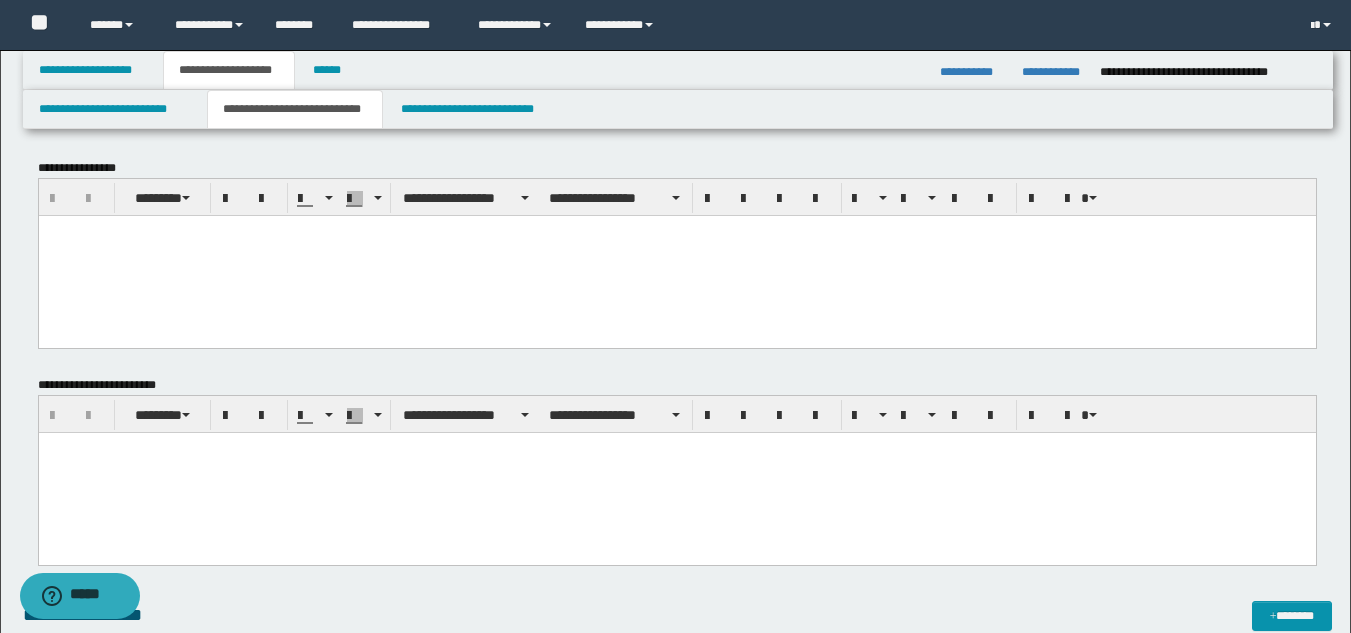 click at bounding box center [676, 255] 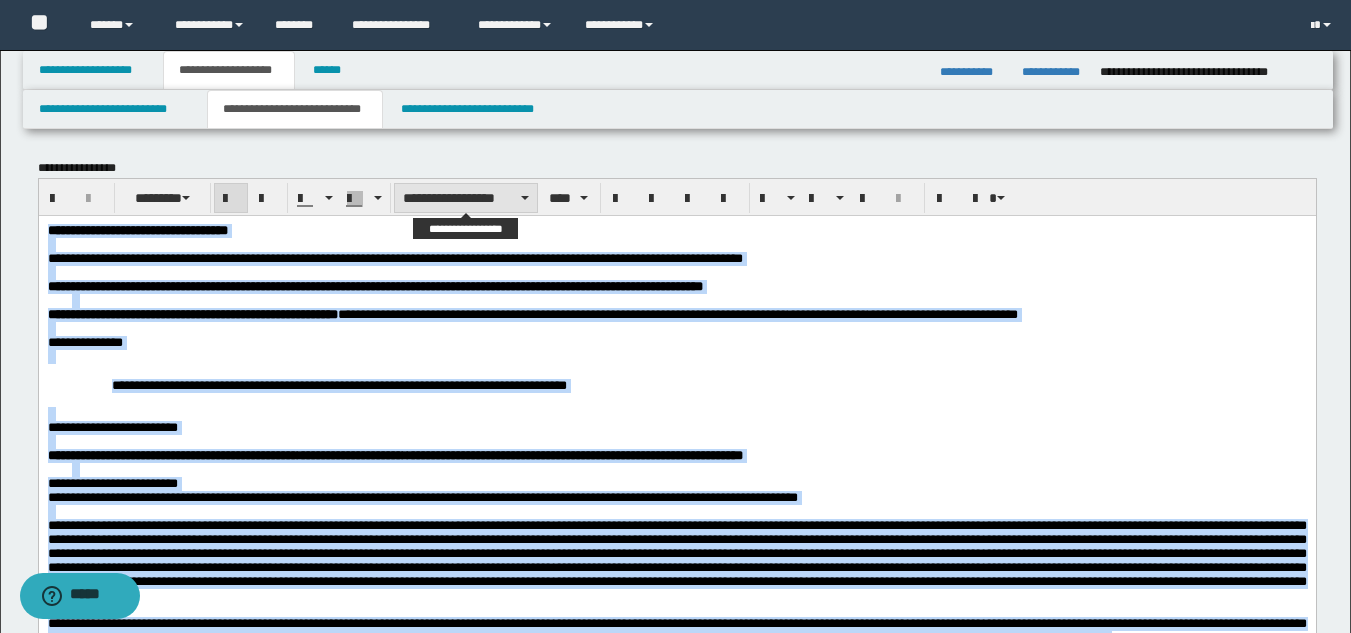 click on "**********" at bounding box center [466, 198] 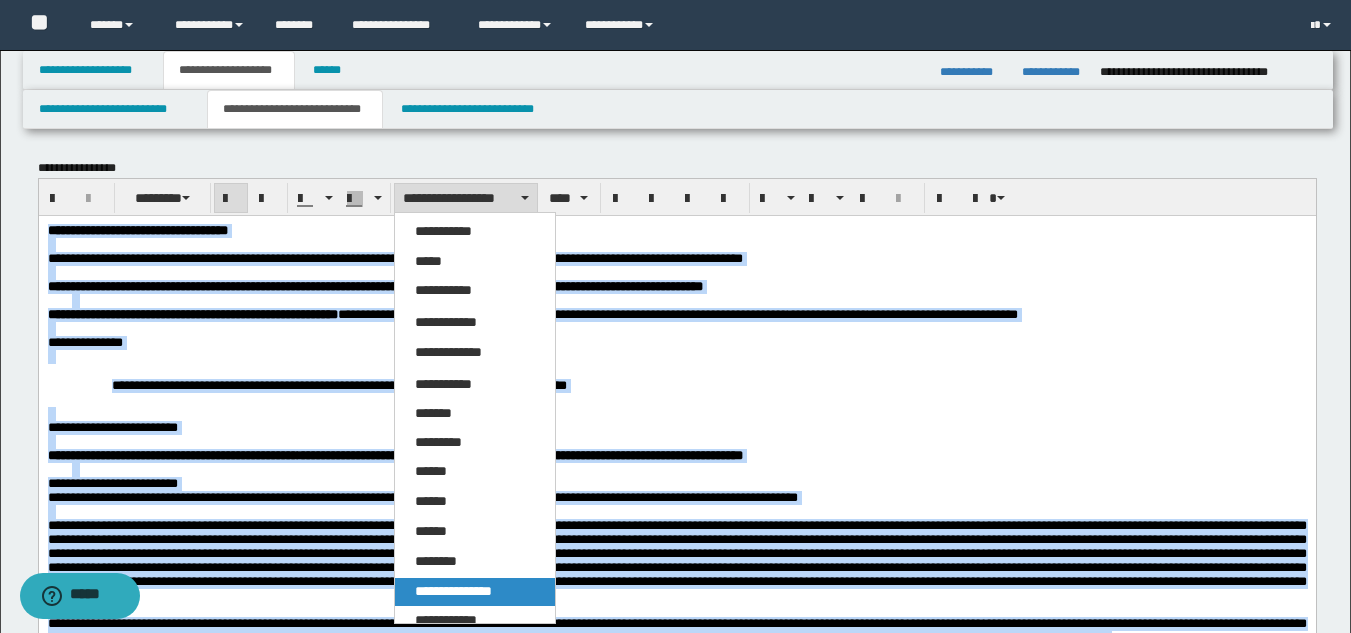 click on "**********" at bounding box center [475, 592] 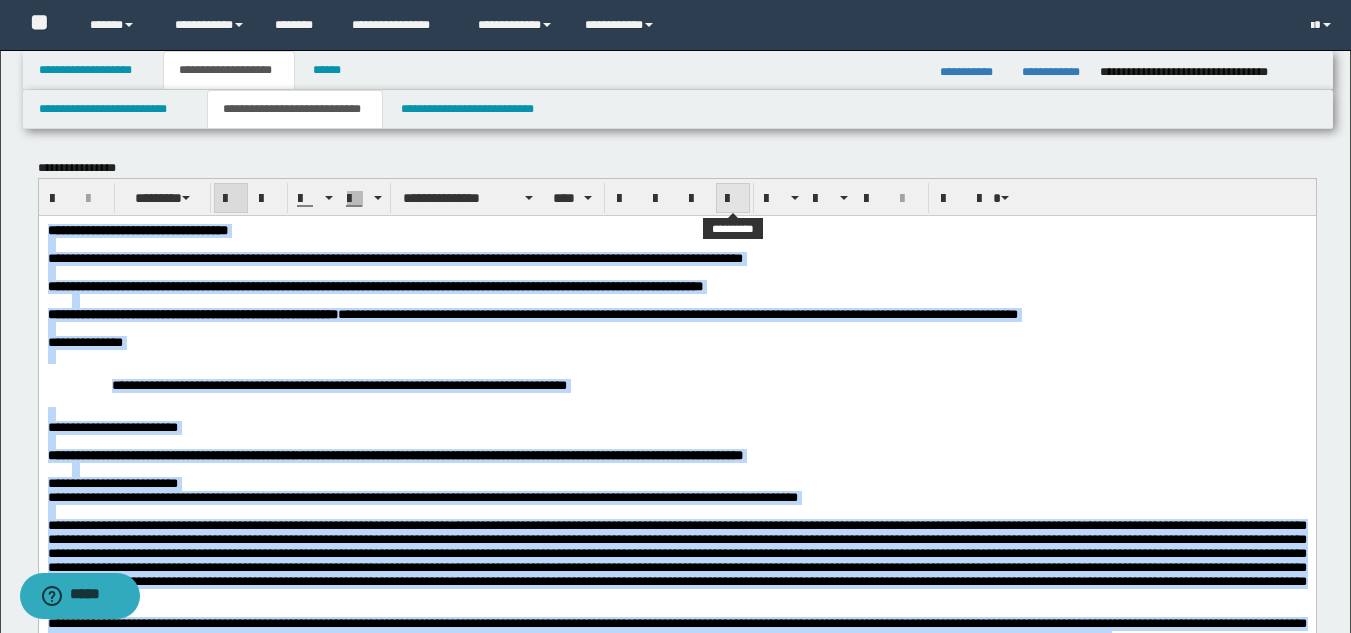 click at bounding box center [733, 199] 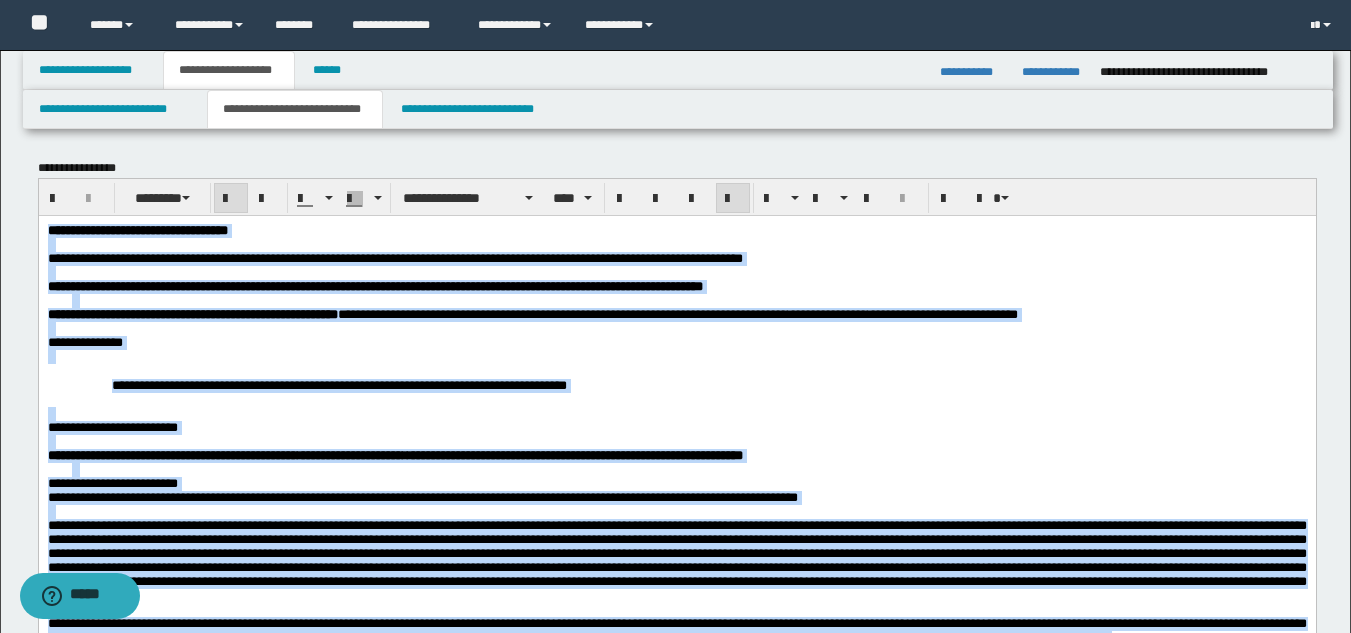 click at bounding box center (676, 272) 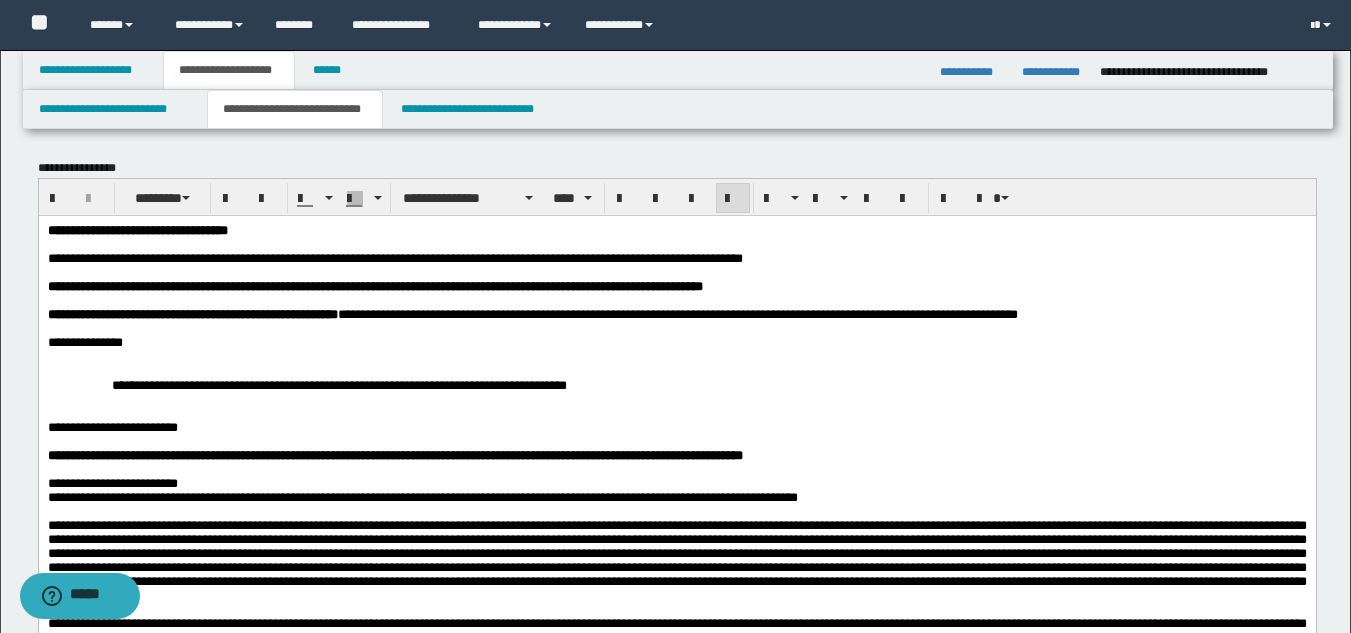 click on "**********" at bounding box center (394, 257) 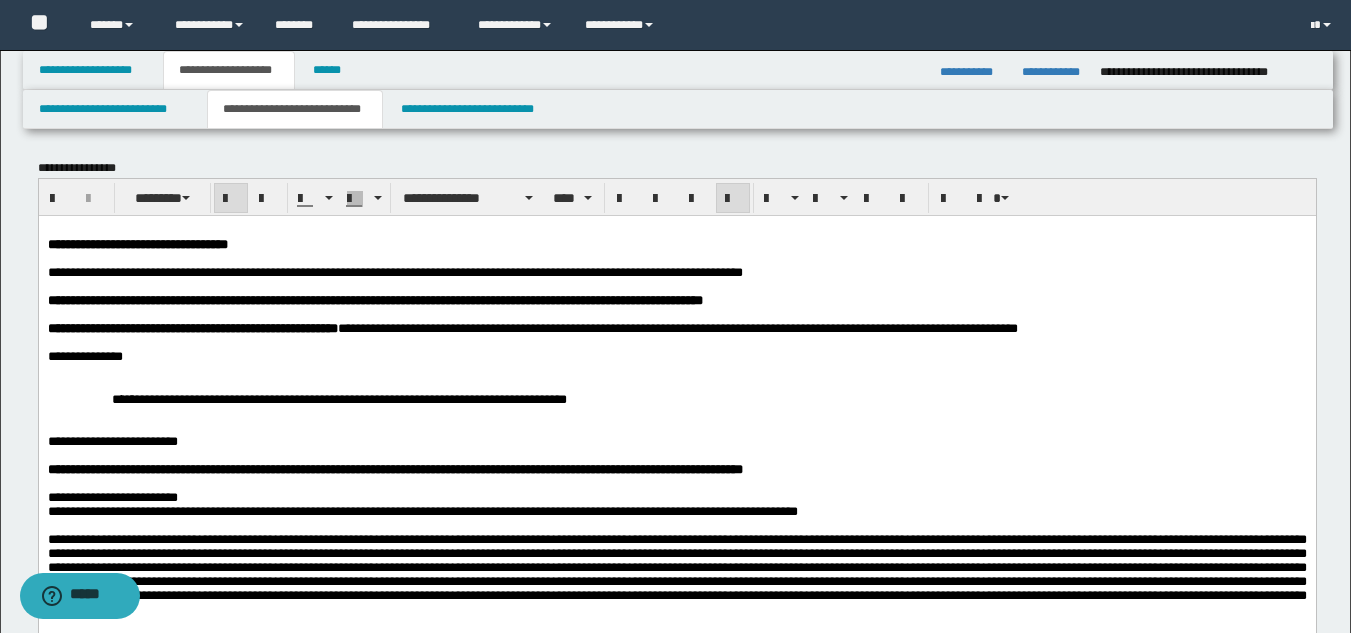 click on "**********" at bounding box center [676, 398] 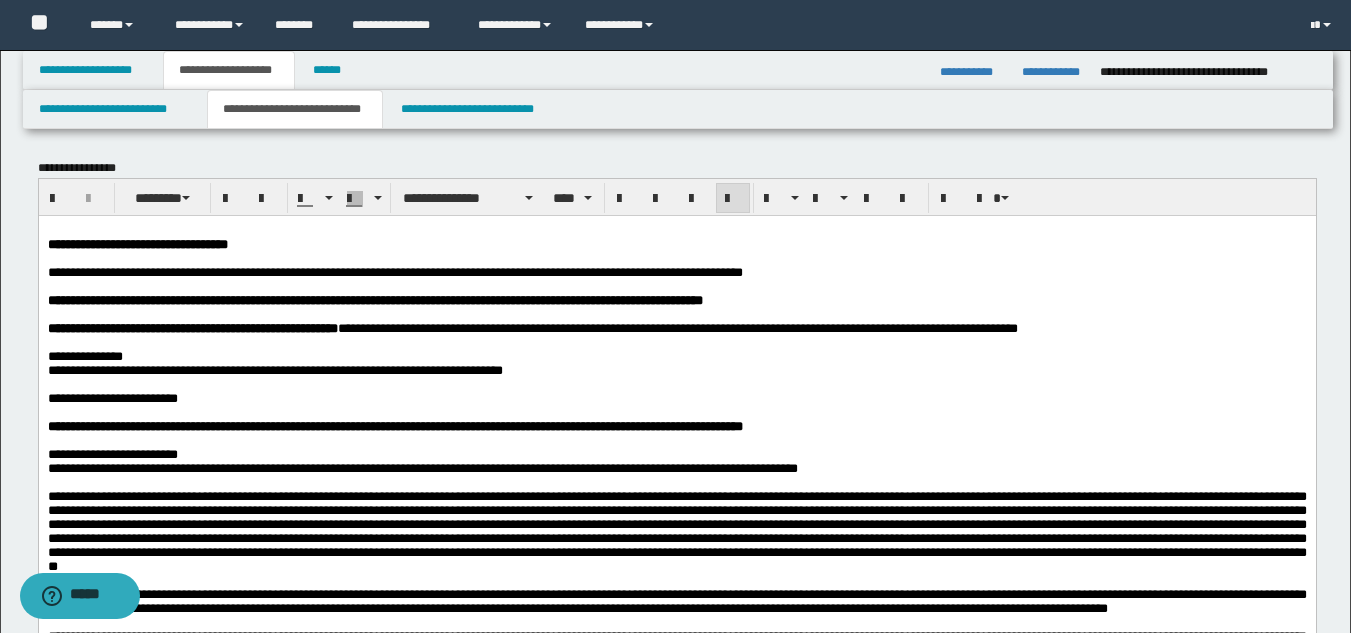 click on "**********" at bounding box center (112, 397) 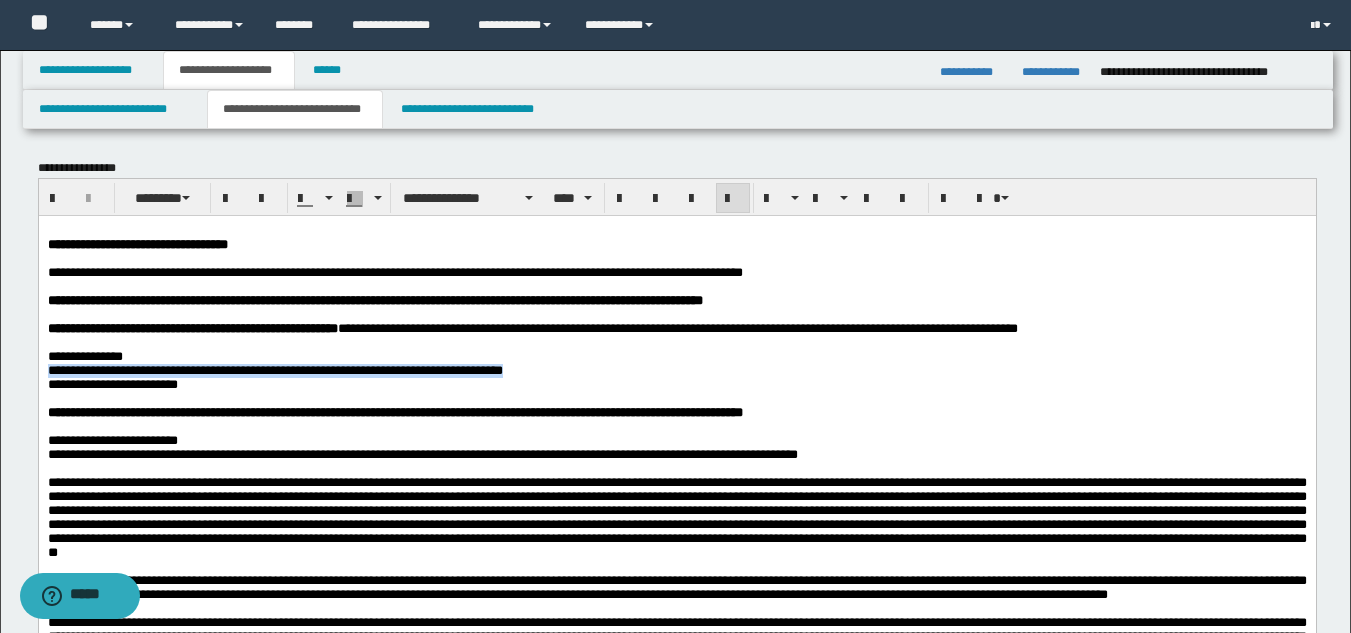 drag, startPoint x: 724, startPoint y: 394, endPoint x: 263, endPoint y: 325, distance: 466.13516 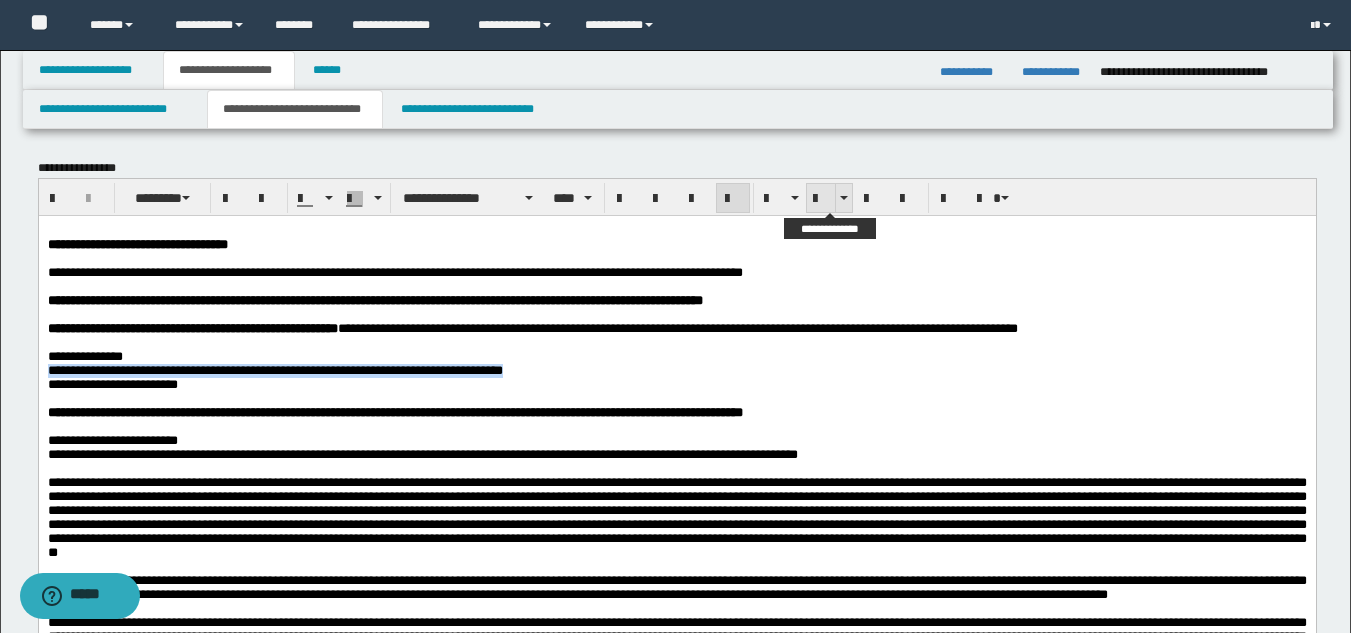 click at bounding box center [821, 199] 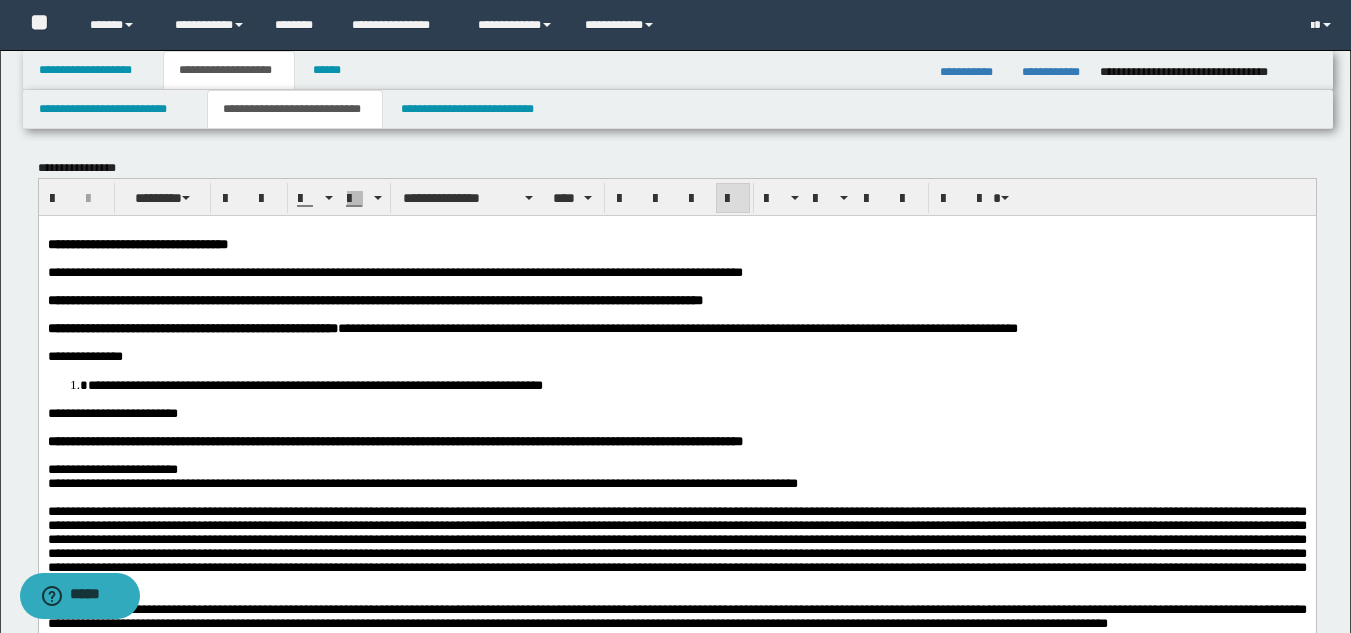 click at bounding box center [676, 342] 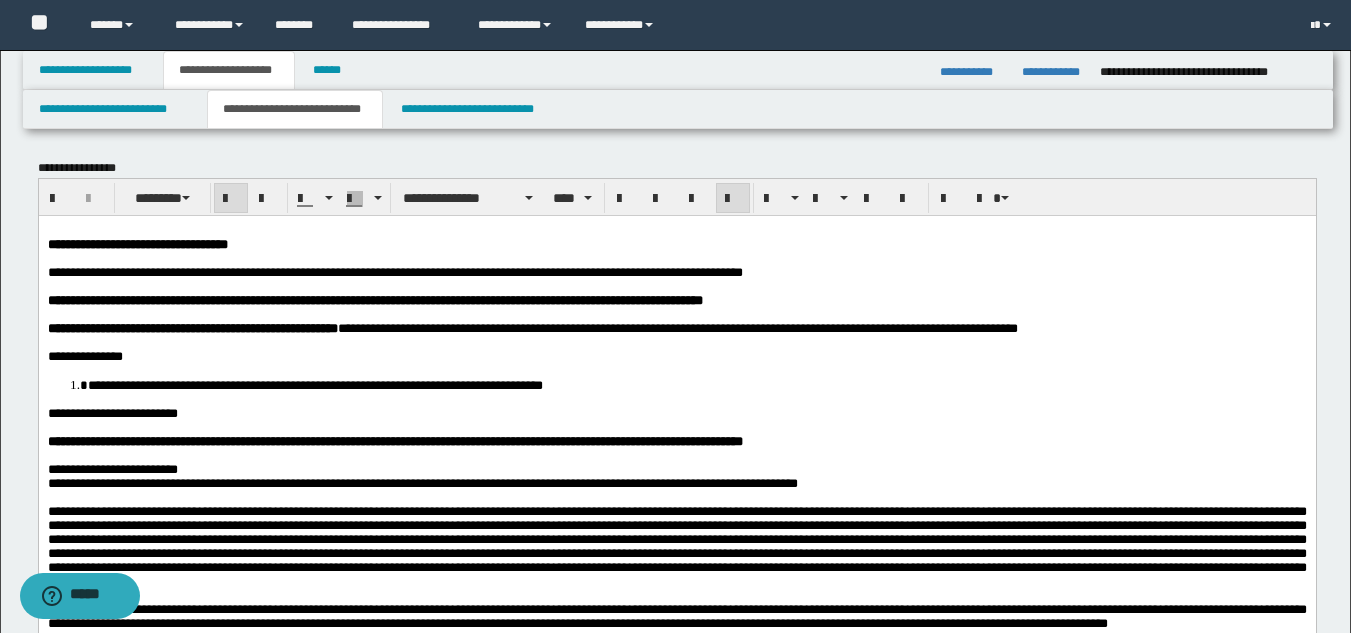 click on "**********" at bounding box center [374, 299] 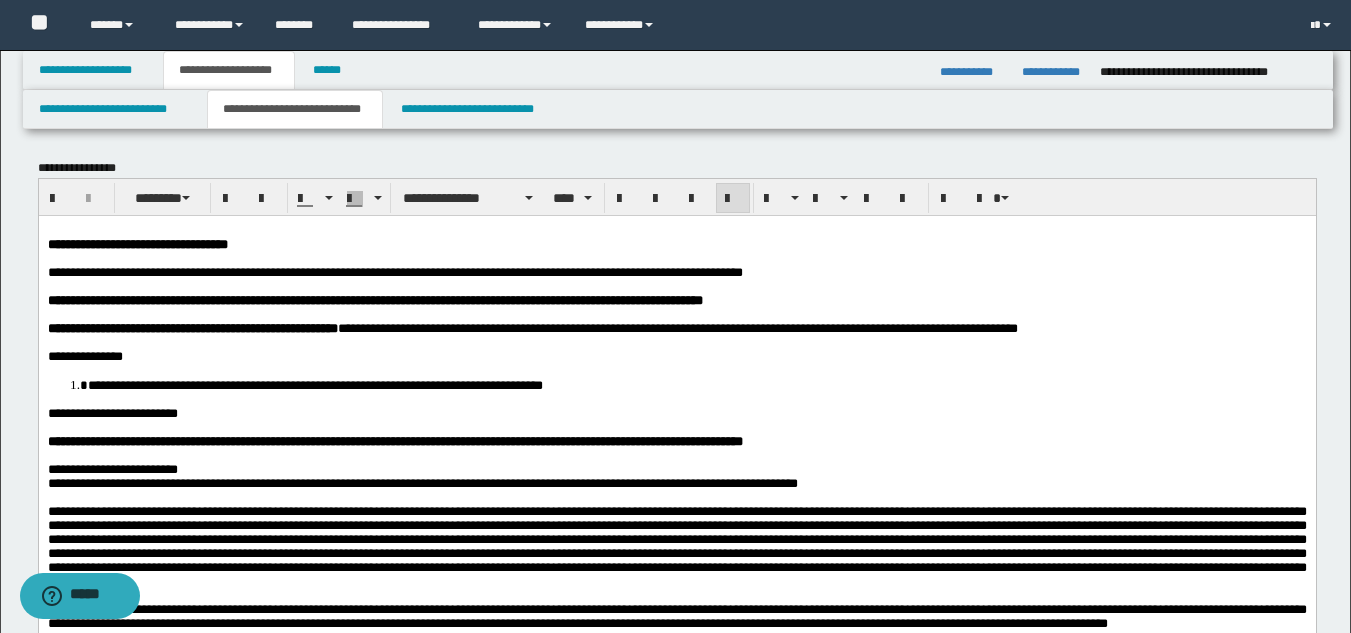 click on "**********" at bounding box center (676, 328) 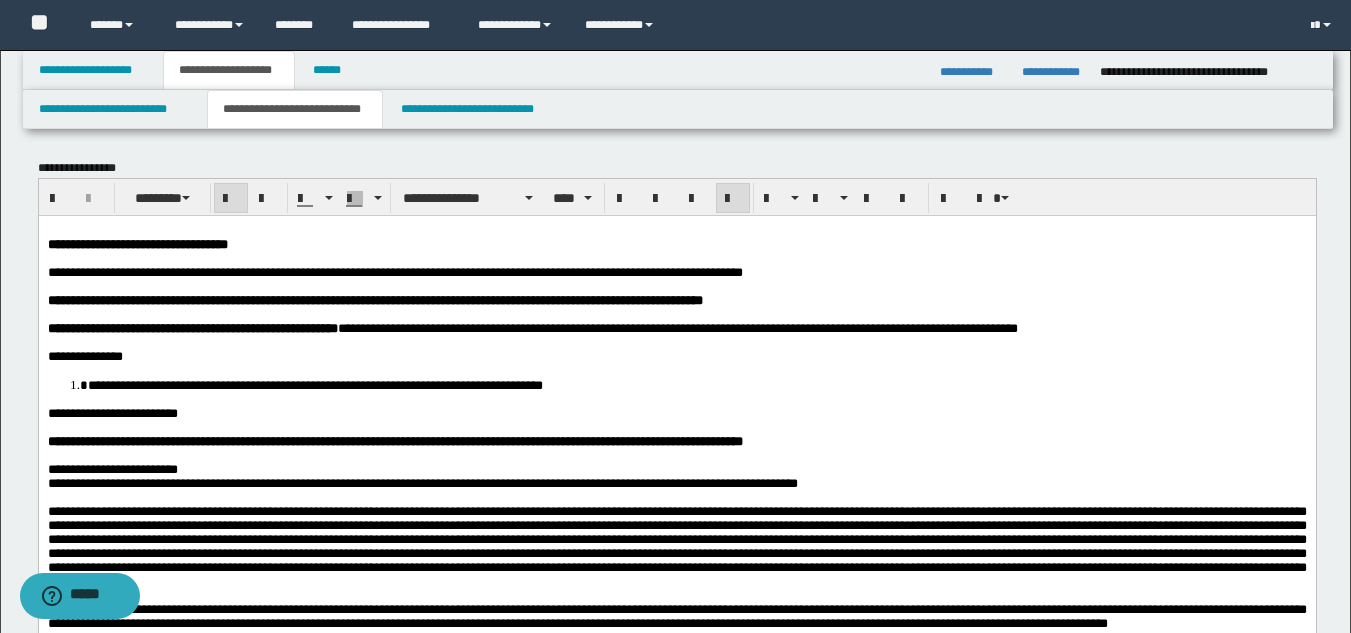 click on "**********" at bounding box center (374, 299) 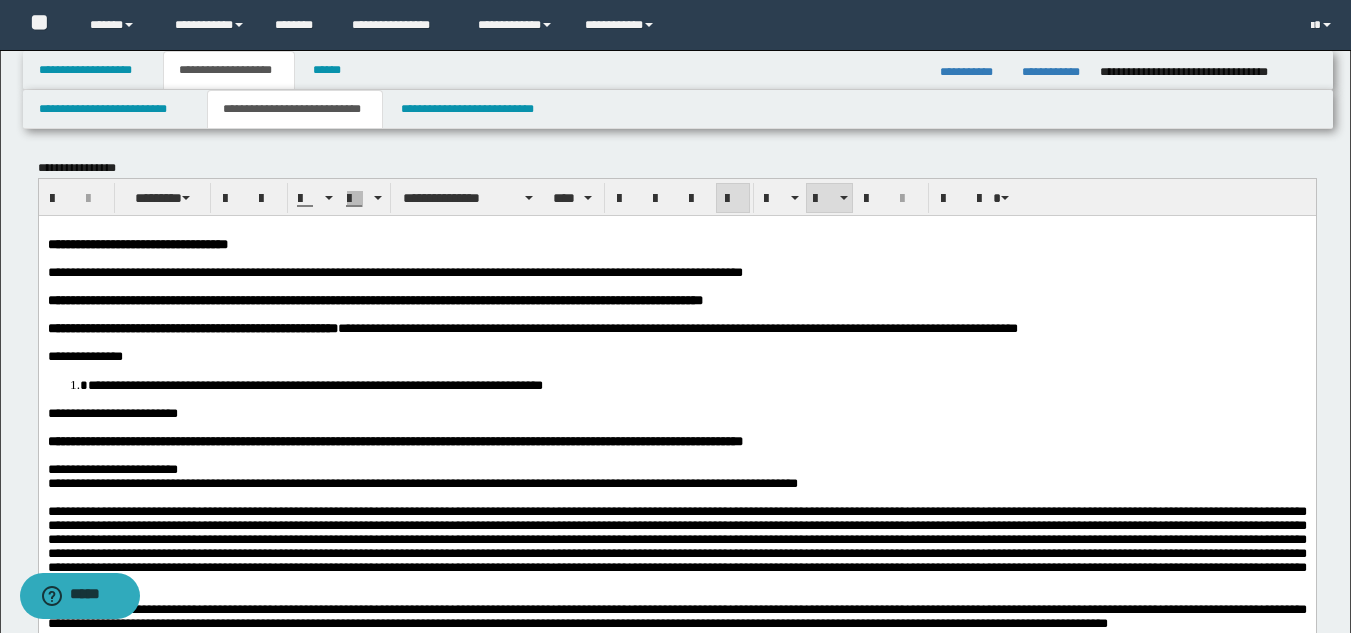 click on "**********" at bounding box center [676, 829] 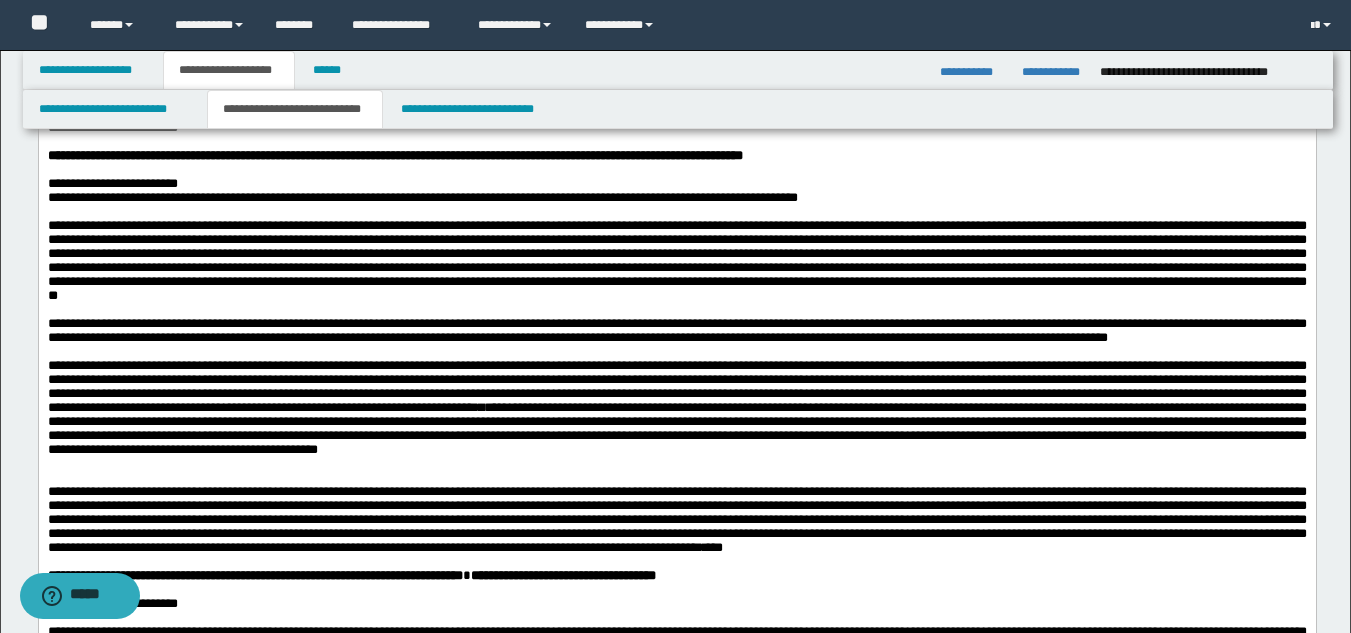 scroll, scrollTop: 300, scrollLeft: 0, axis: vertical 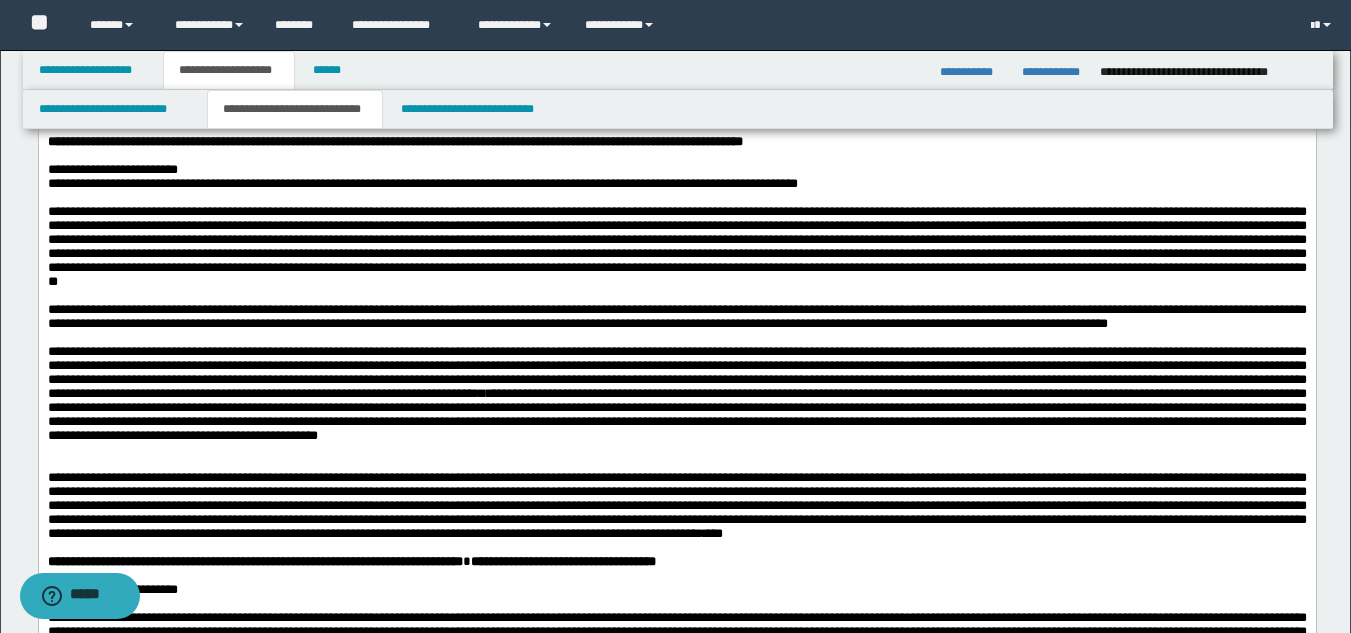 click on "**********" at bounding box center [676, 170] 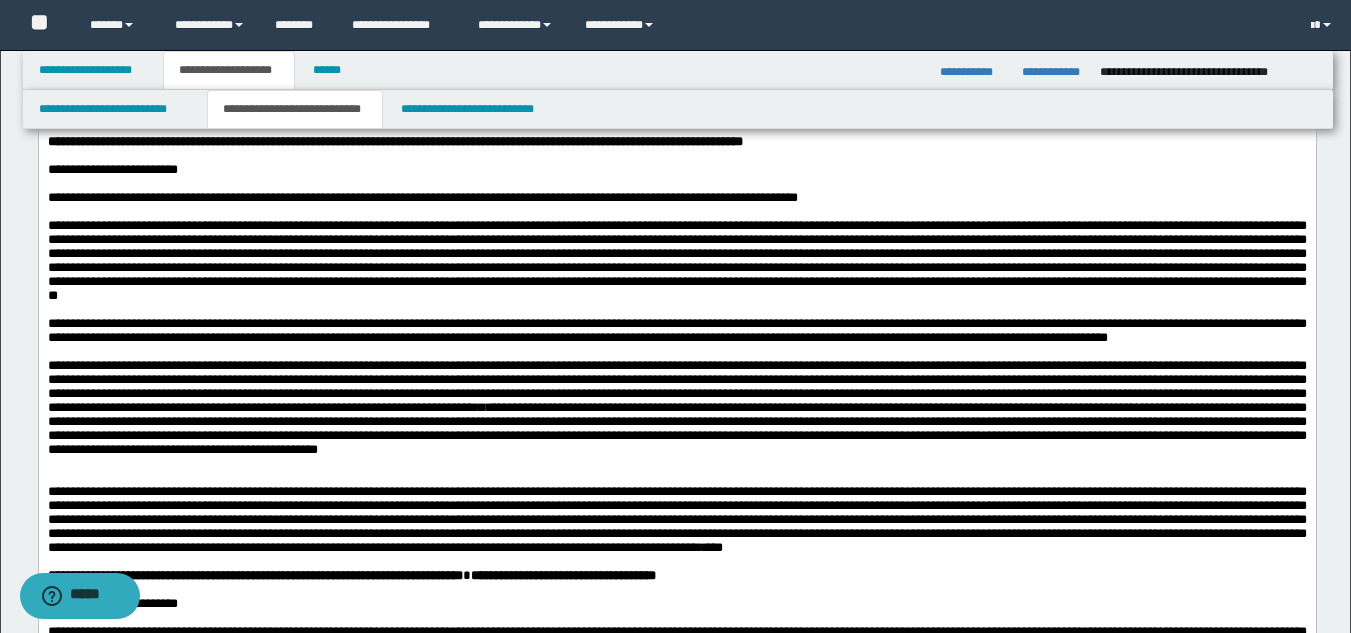 click on "**********" at bounding box center [676, 537] 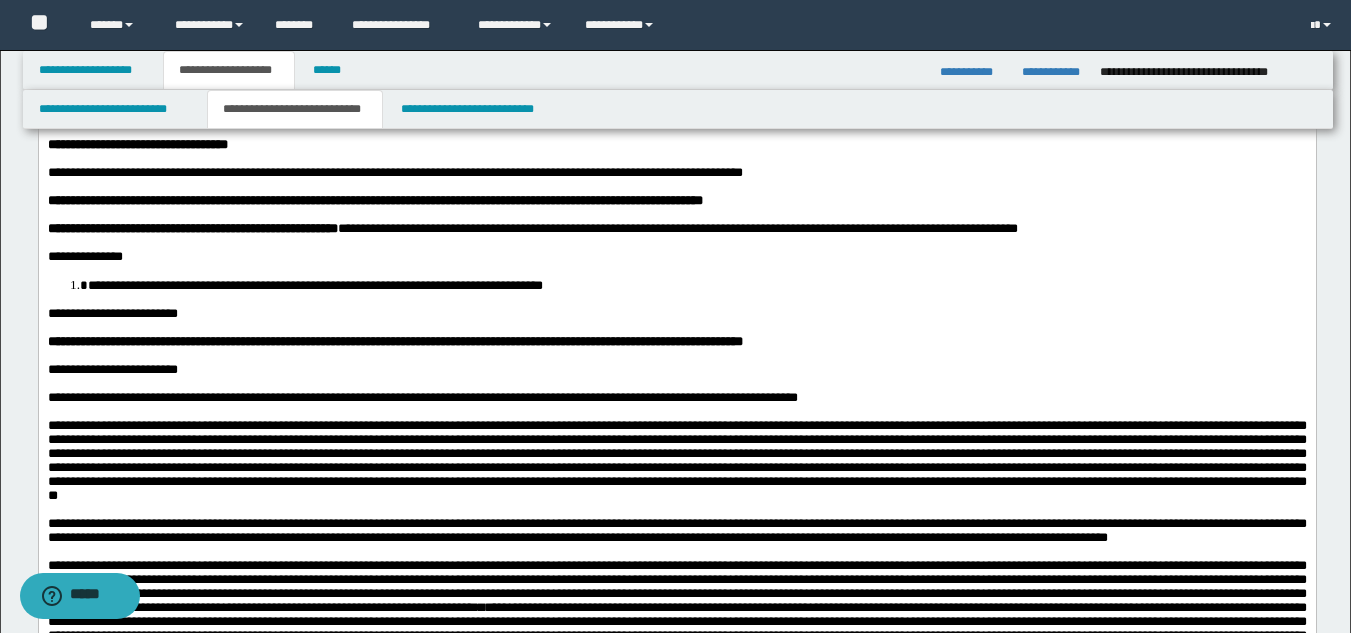 click at bounding box center (676, 459) 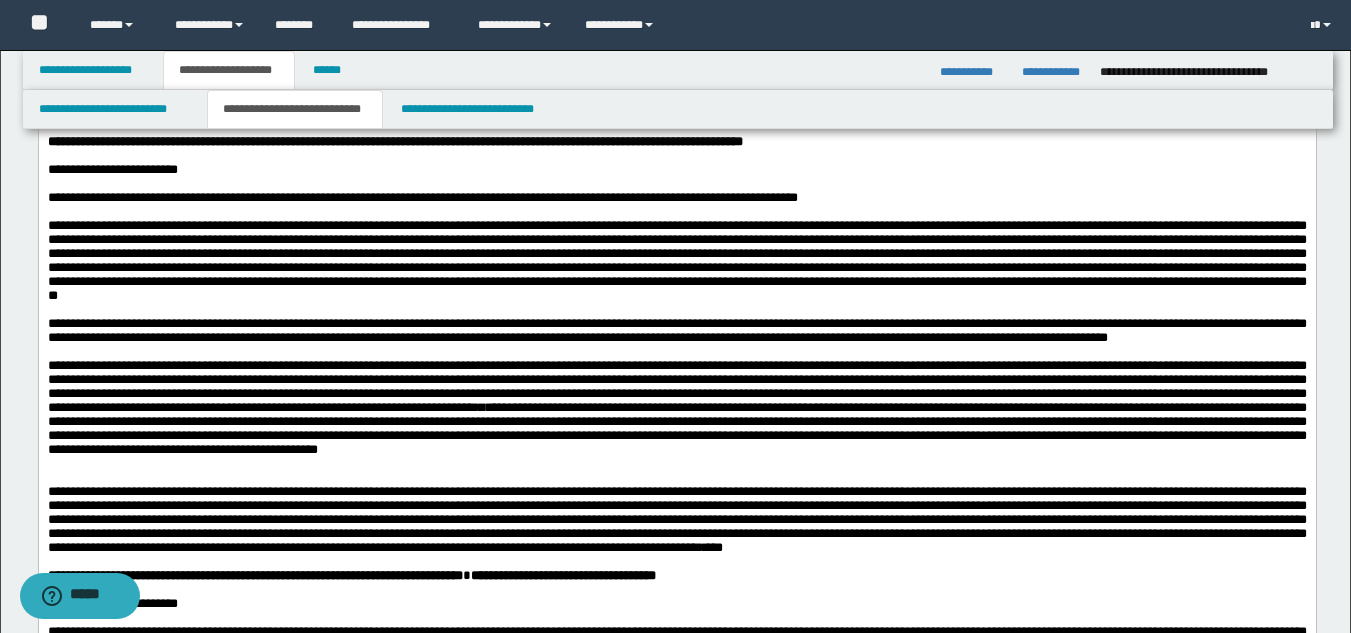 click on "**********" at bounding box center [676, 386] 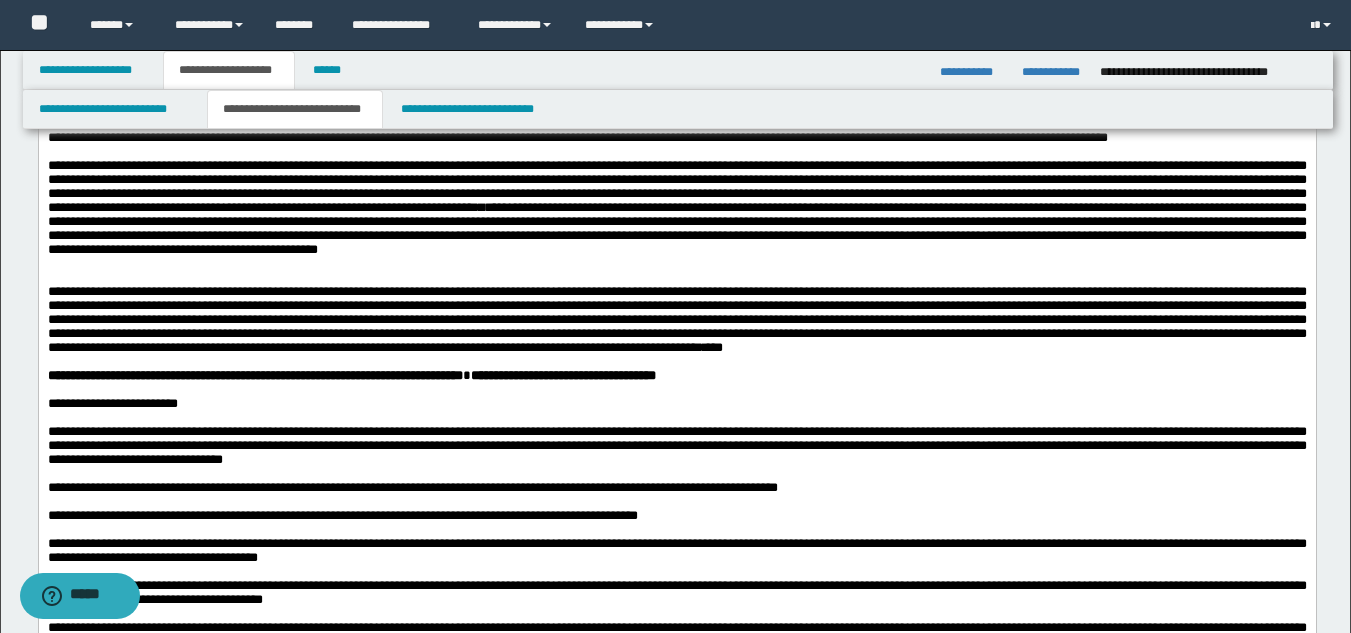 click on "**********" at bounding box center (676, 228) 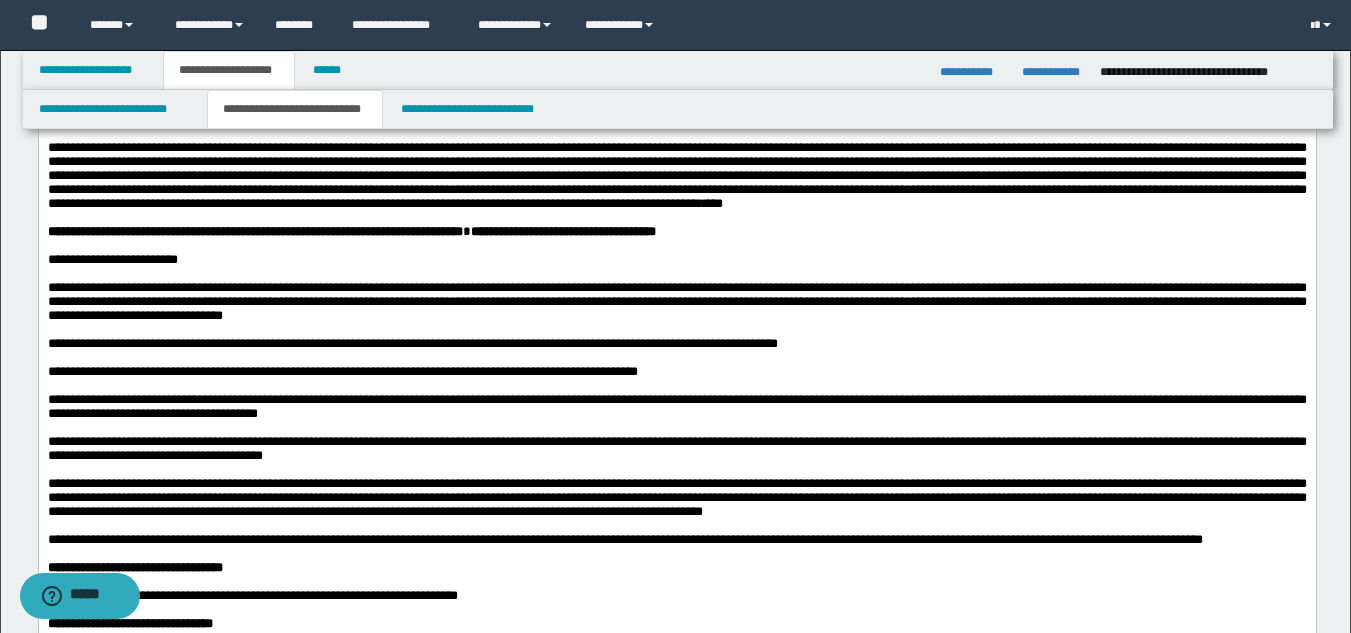 scroll, scrollTop: 700, scrollLeft: 0, axis: vertical 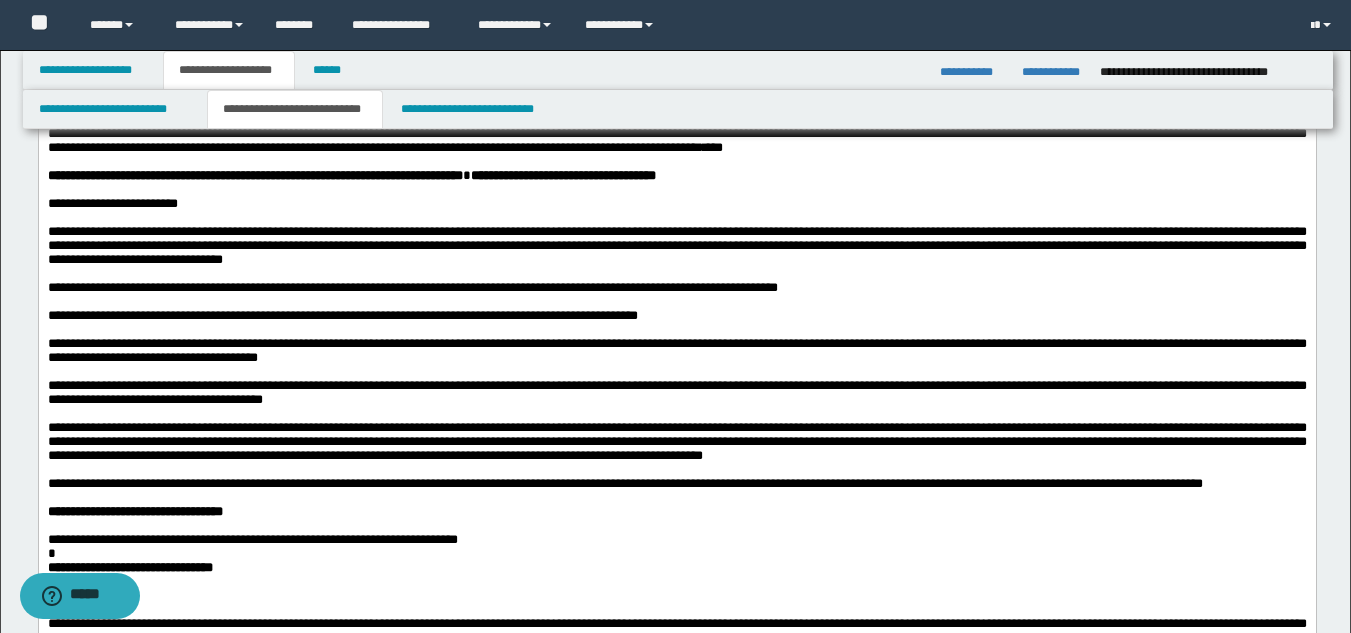 click on "**********" at bounding box center [676, 245] 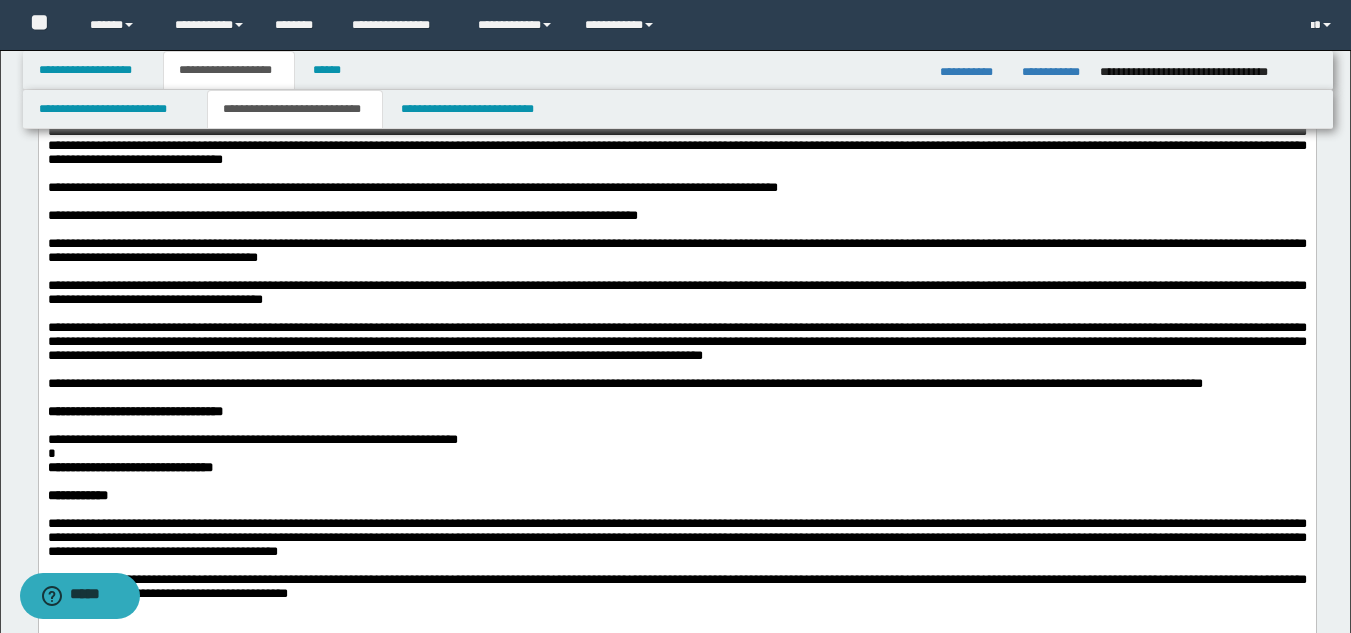 click on "**********" at bounding box center [676, 251] 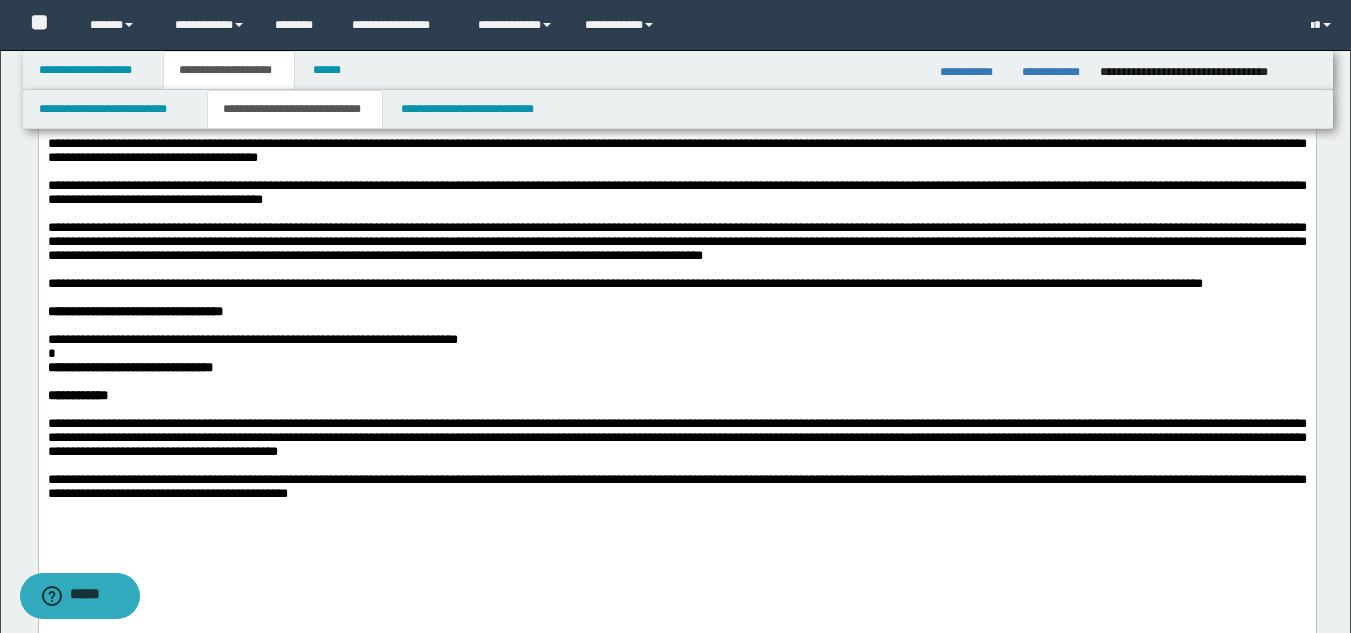click on "**********" at bounding box center (676, 241) 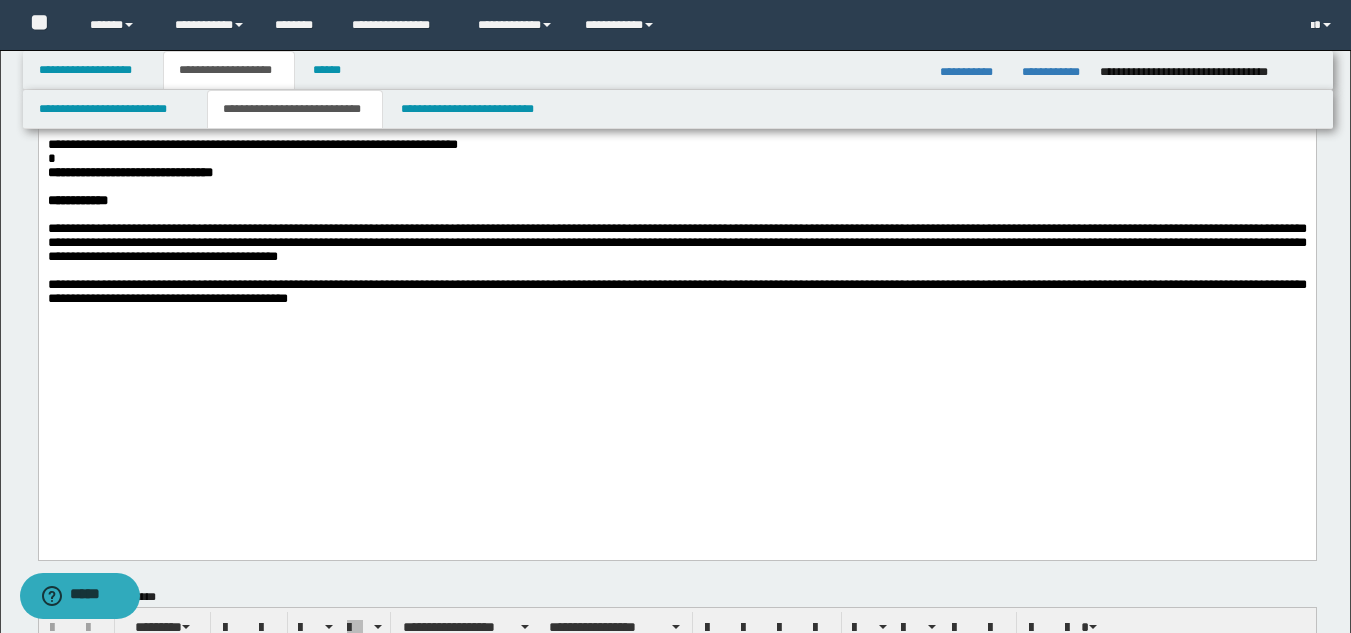 scroll, scrollTop: 1100, scrollLeft: 0, axis: vertical 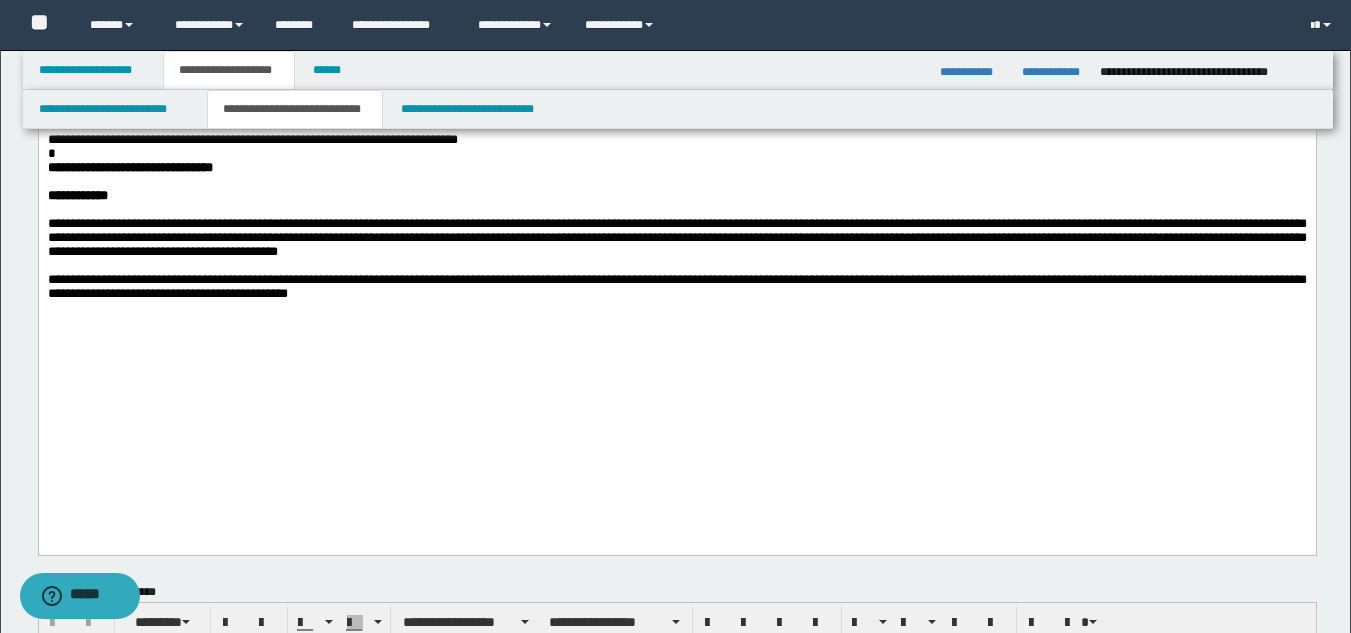 click on "**********" at bounding box center (676, 237) 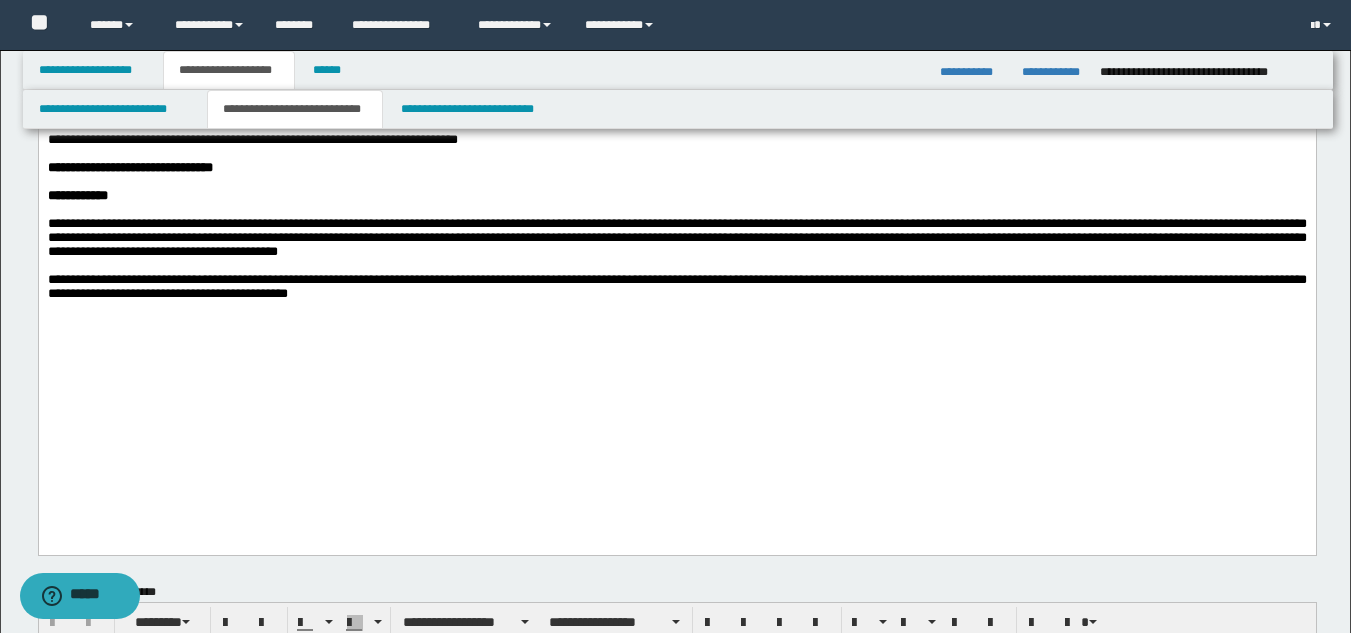 click on "**********" at bounding box center (77, 195) 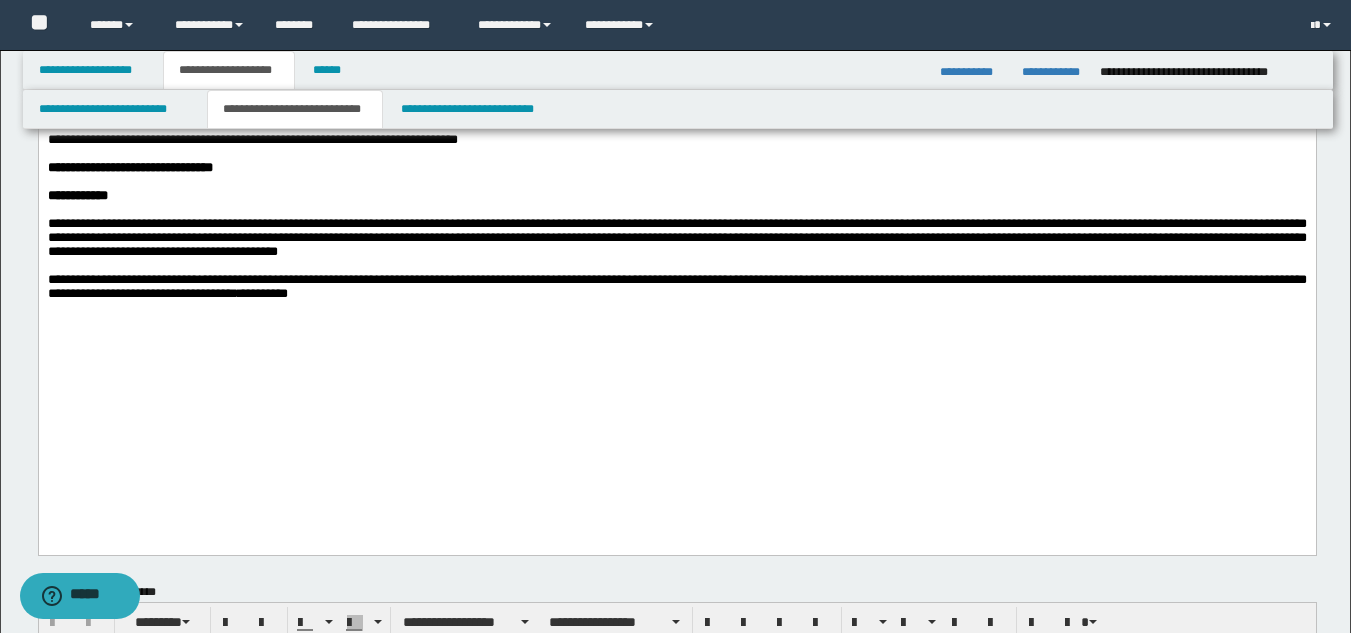 drag, startPoint x: 430, startPoint y: 462, endPoint x: 452, endPoint y: 460, distance: 22.090721 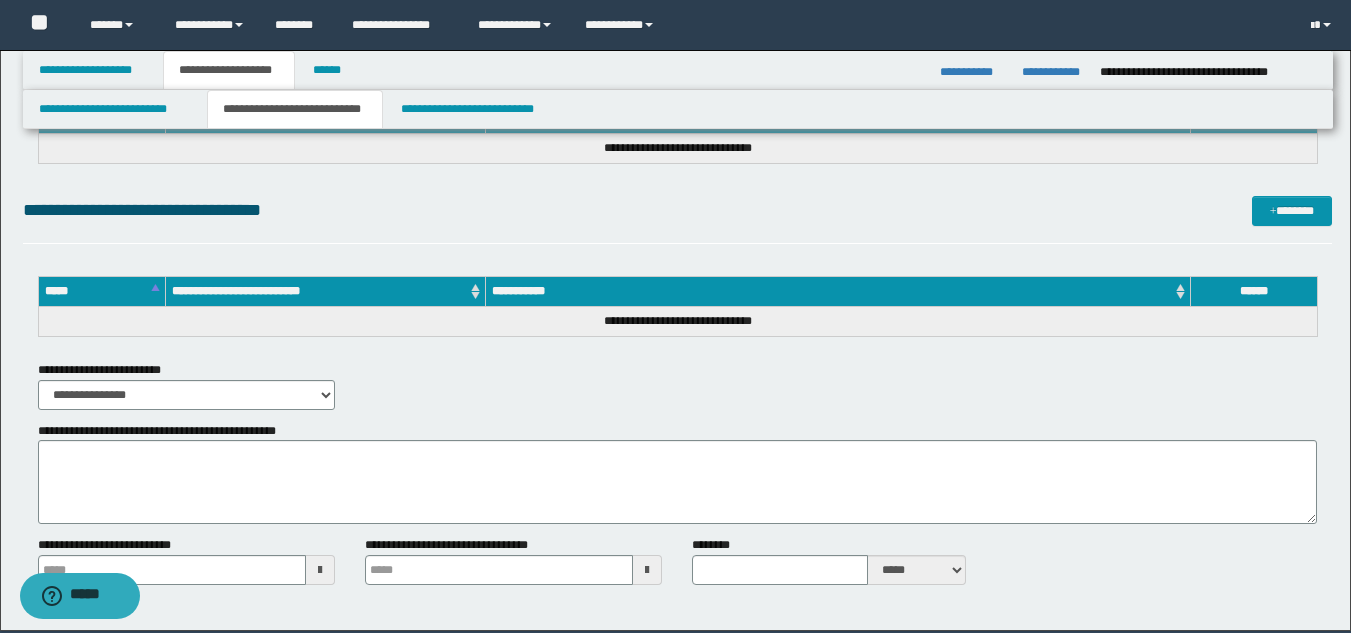 scroll, scrollTop: 2353, scrollLeft: 0, axis: vertical 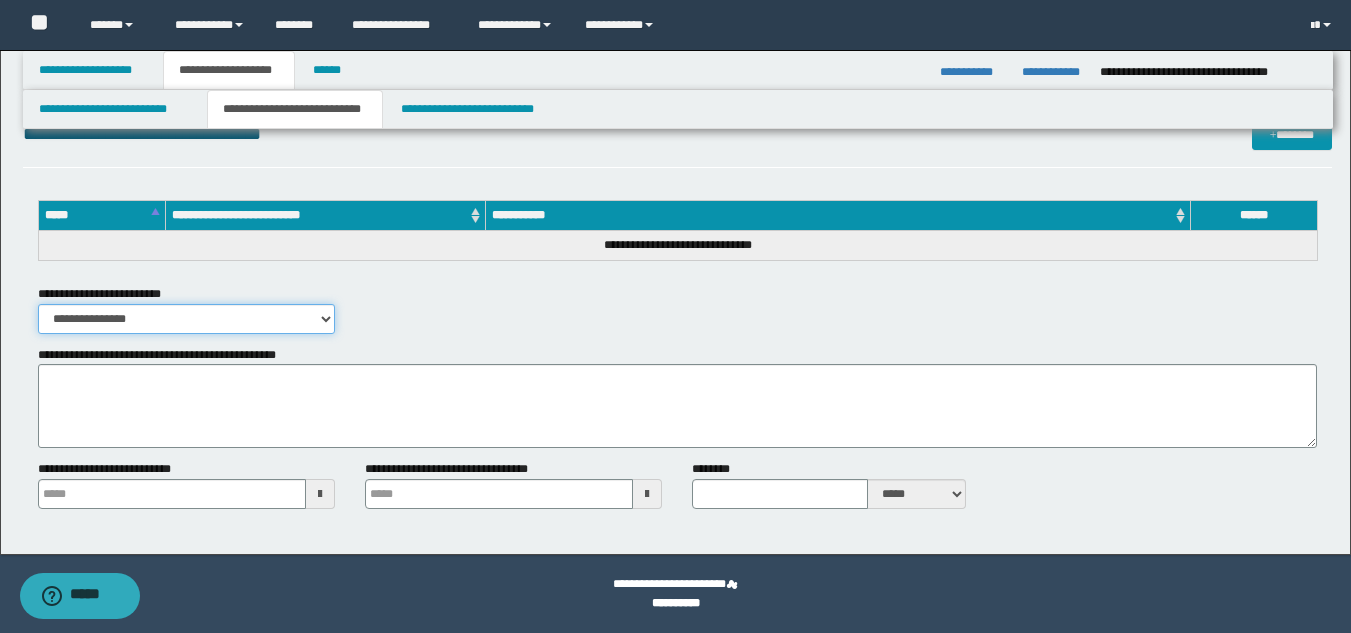 click on "**********" at bounding box center (186, 319) 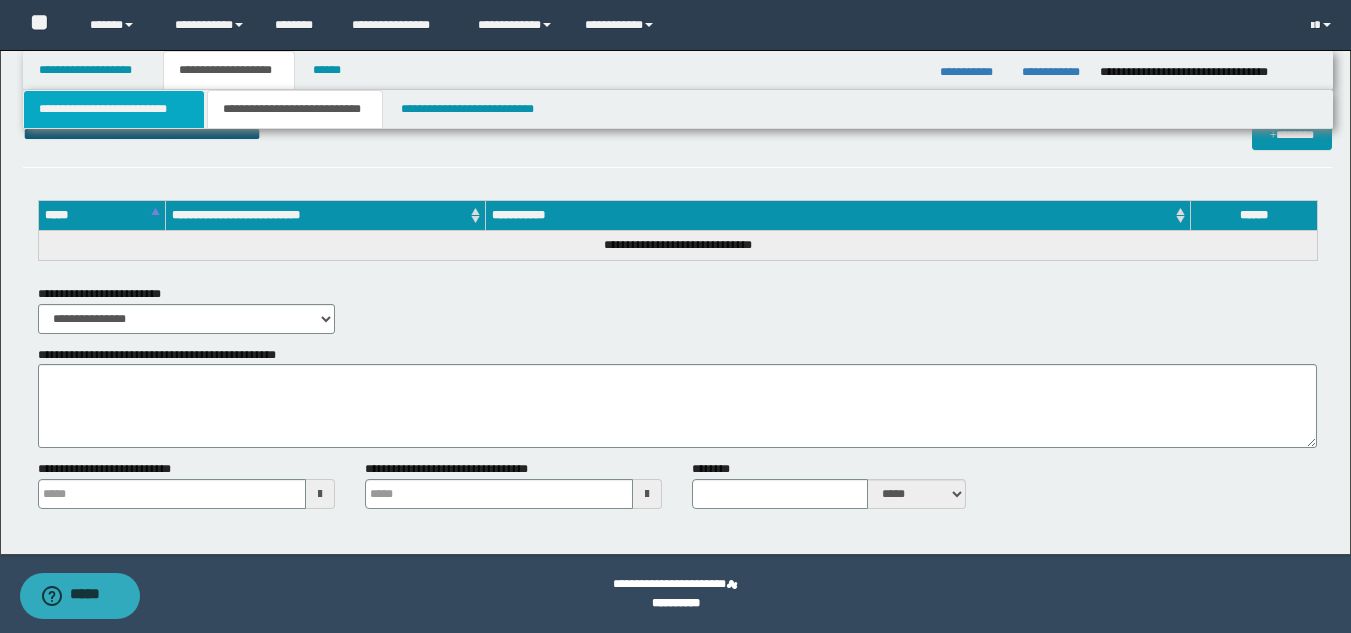 click on "**********" at bounding box center (114, 109) 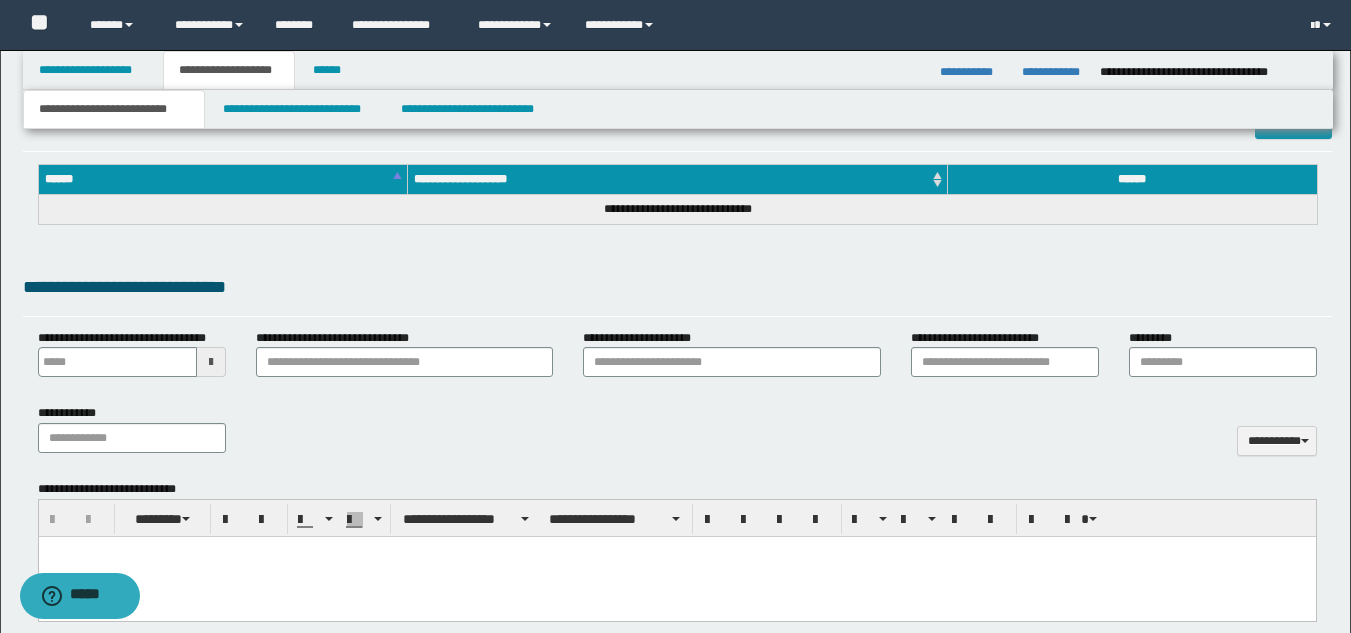 scroll, scrollTop: 900, scrollLeft: 0, axis: vertical 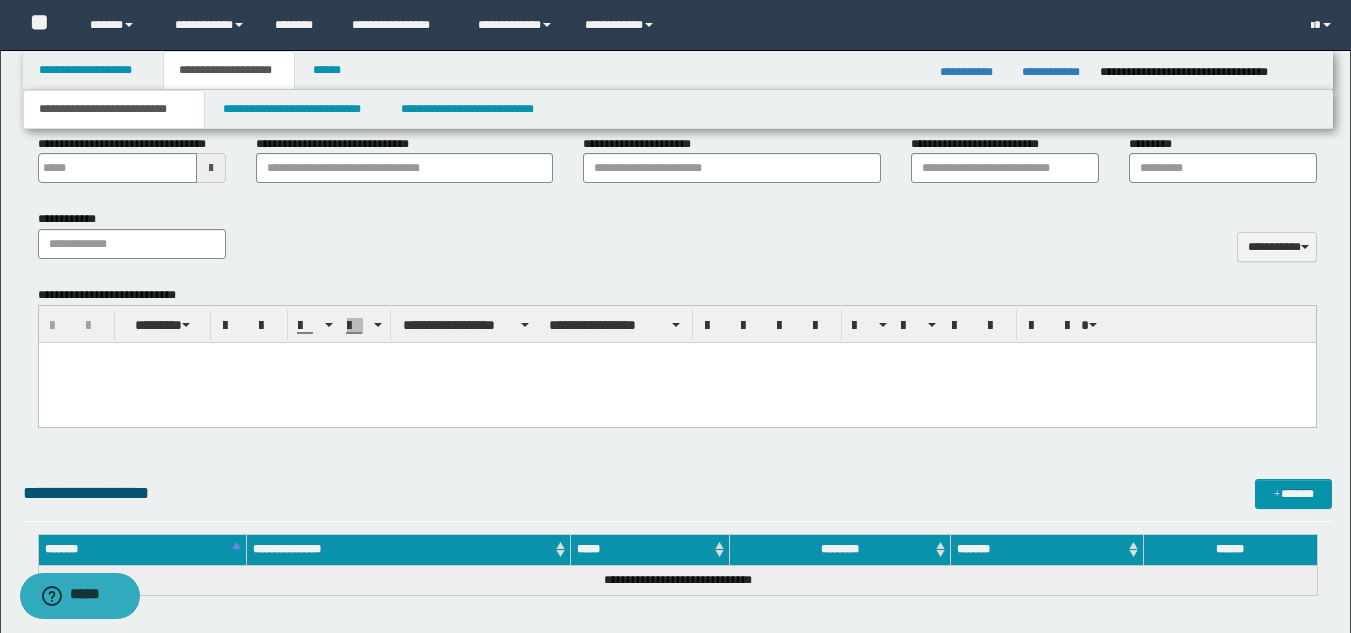 click at bounding box center (676, 383) 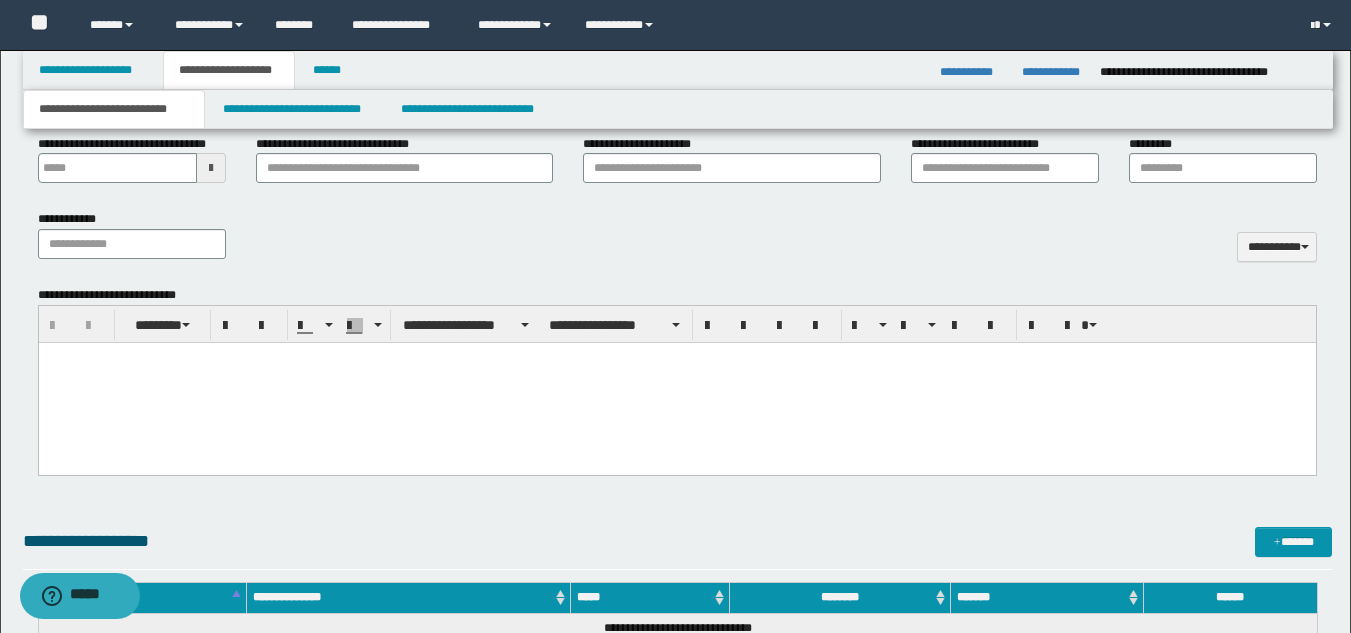 paste 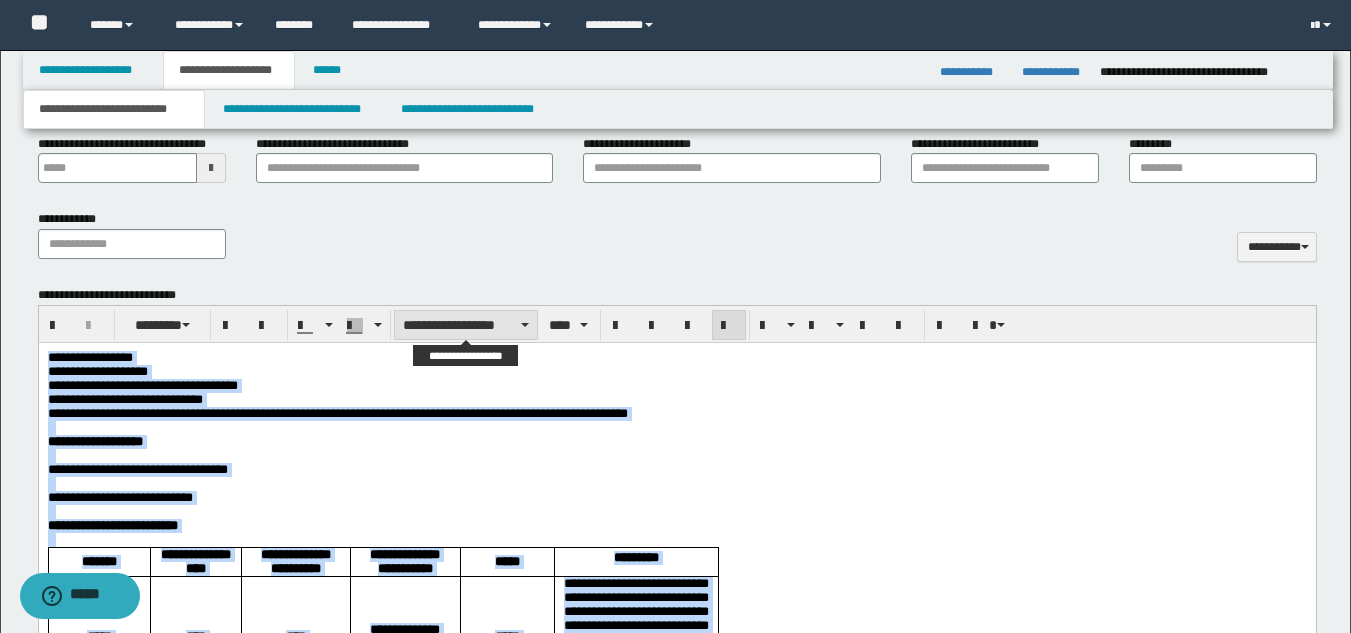 click on "**********" at bounding box center [466, 325] 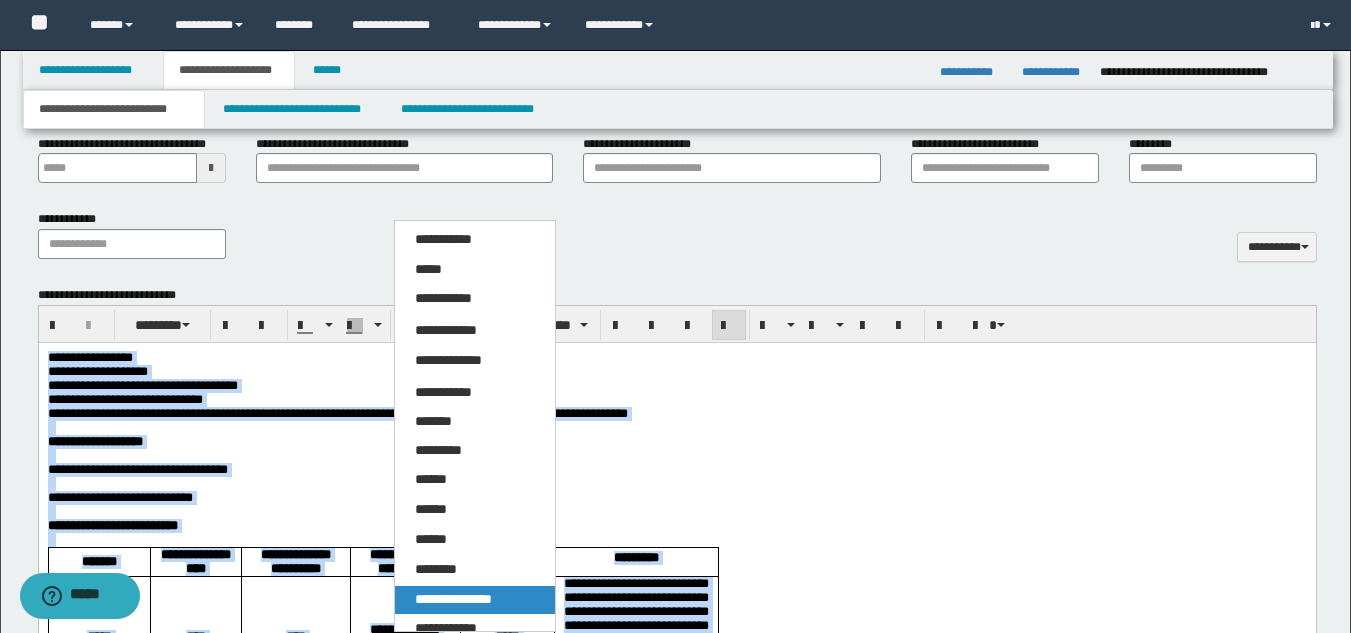 drag, startPoint x: 473, startPoint y: 599, endPoint x: 486, endPoint y: 215, distance: 384.22 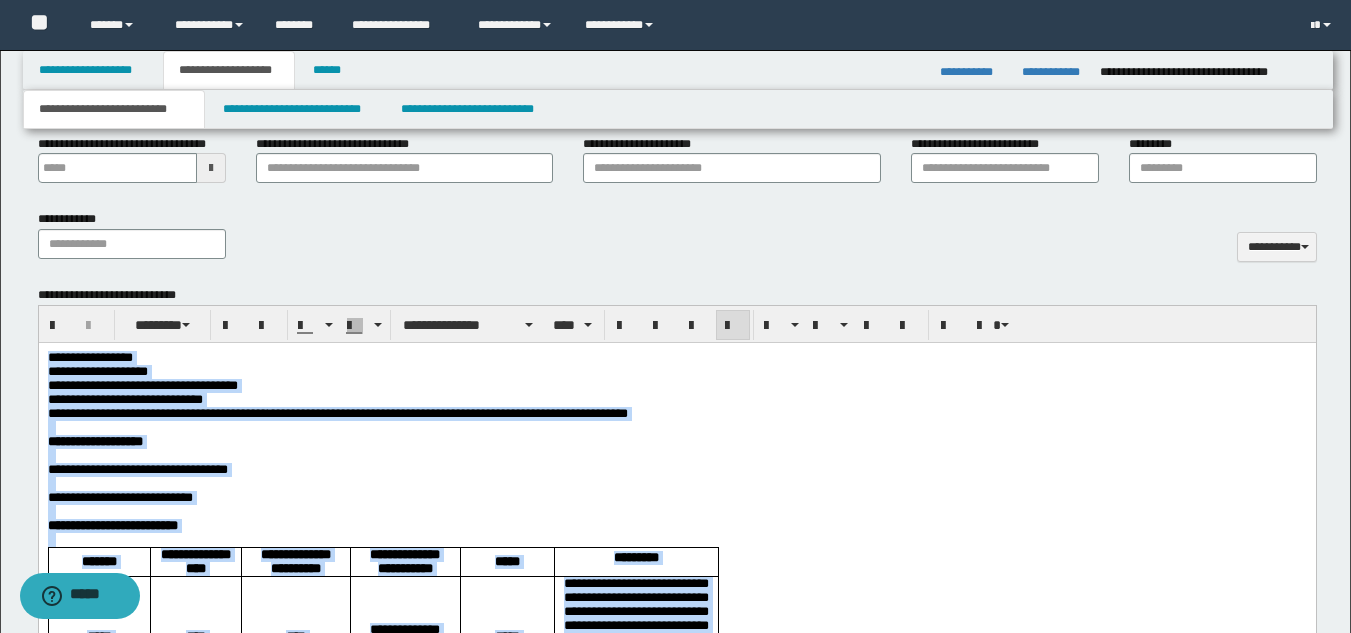 click at bounding box center (733, 326) 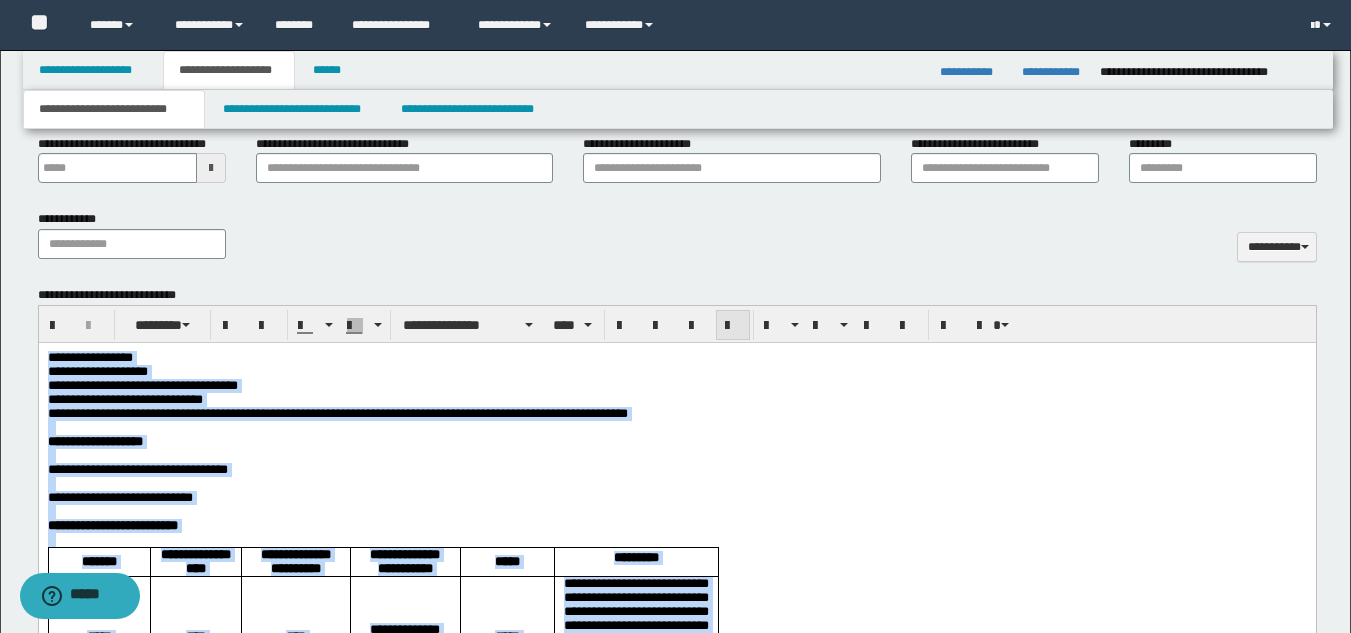 click at bounding box center (733, 326) 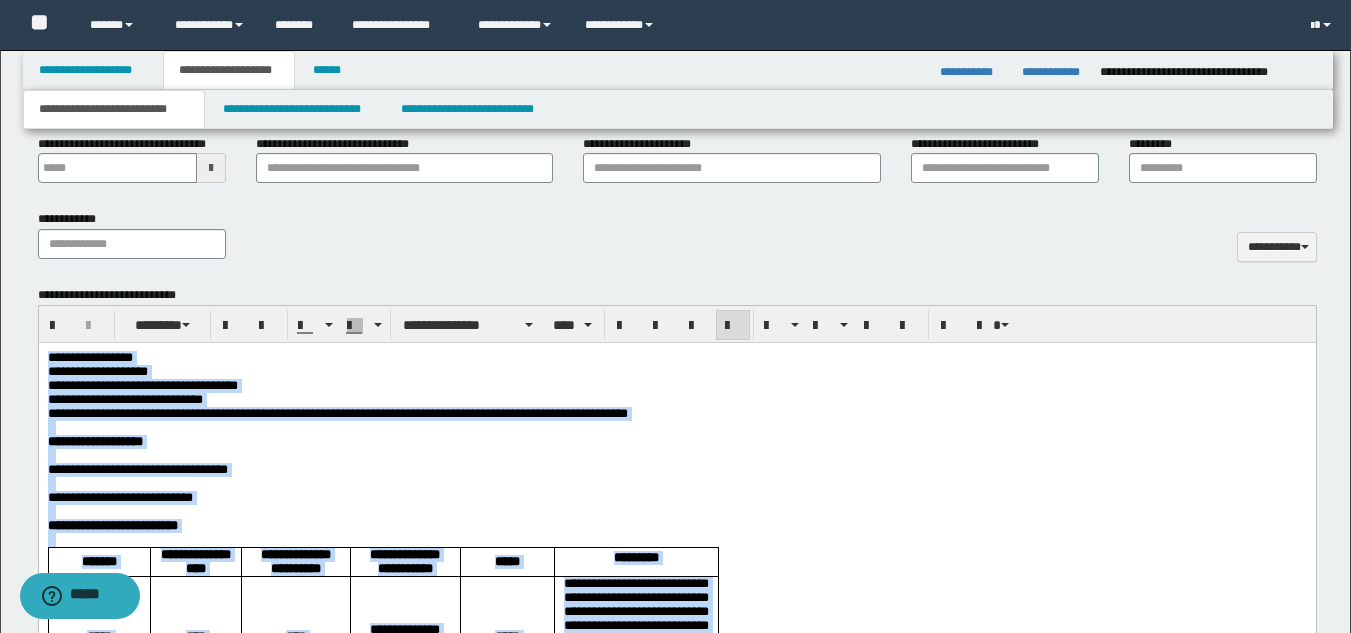 click on "**********" at bounding box center (676, 358) 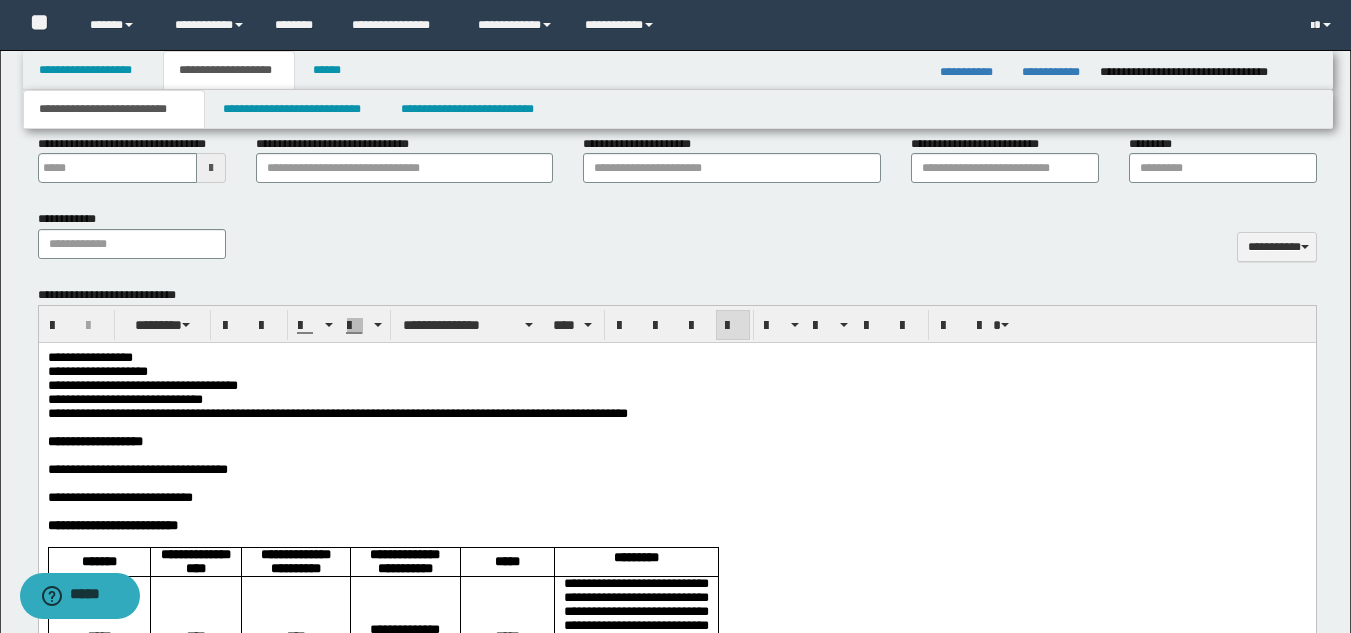 drag, startPoint x: 47, startPoint y: 358, endPoint x: 76, endPoint y: 418, distance: 66.64083 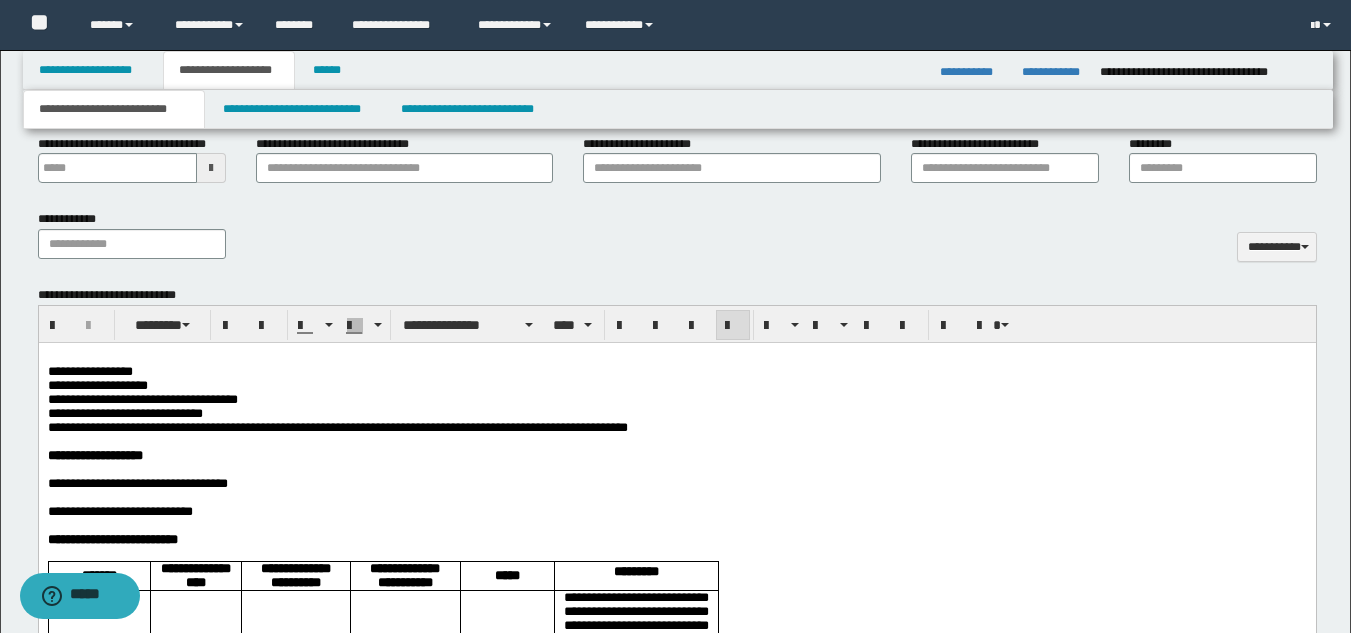 click at bounding box center (676, 442) 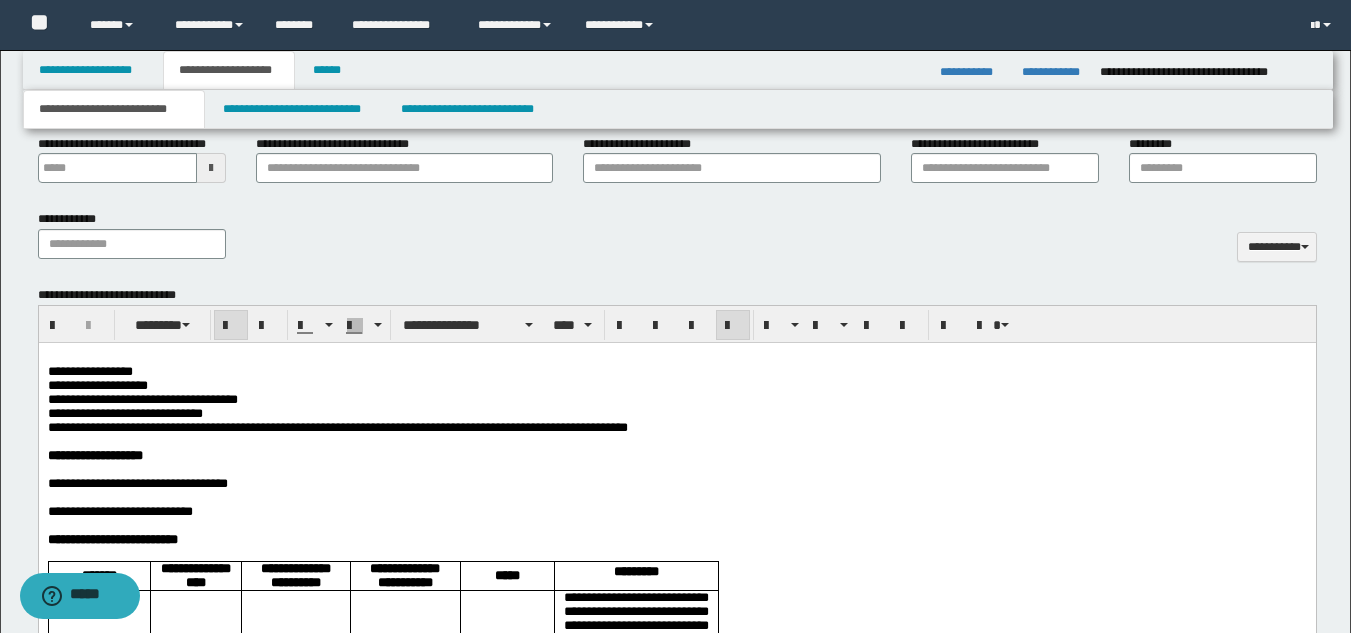 scroll, scrollTop: 1000, scrollLeft: 0, axis: vertical 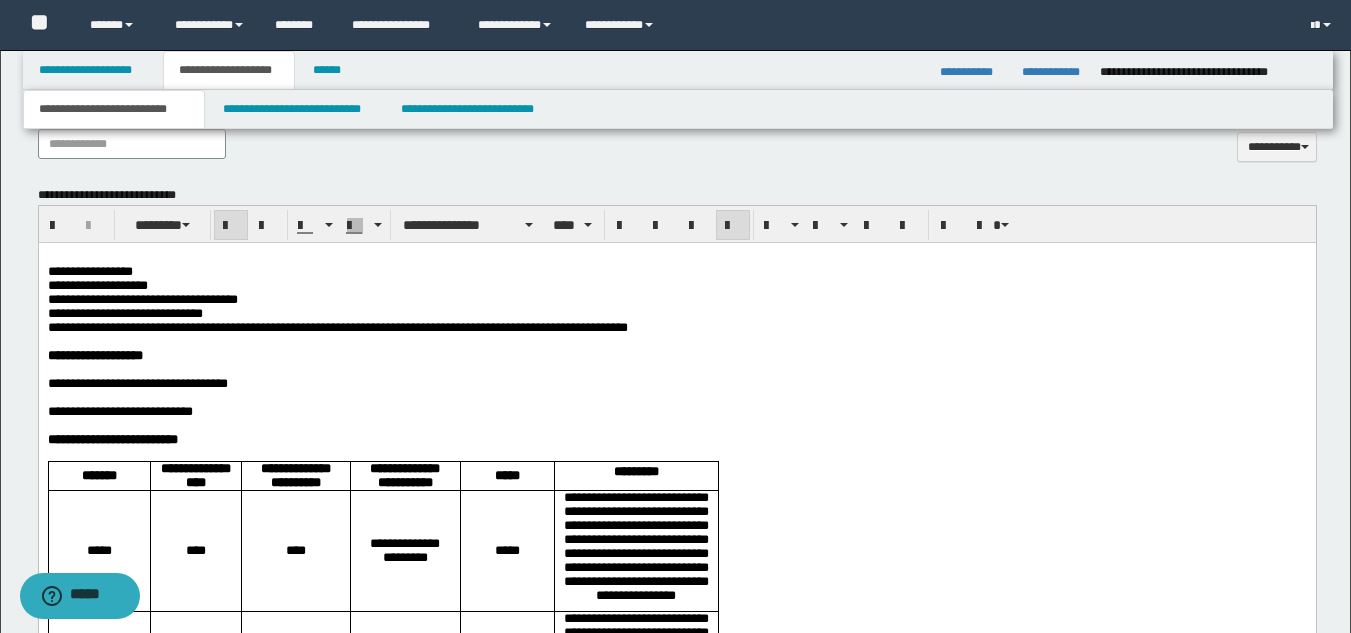 click on "**********" at bounding box center [97, 285] 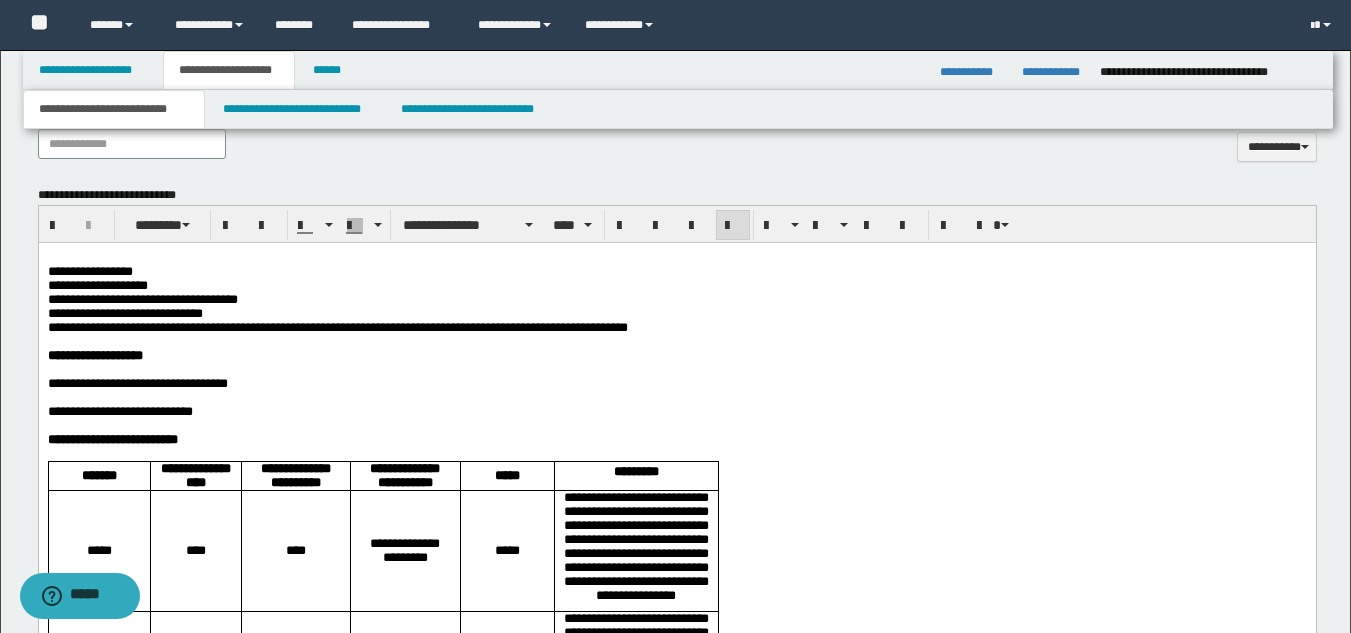 drag, startPoint x: 111, startPoint y: 383, endPoint x: 87, endPoint y: 397, distance: 27.784887 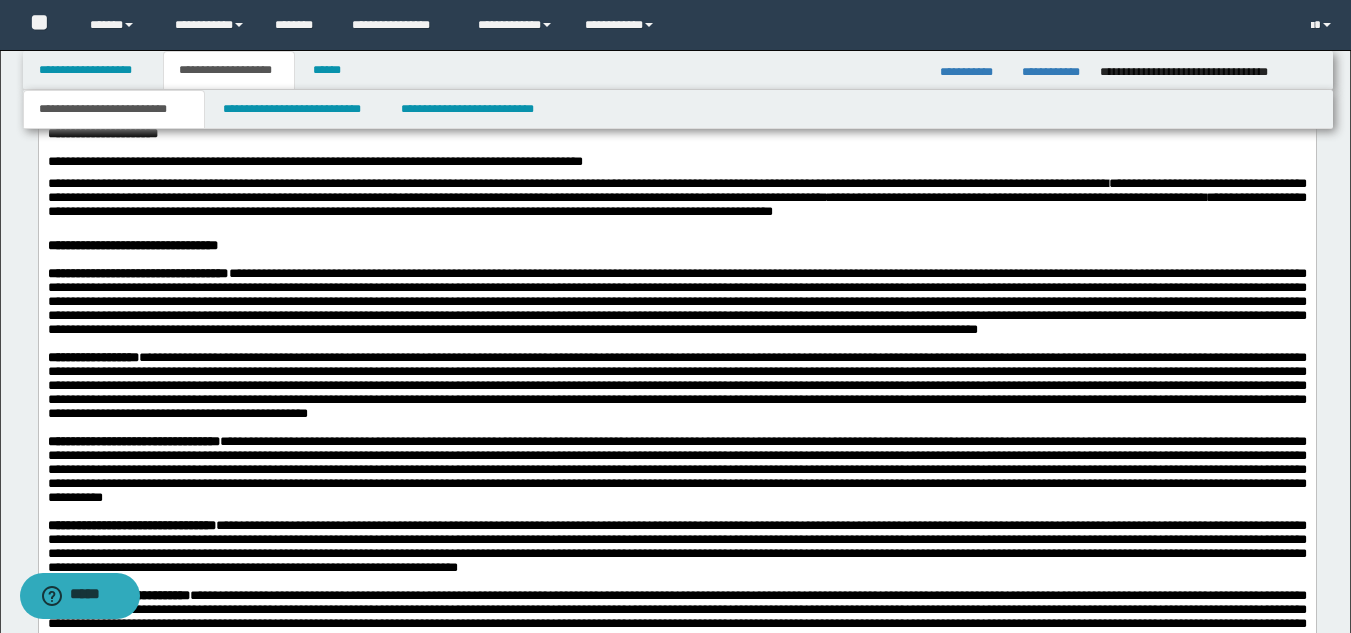 scroll, scrollTop: 1800, scrollLeft: 0, axis: vertical 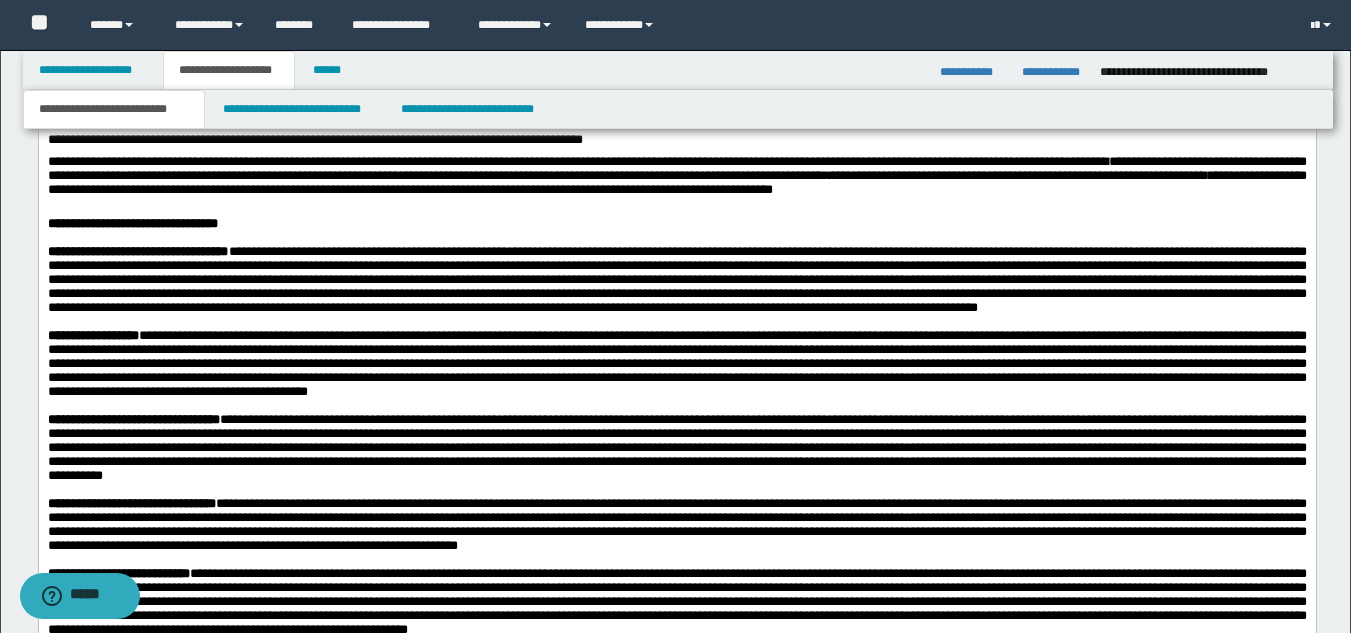 click on "**********" at bounding box center [314, 140] 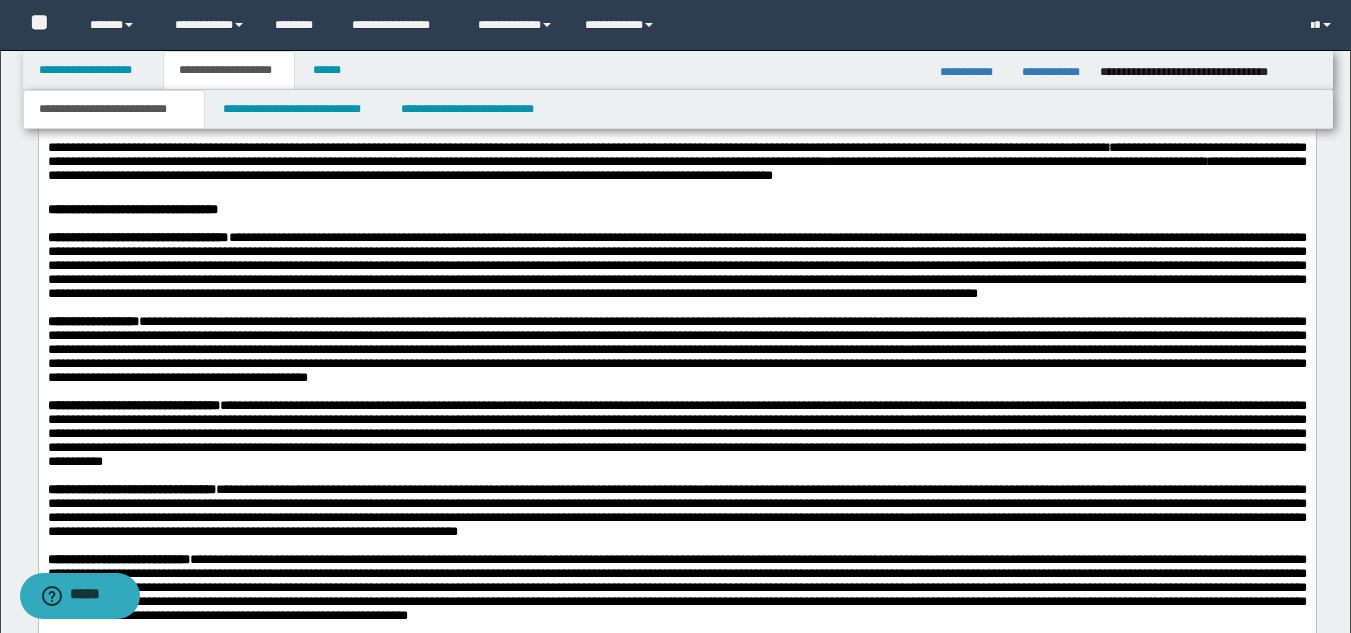 click on "**********" at bounding box center (314, 126) 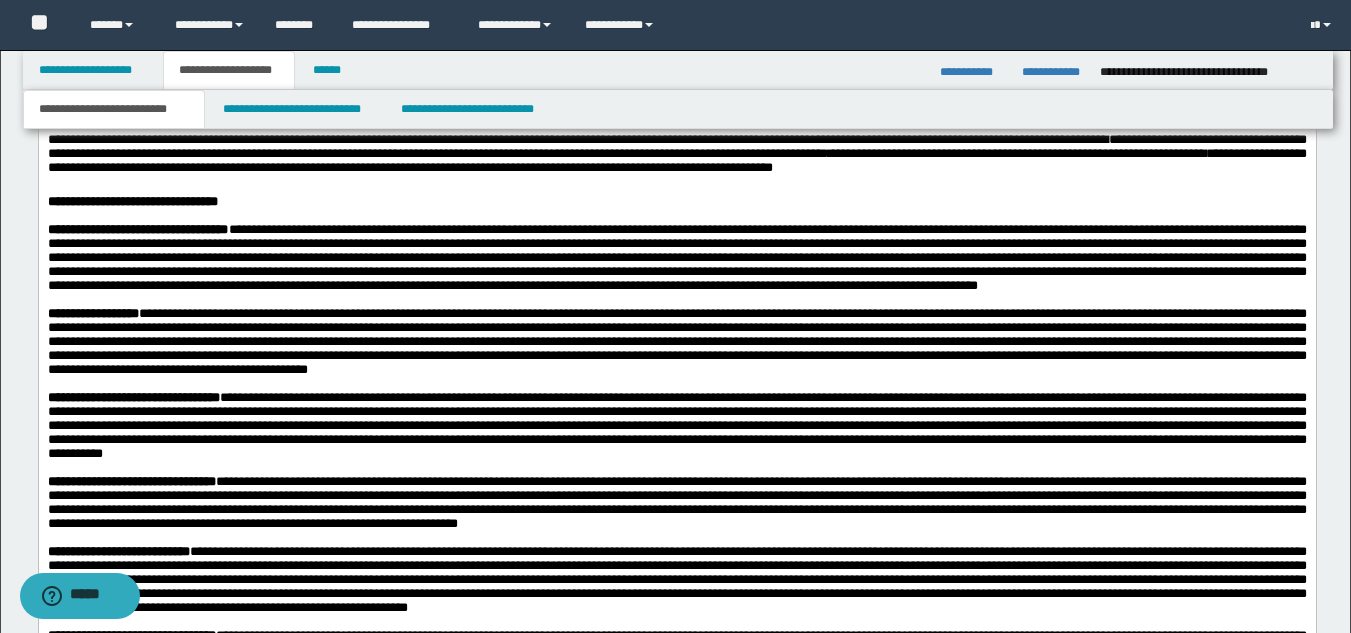 click on "**********" at bounding box center [102, 98] 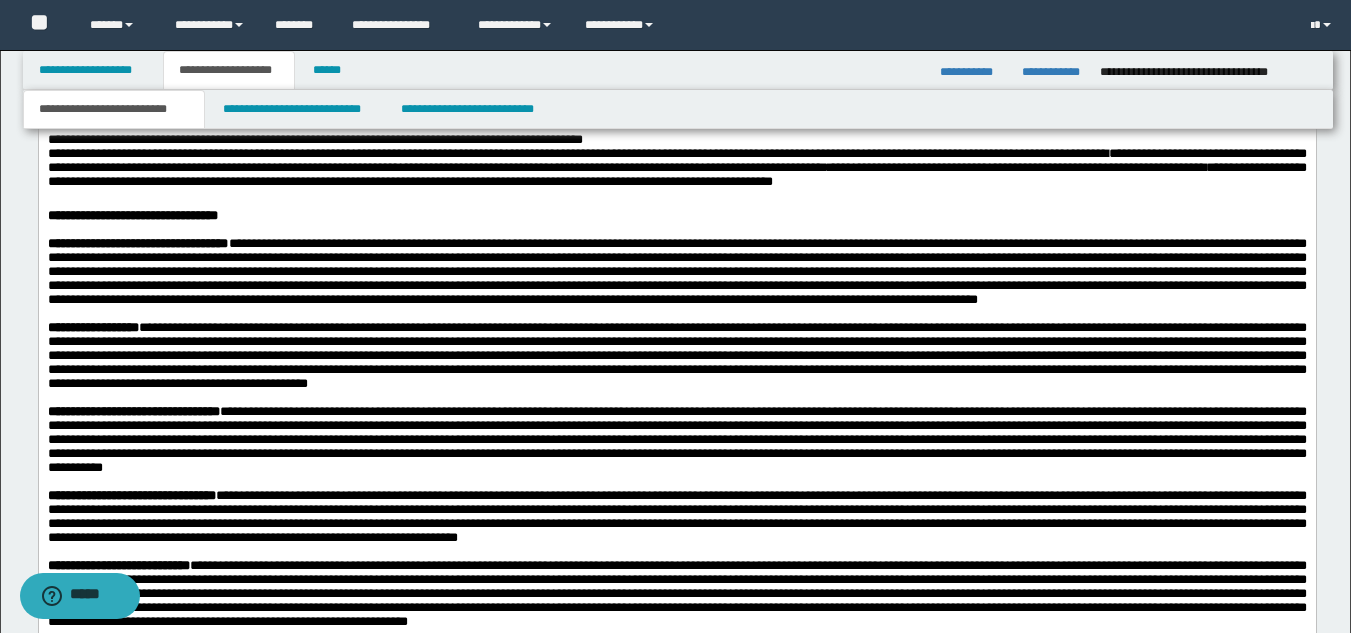 click on "**********" at bounding box center (676, 141) 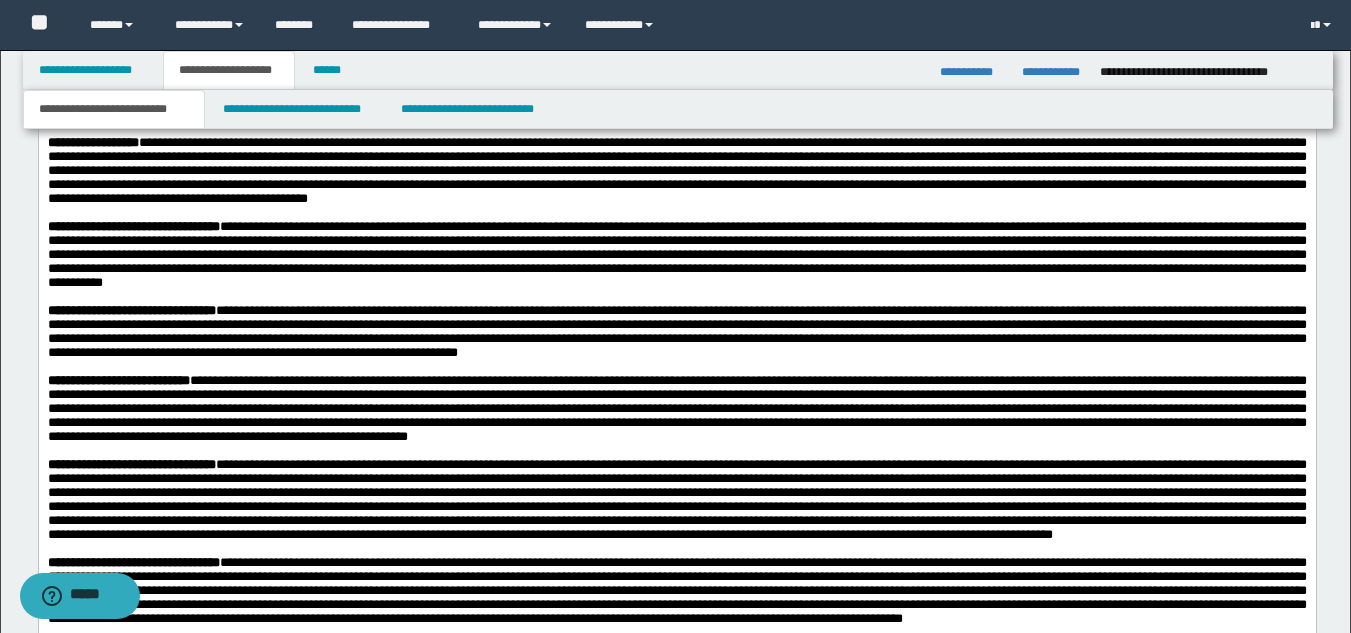 scroll, scrollTop: 2000, scrollLeft: 0, axis: vertical 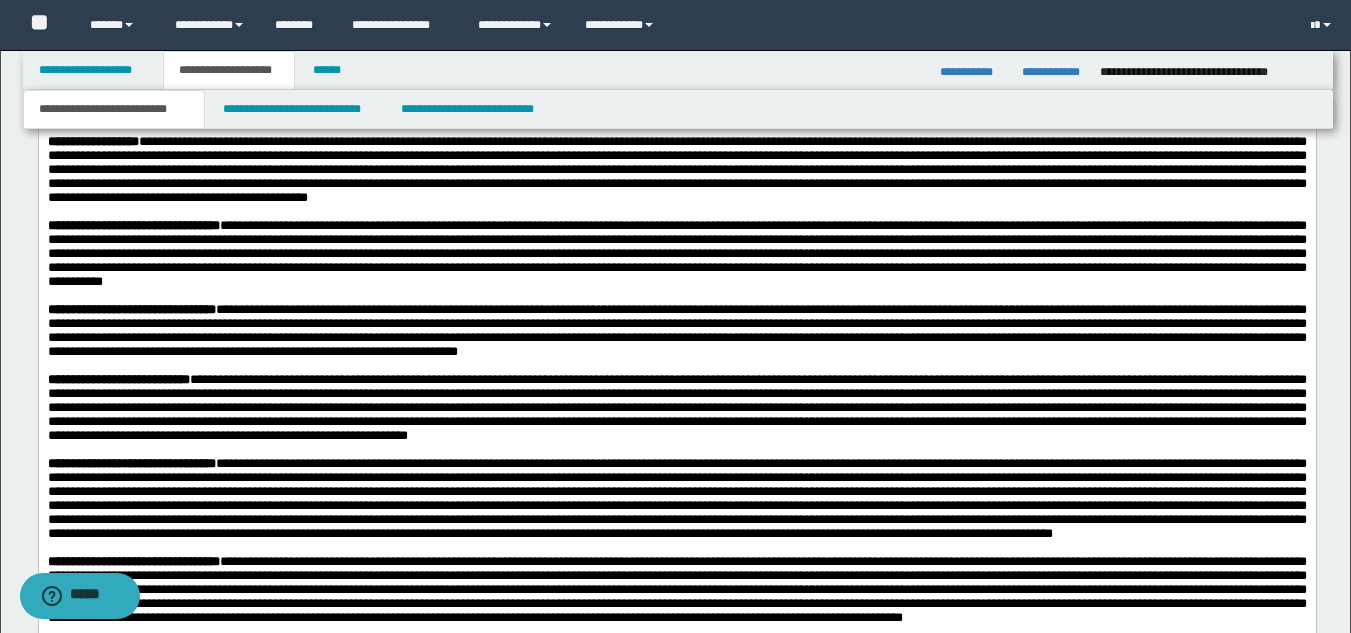 click on "**********" at bounding box center (574, -32) 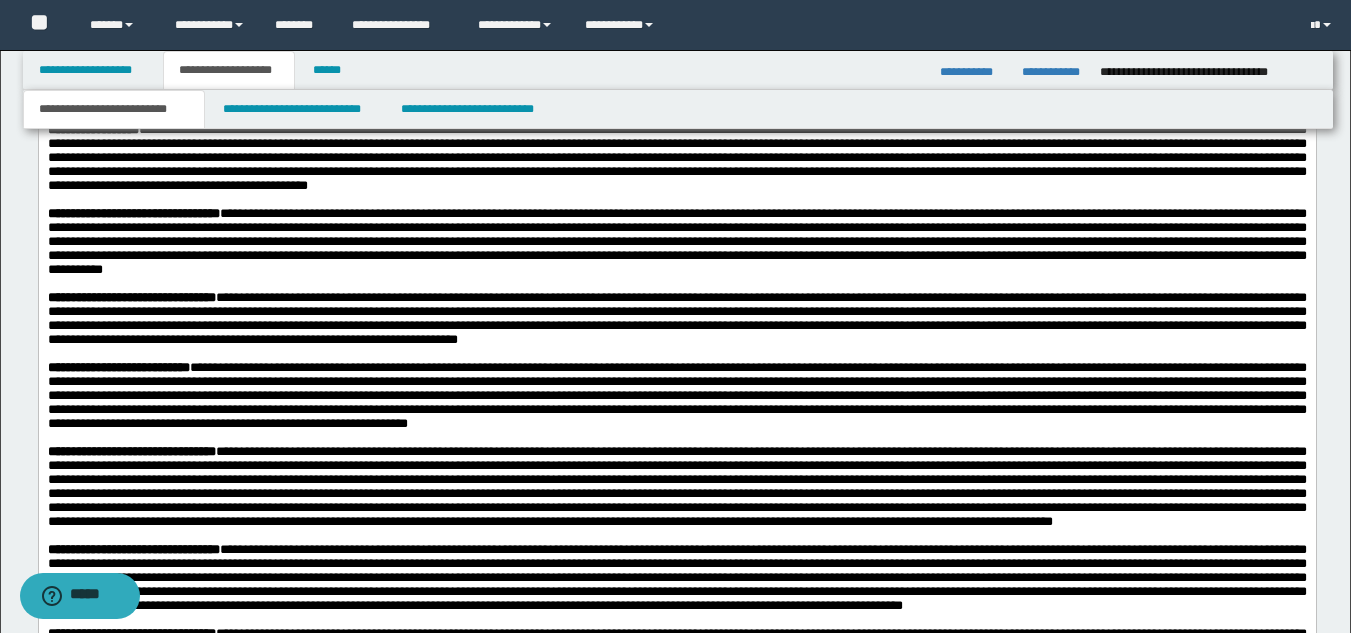 click at bounding box center [676, 5] 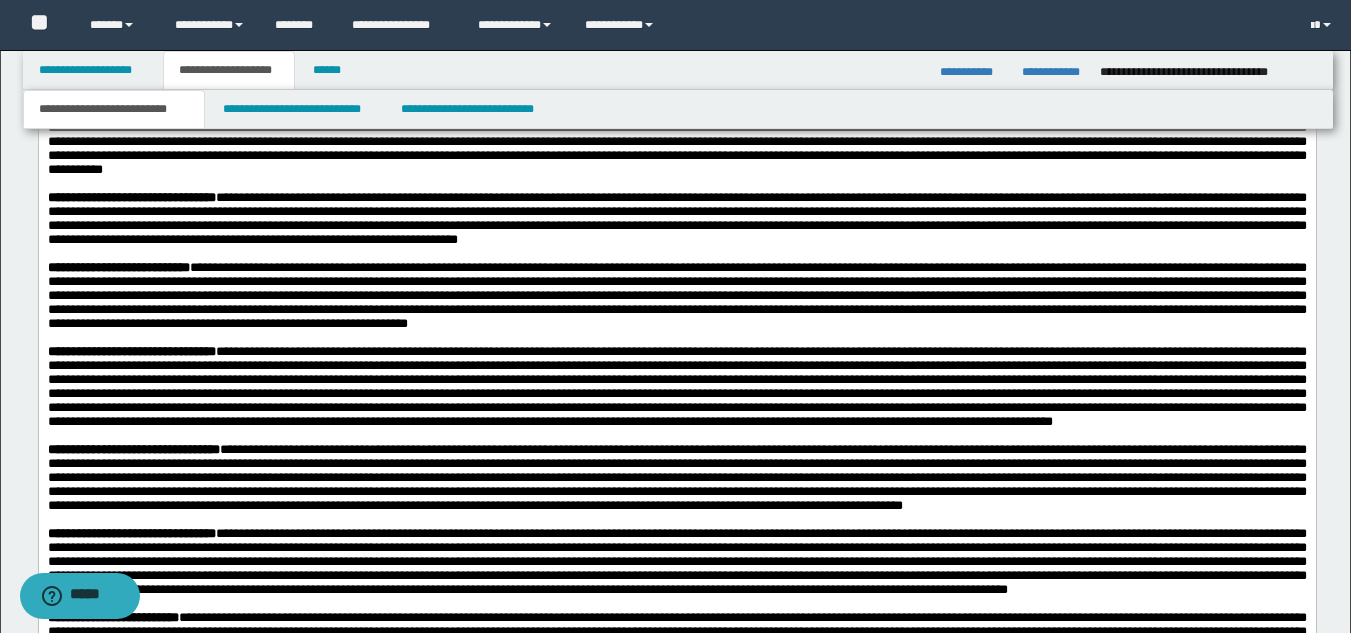 click at bounding box center (676, 101) 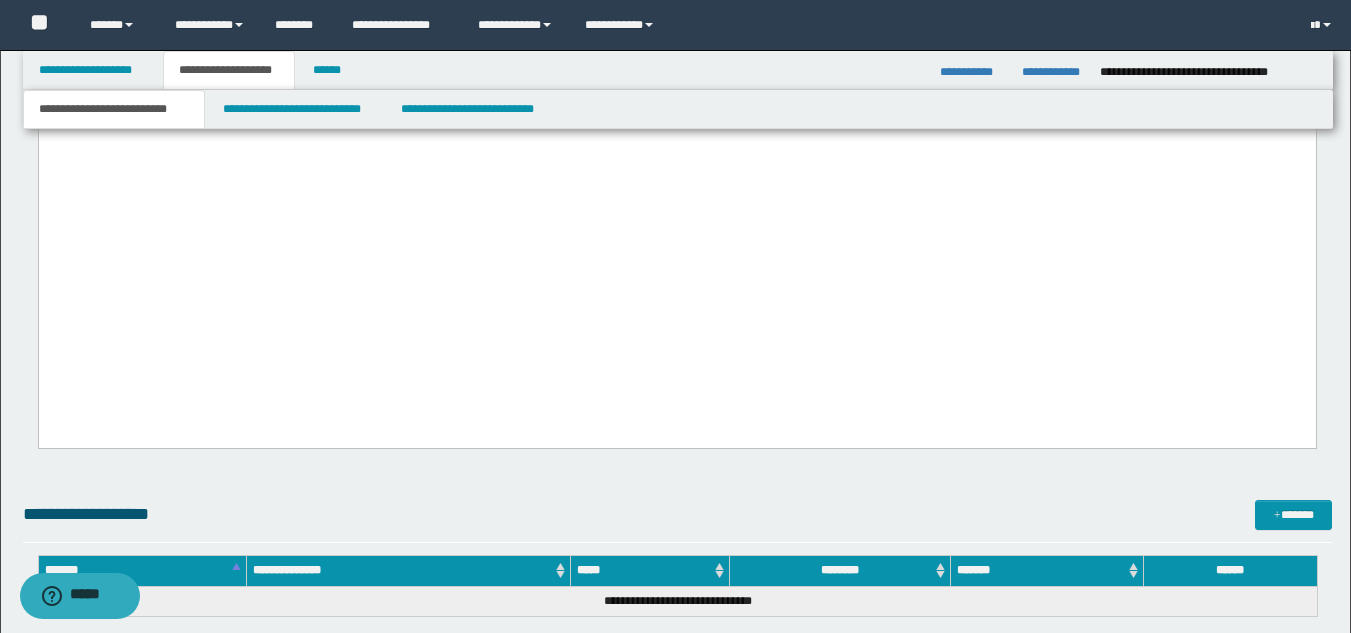 scroll, scrollTop: 3000, scrollLeft: 0, axis: vertical 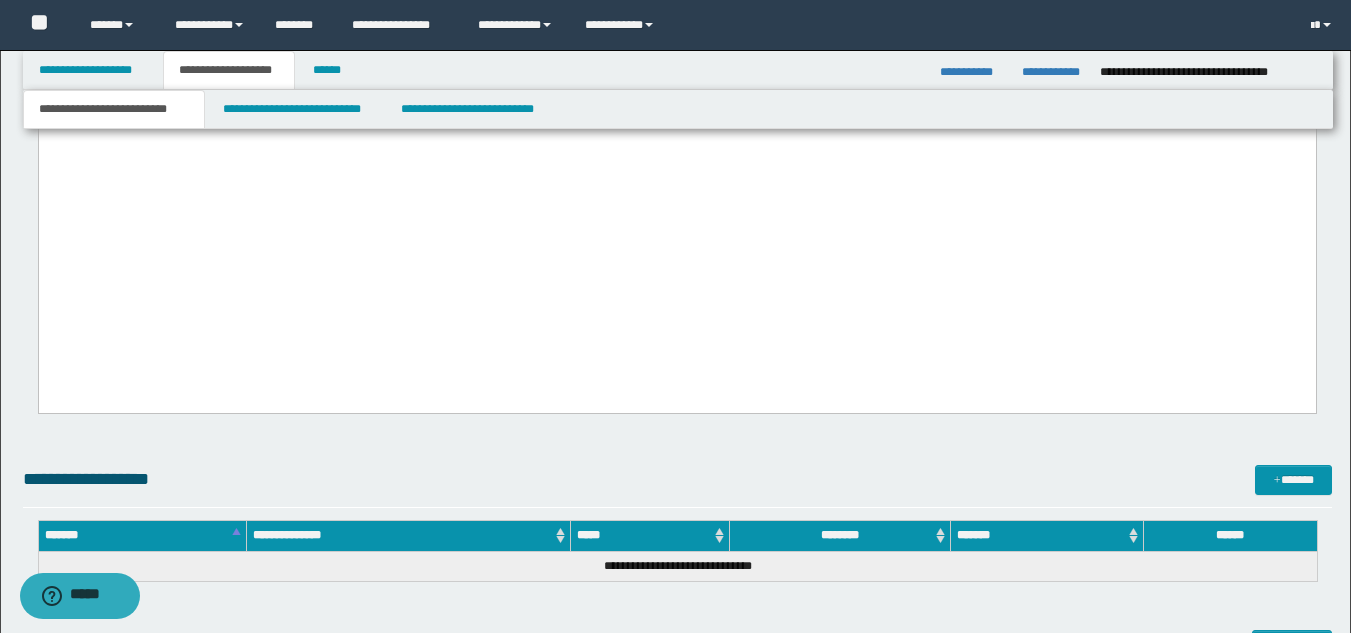 click on "**********" at bounding box center (676, -923) 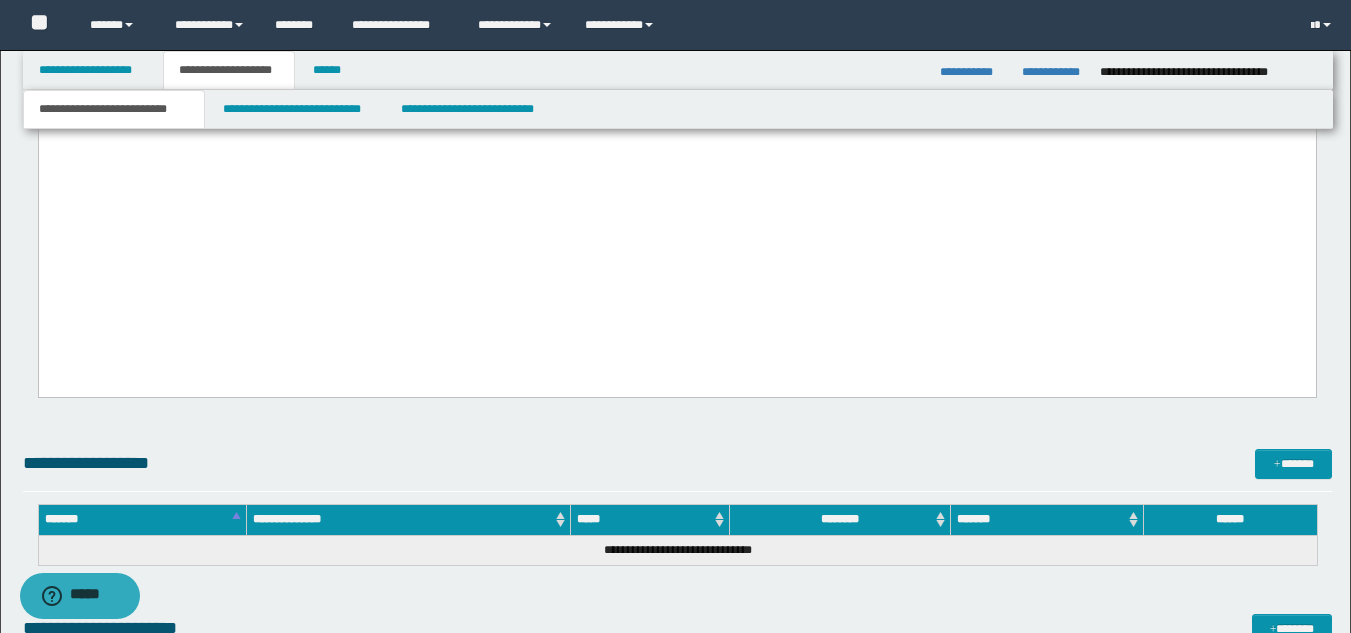 click on "**********" at bounding box center (676, -930) 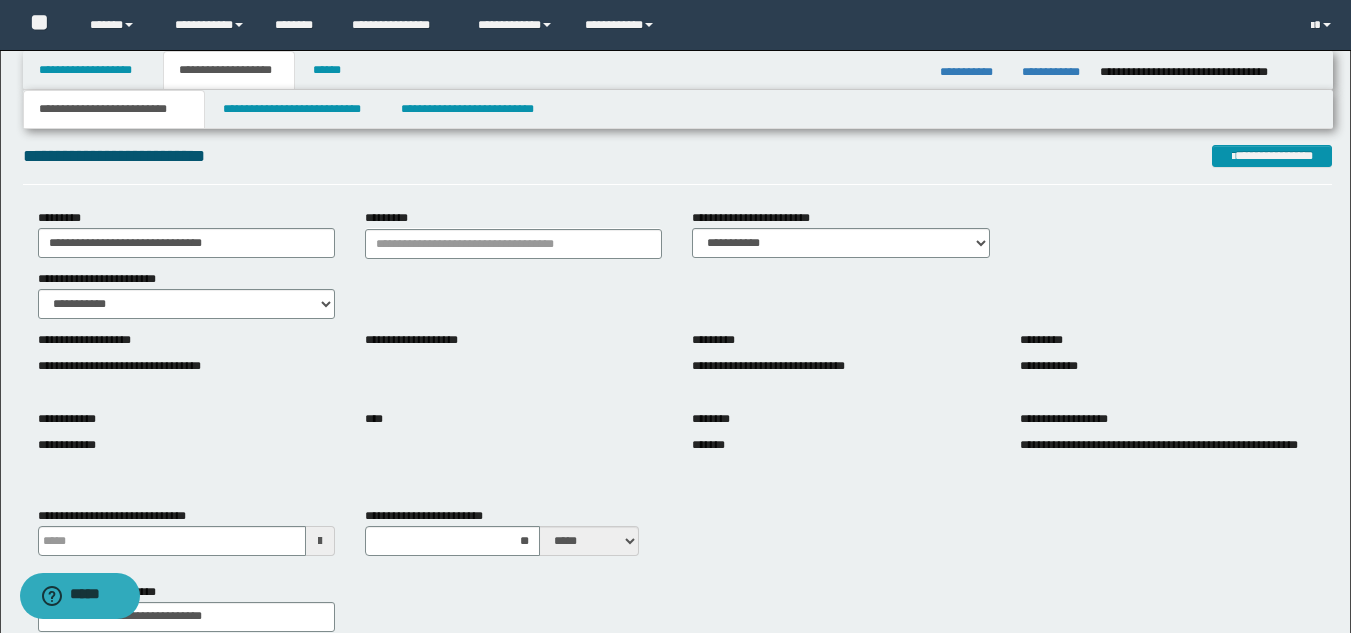 scroll, scrollTop: 0, scrollLeft: 0, axis: both 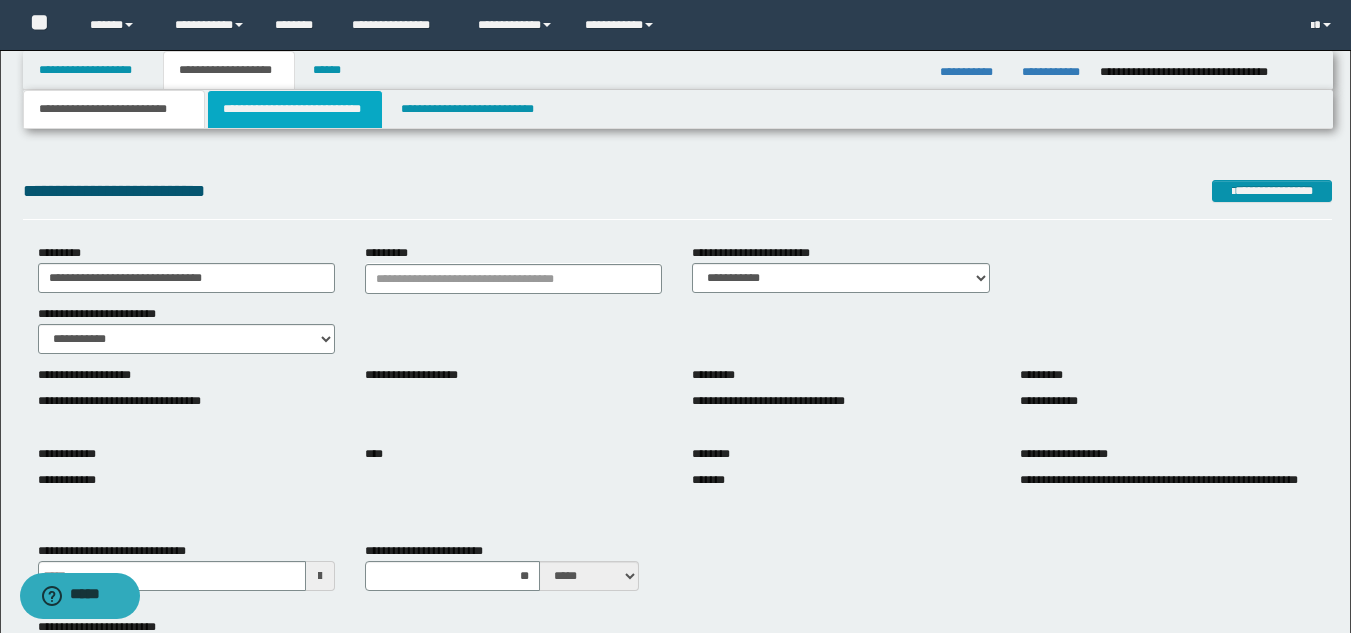 click on "**********" at bounding box center [295, 109] 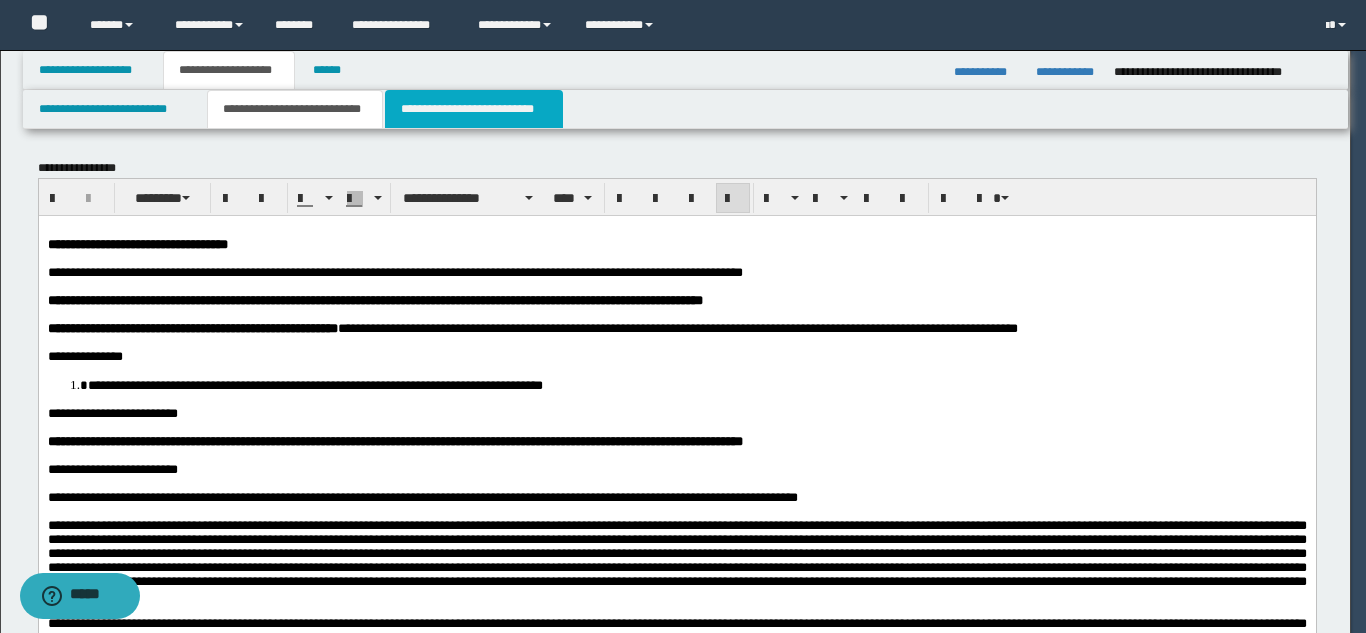 click on "**********" at bounding box center (474, 109) 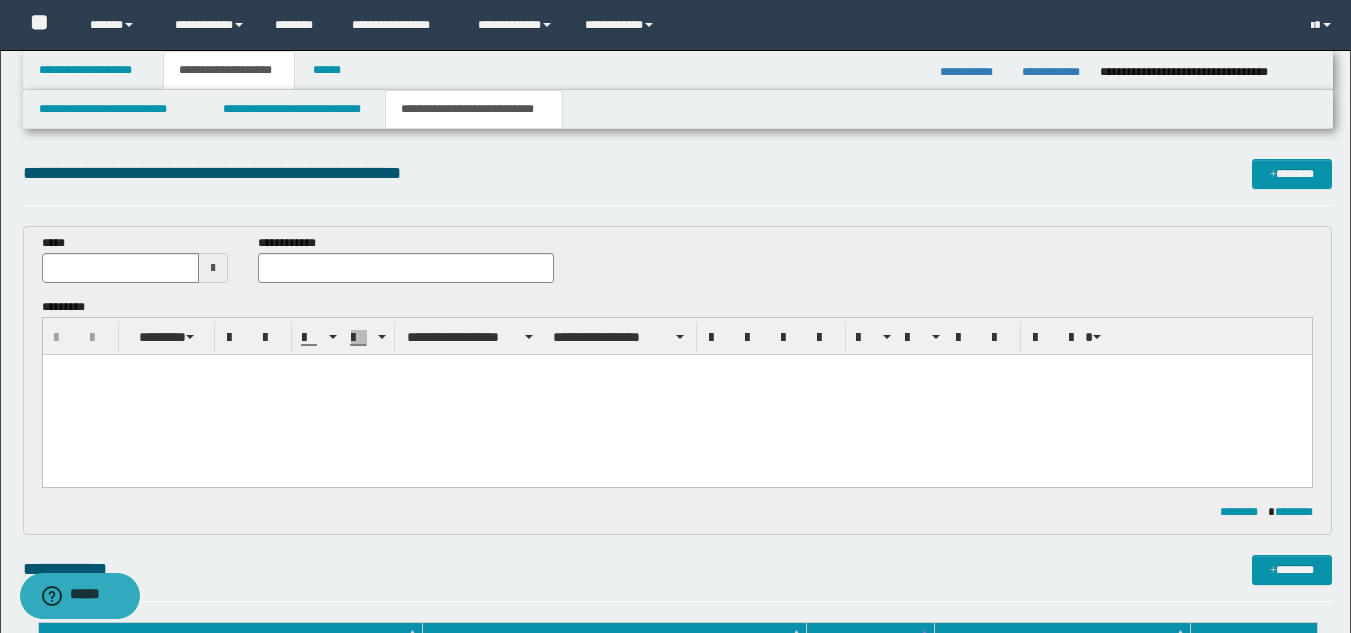 scroll, scrollTop: 0, scrollLeft: 0, axis: both 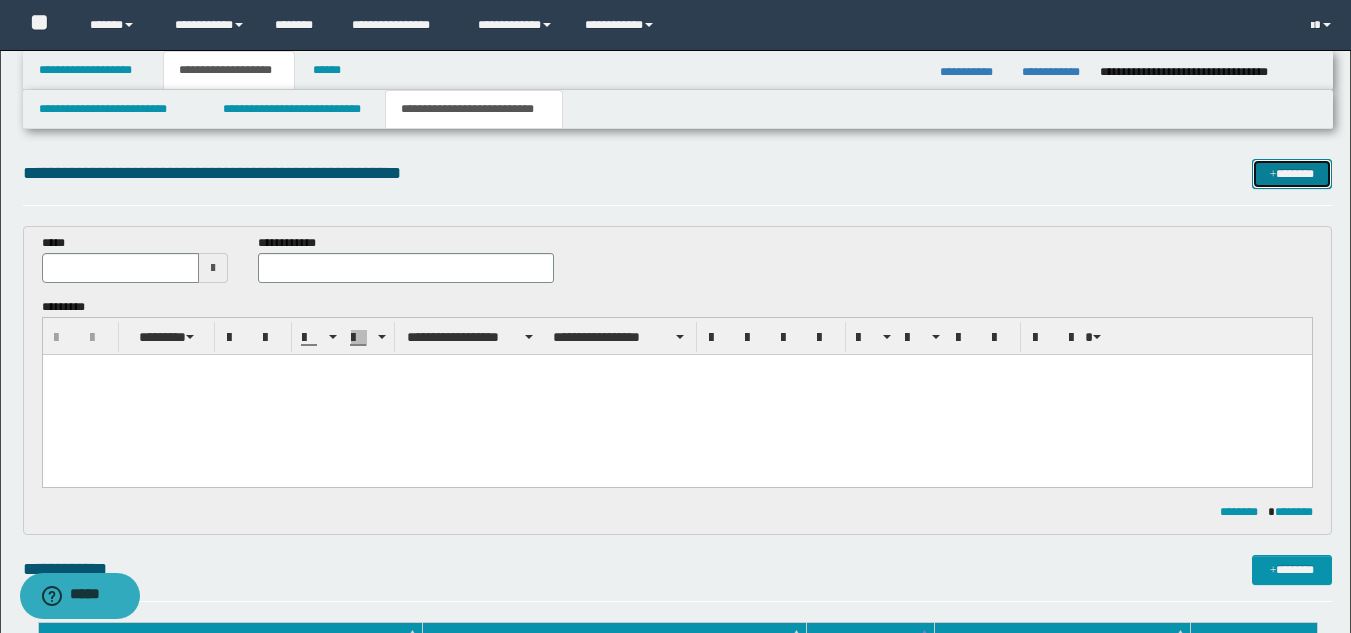 click on "*******" at bounding box center [1292, 174] 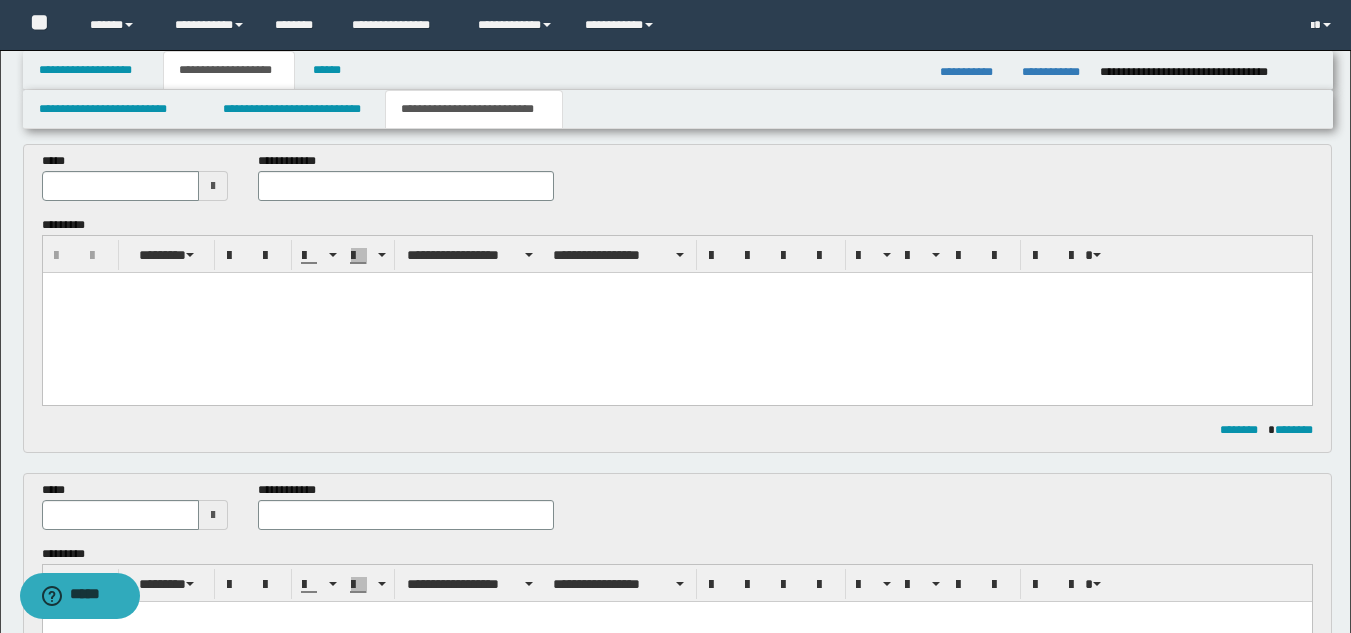 scroll, scrollTop: 0, scrollLeft: 0, axis: both 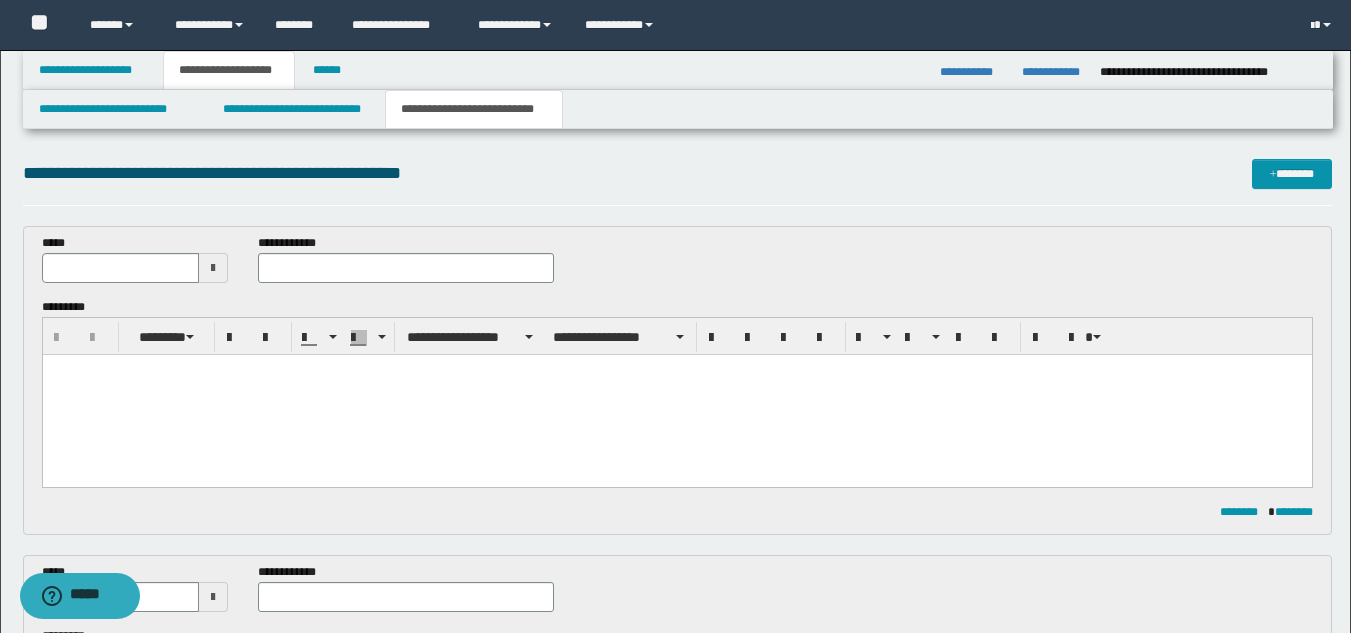 click at bounding box center [213, 268] 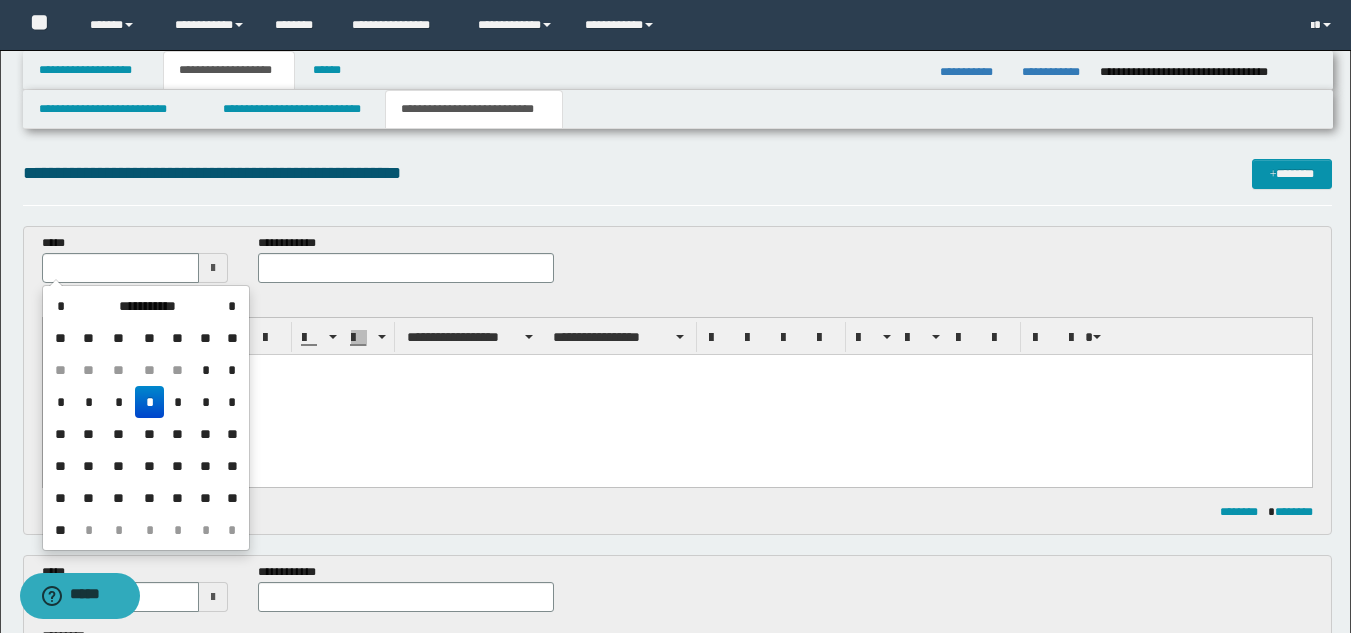 drag, startPoint x: 146, startPoint y: 496, endPoint x: 173, endPoint y: 493, distance: 27.166155 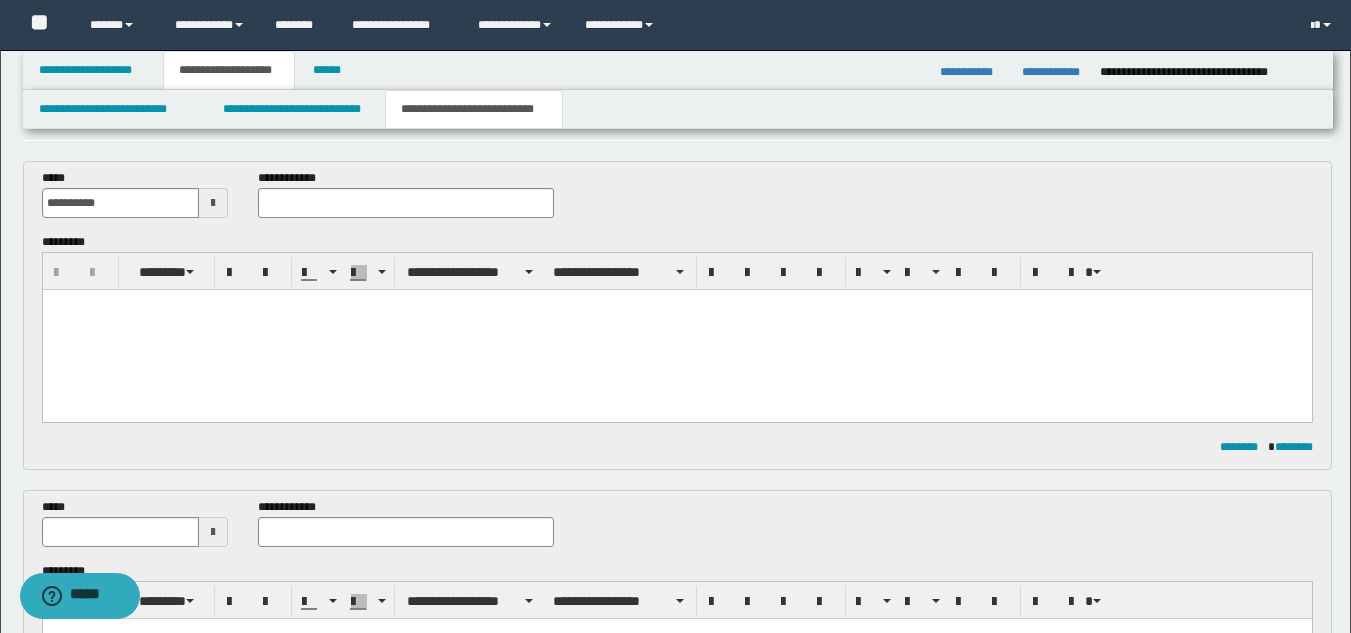 scroll, scrollTop: 100, scrollLeft: 0, axis: vertical 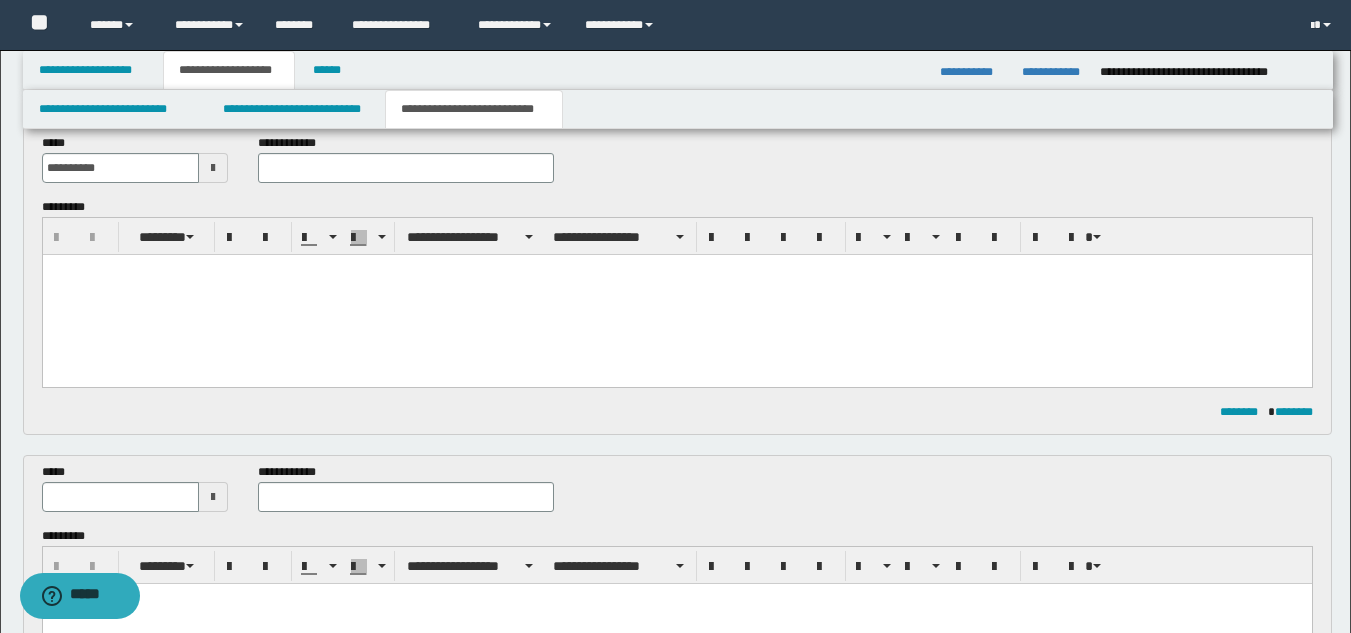 click at bounding box center [213, 497] 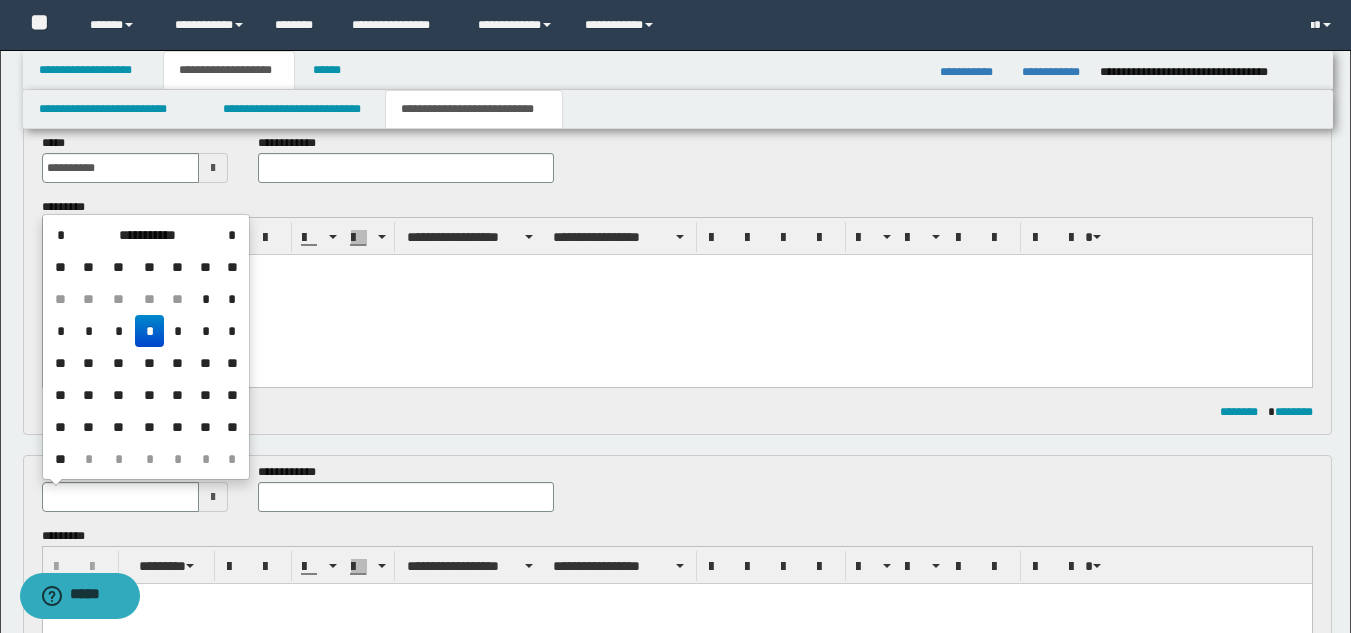 drag, startPoint x: 150, startPoint y: 423, endPoint x: 208, endPoint y: 395, distance: 64.40497 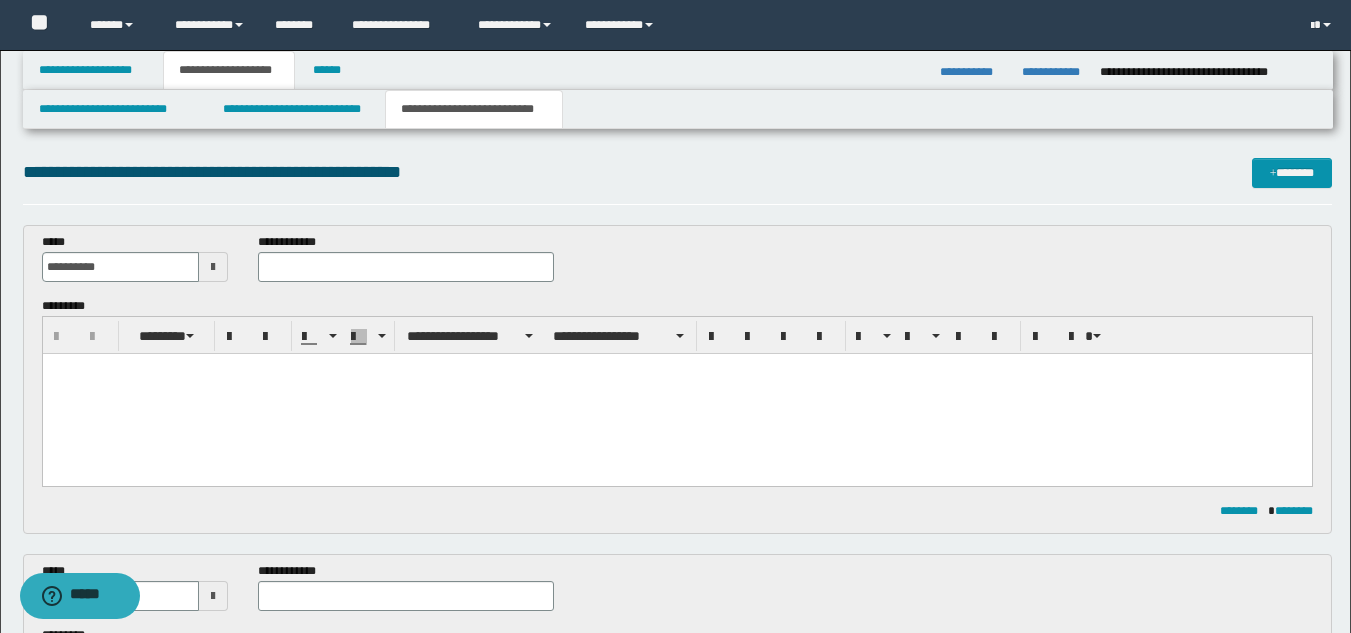 scroll, scrollTop: 0, scrollLeft: 0, axis: both 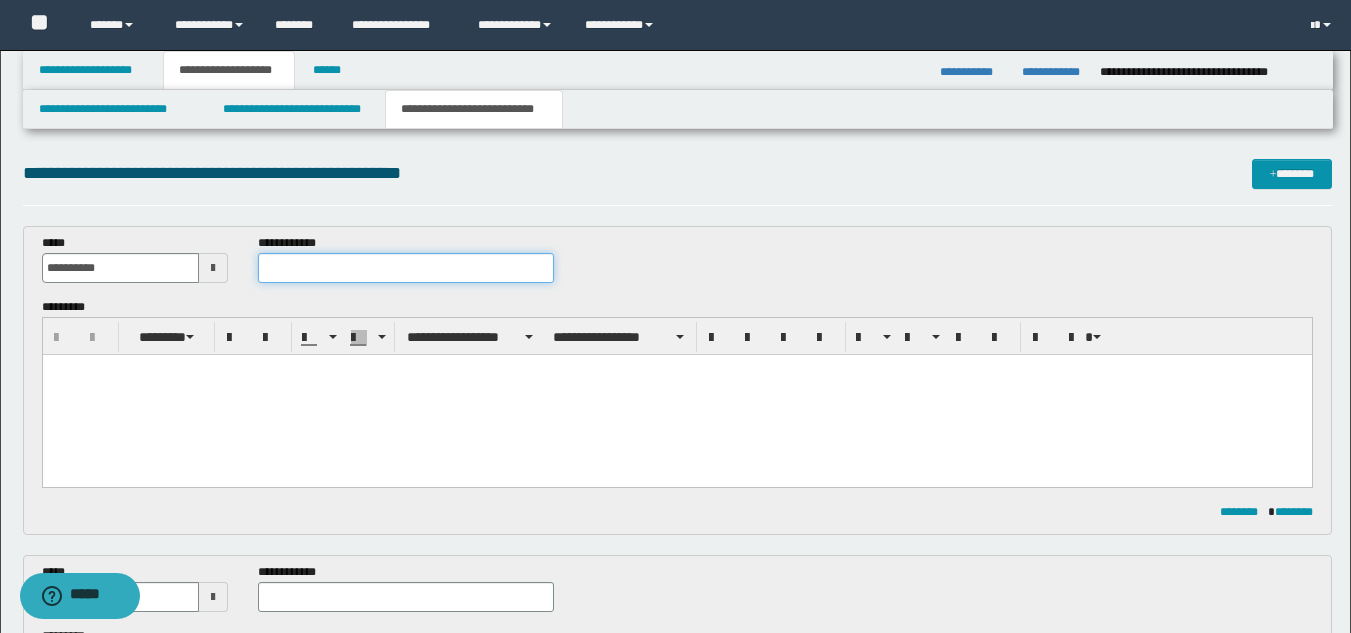 click at bounding box center (405, 268) 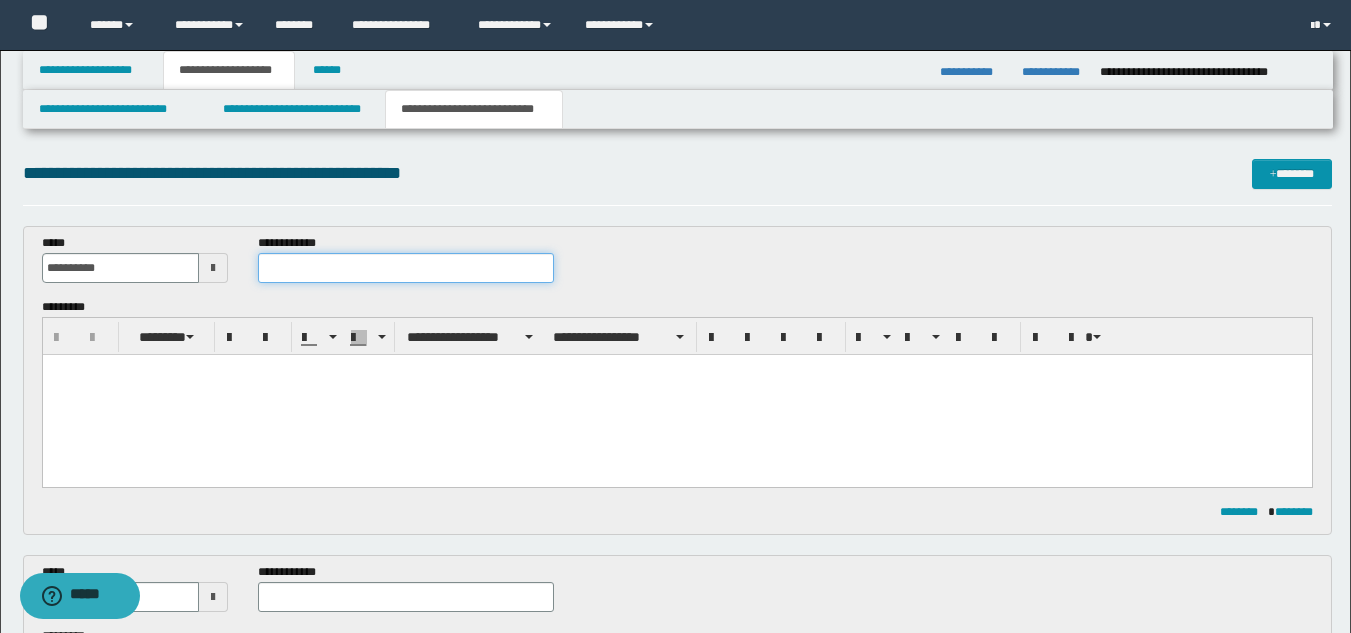 click at bounding box center [405, 268] 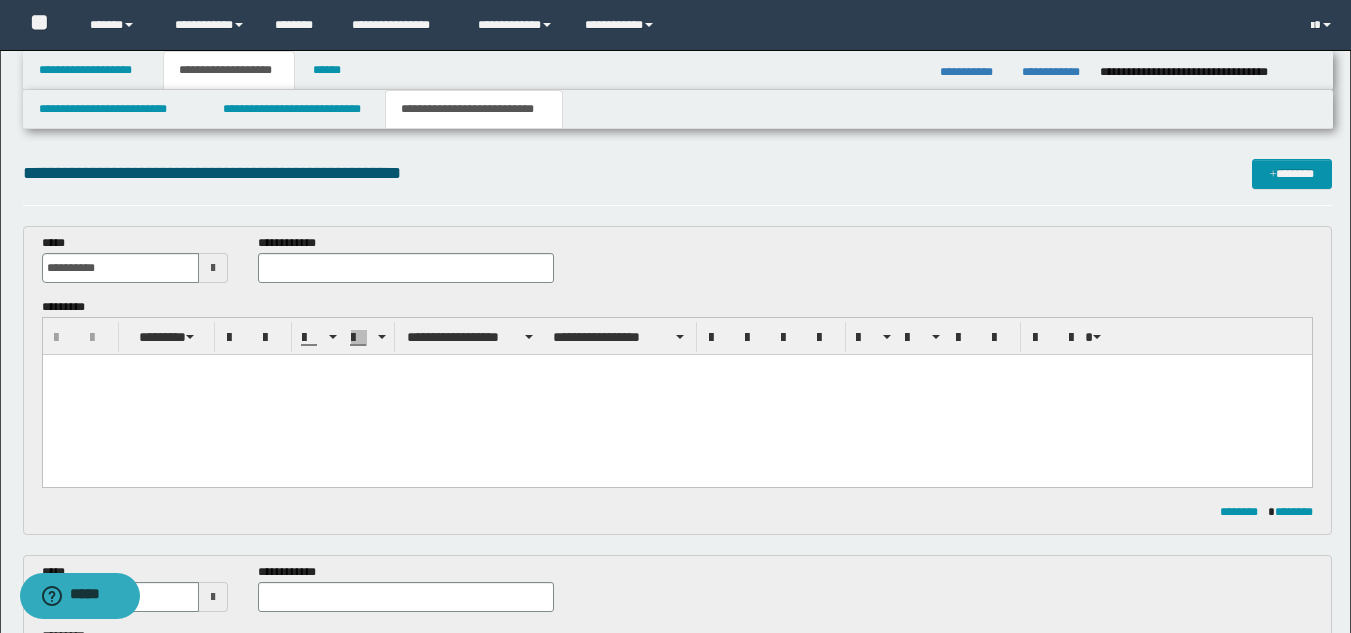 click on "**********" at bounding box center [405, 258] 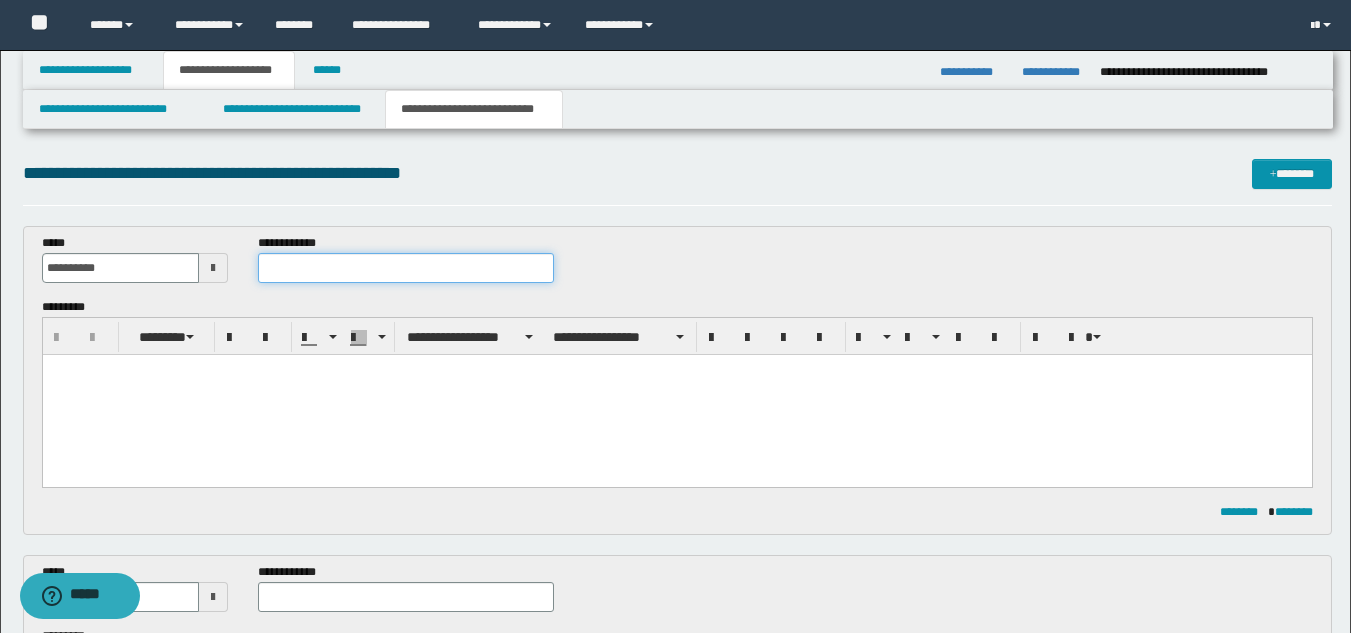 click at bounding box center (405, 268) 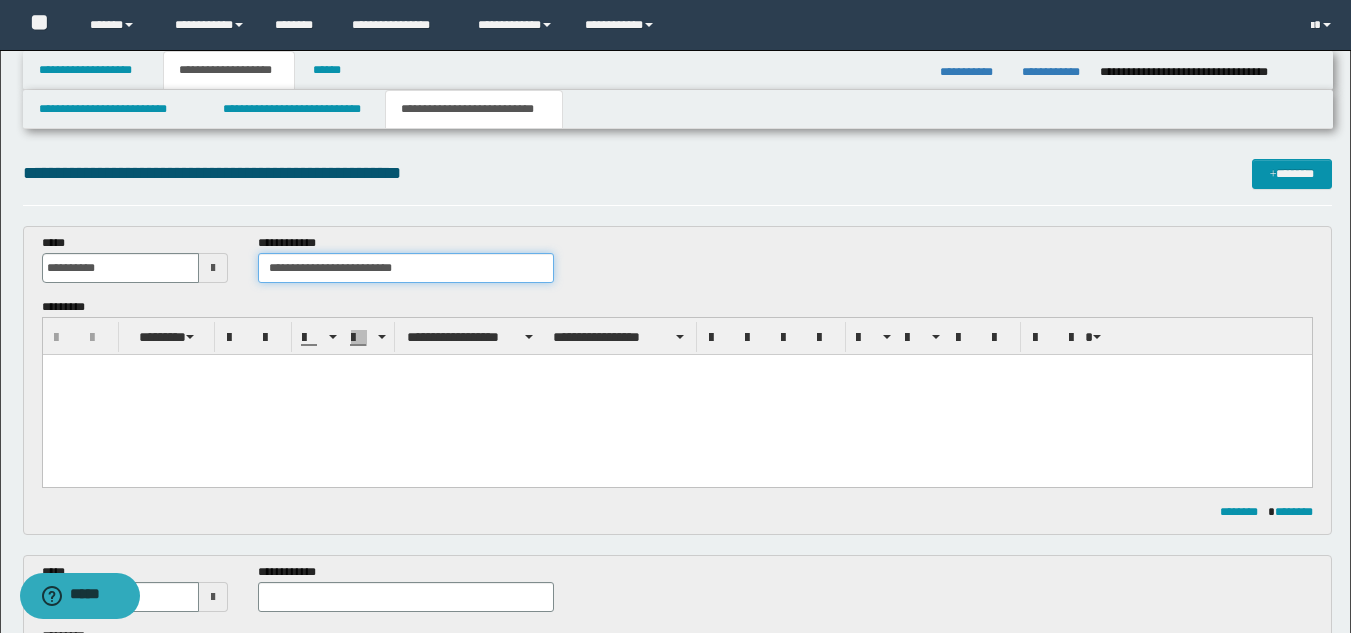 type on "**********" 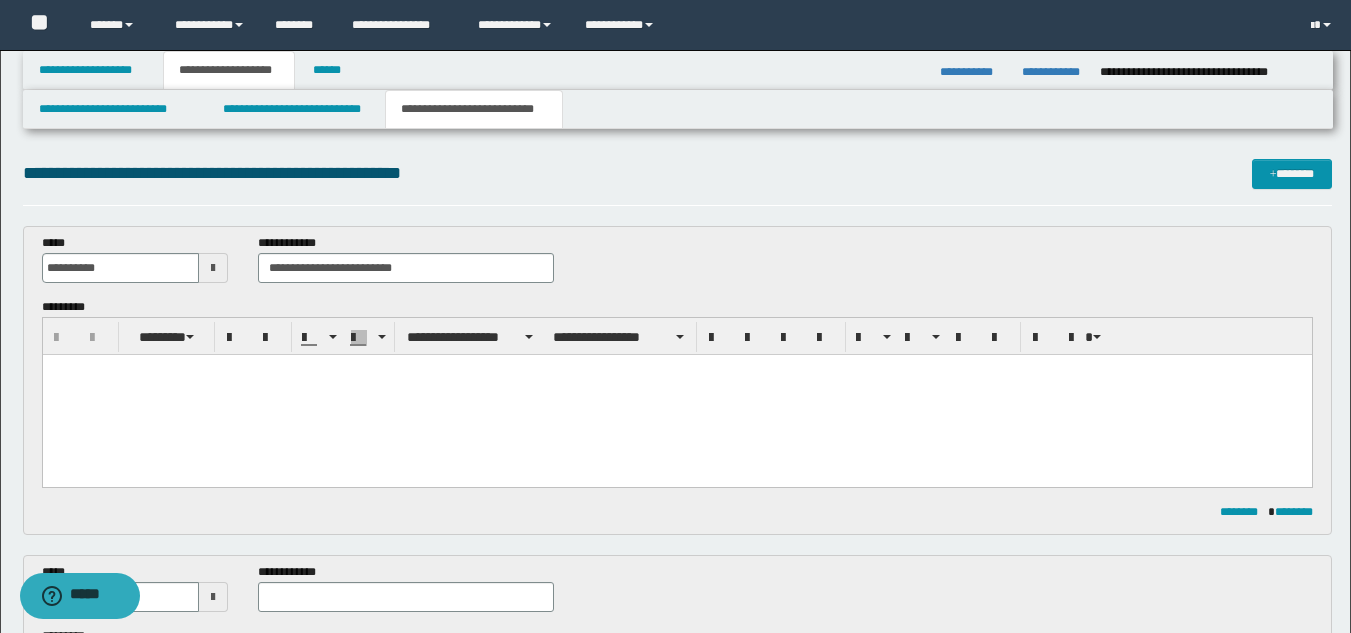 click at bounding box center (676, 395) 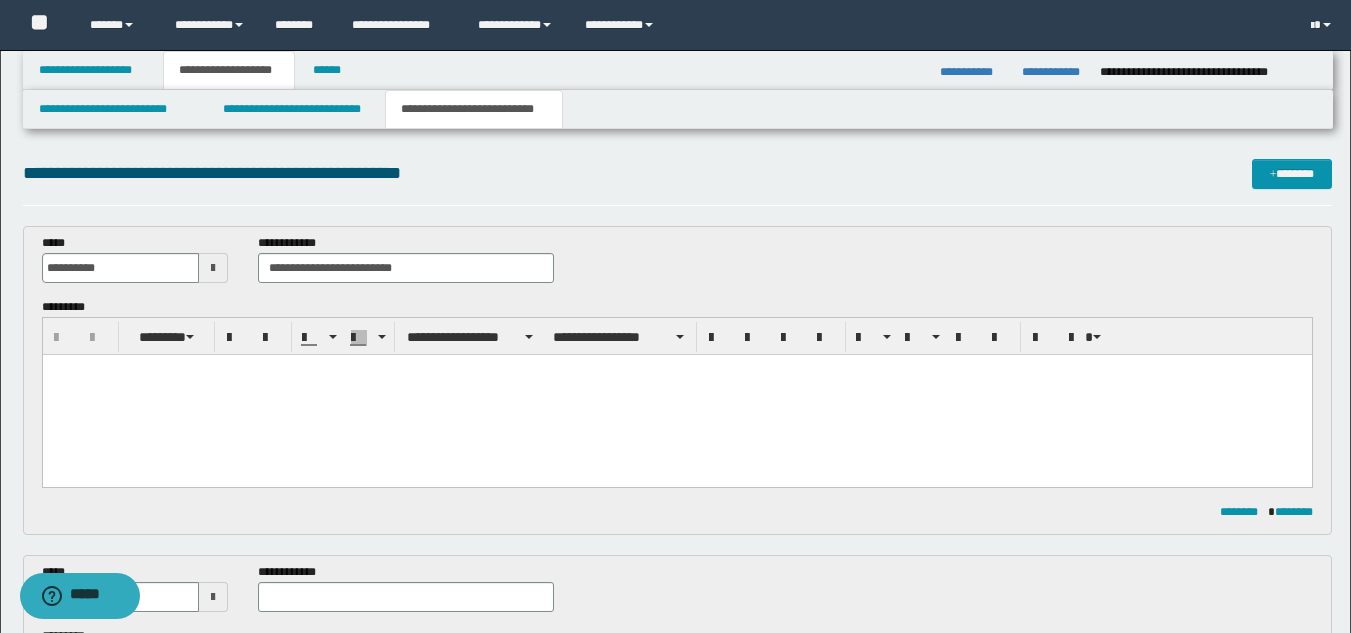 click at bounding box center (676, 395) 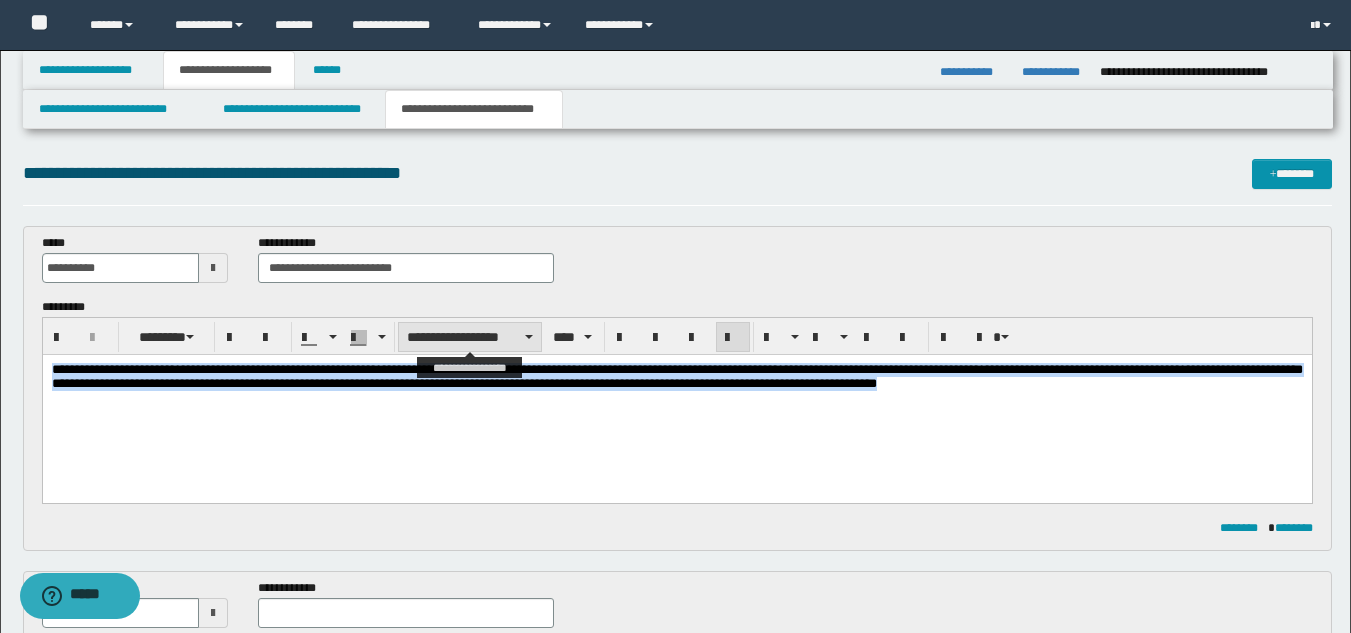 click on "**********" at bounding box center [470, 337] 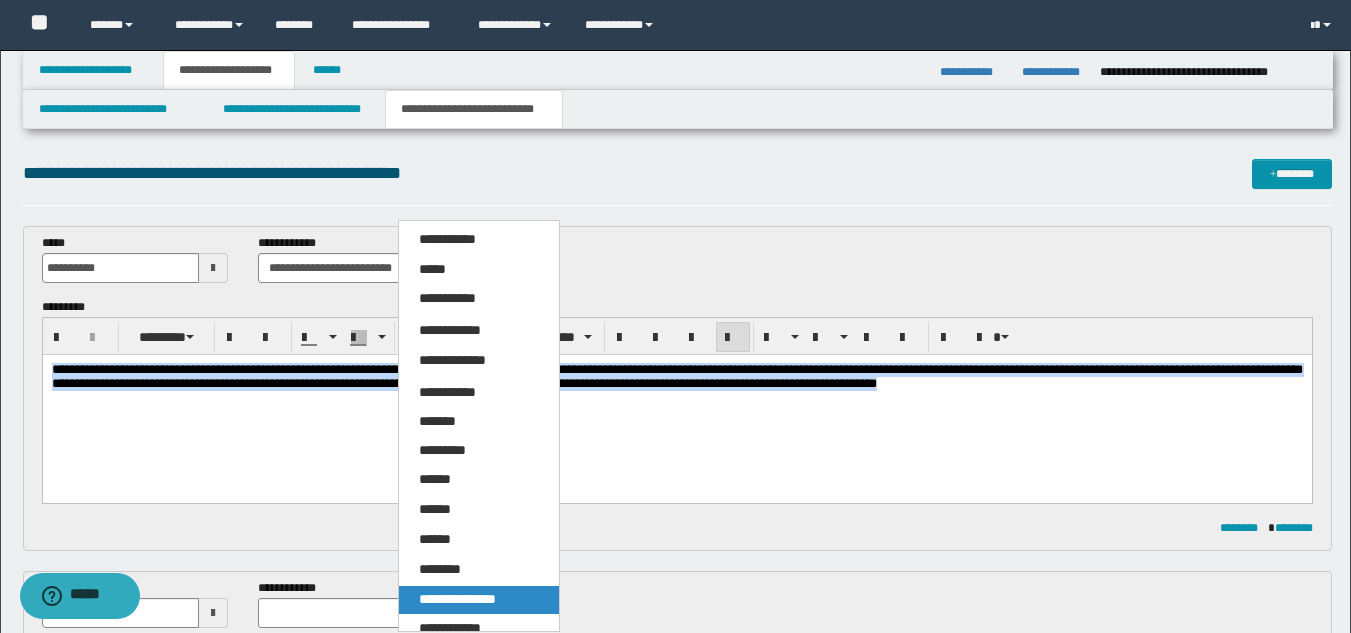 click on "**********" at bounding box center (457, 599) 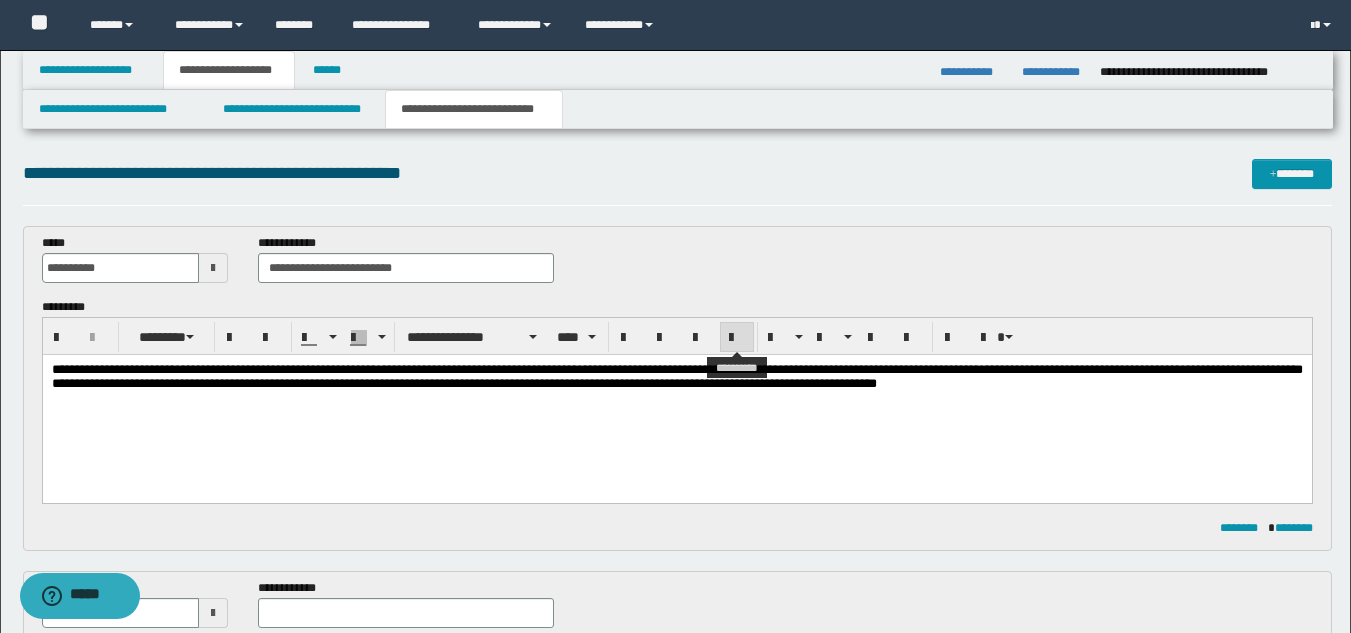 click at bounding box center [737, 338] 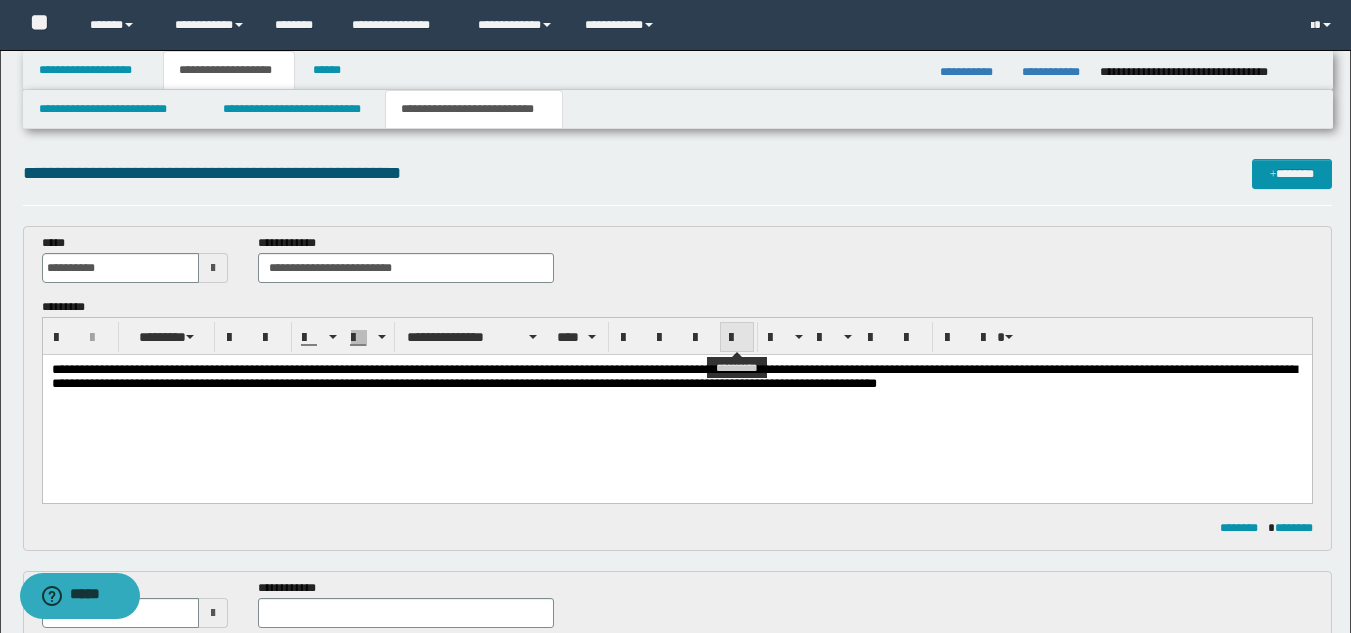click at bounding box center [737, 338] 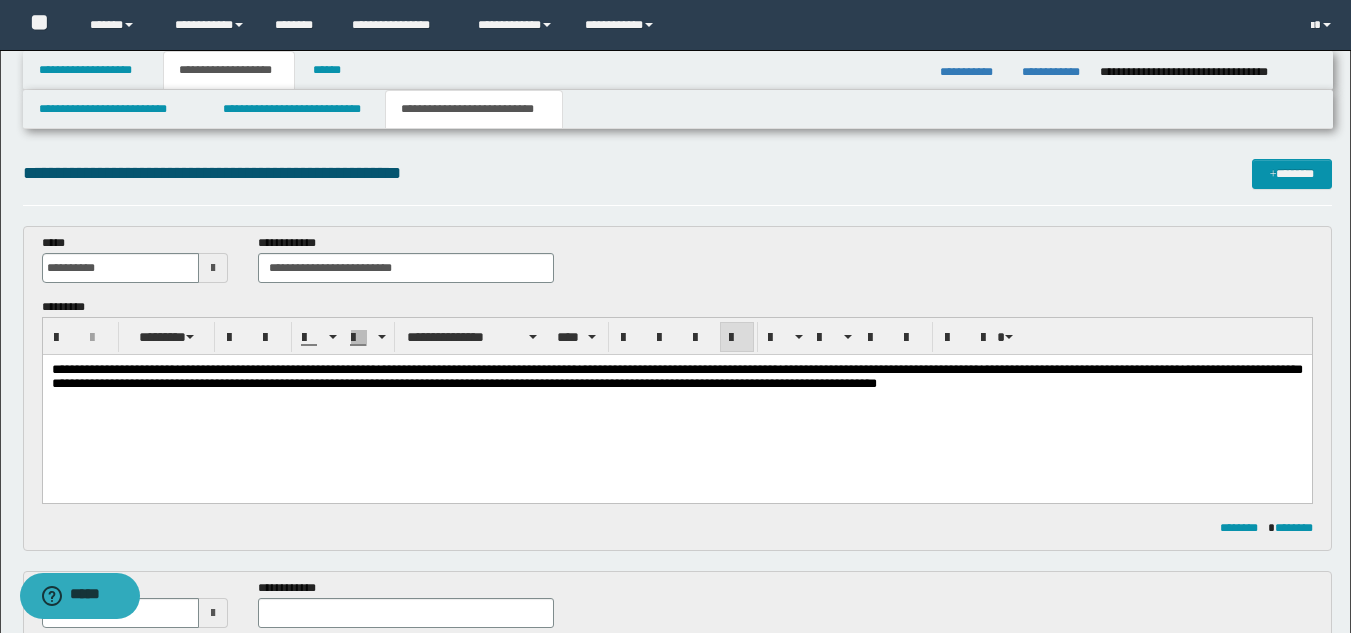 click on "**********" at bounding box center (676, 402) 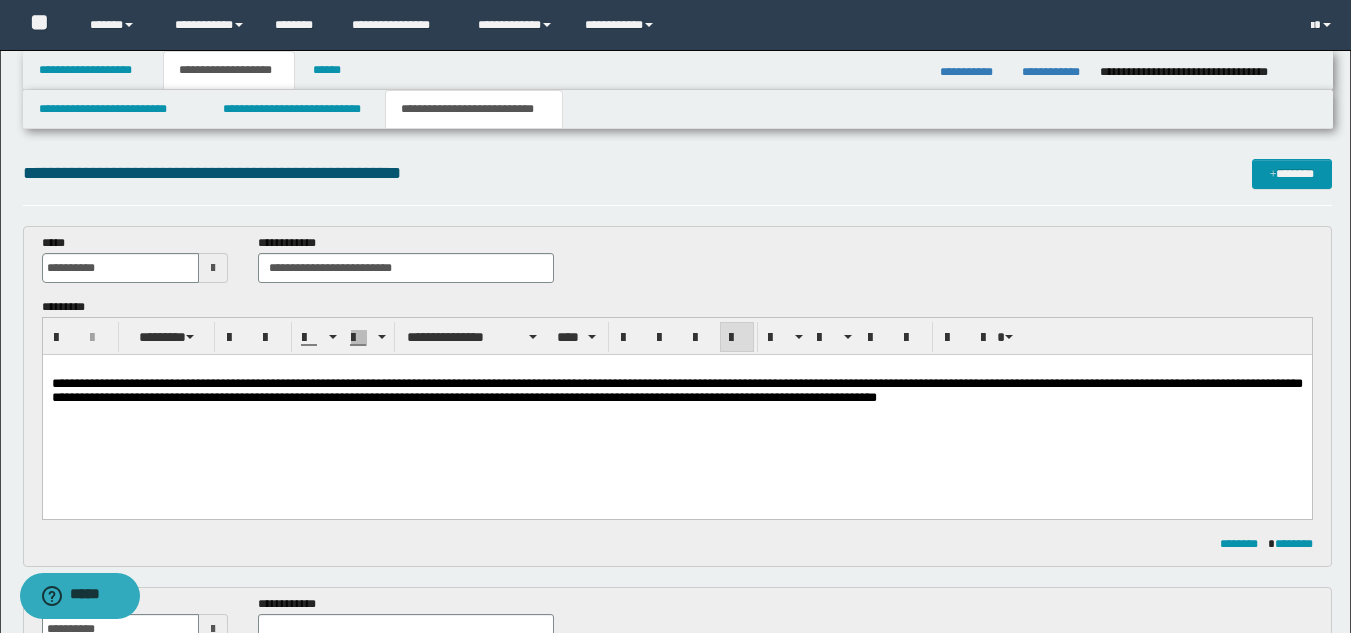 drag, startPoint x: 191, startPoint y: 439, endPoint x: 407, endPoint y: 452, distance: 216.39085 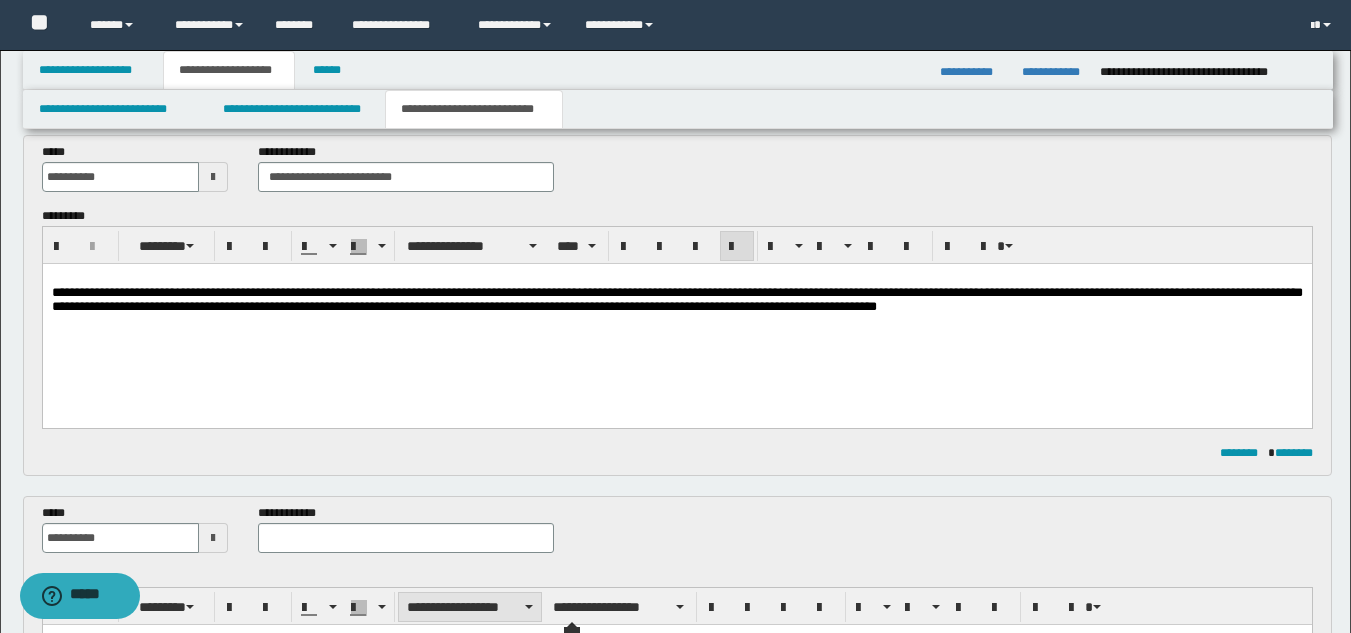 scroll, scrollTop: 200, scrollLeft: 0, axis: vertical 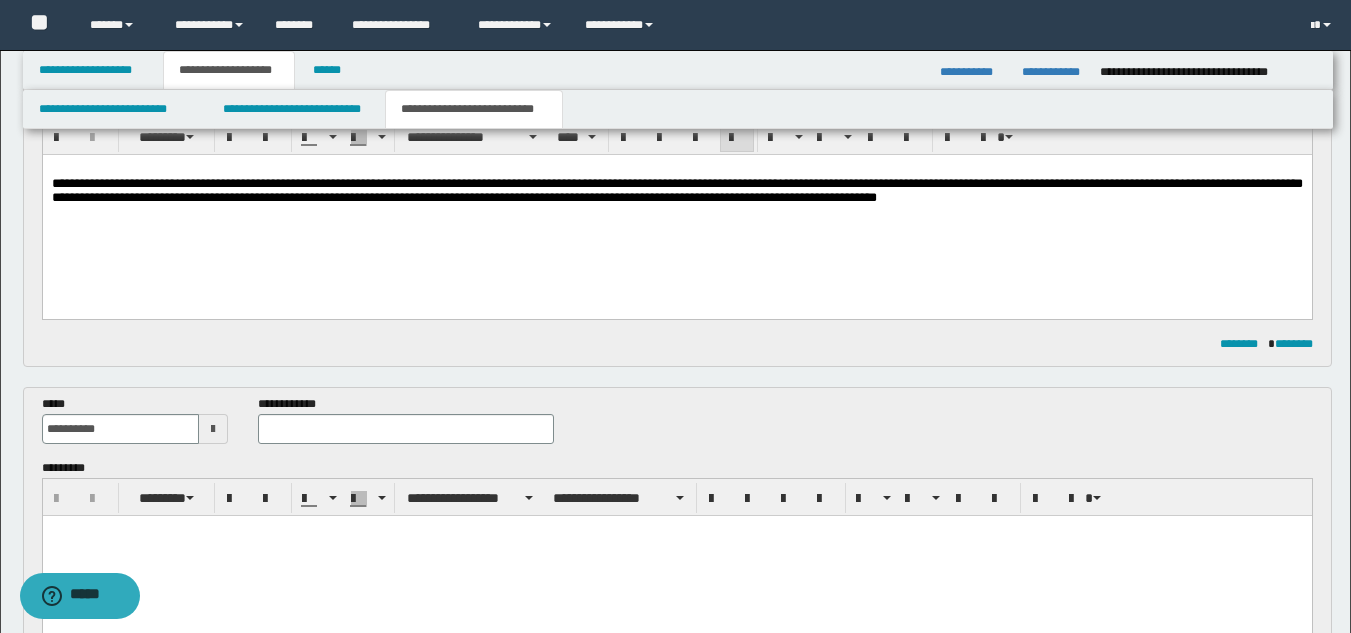 click on "**********" at bounding box center (405, 419) 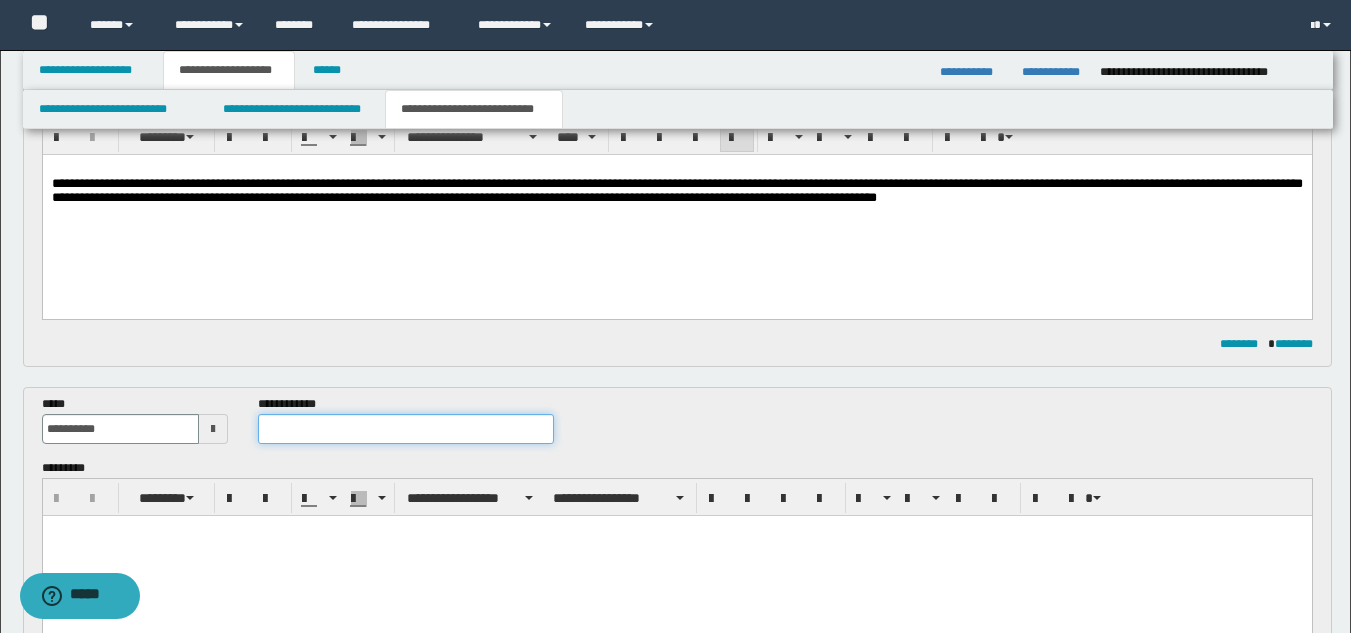 click at bounding box center (405, 429) 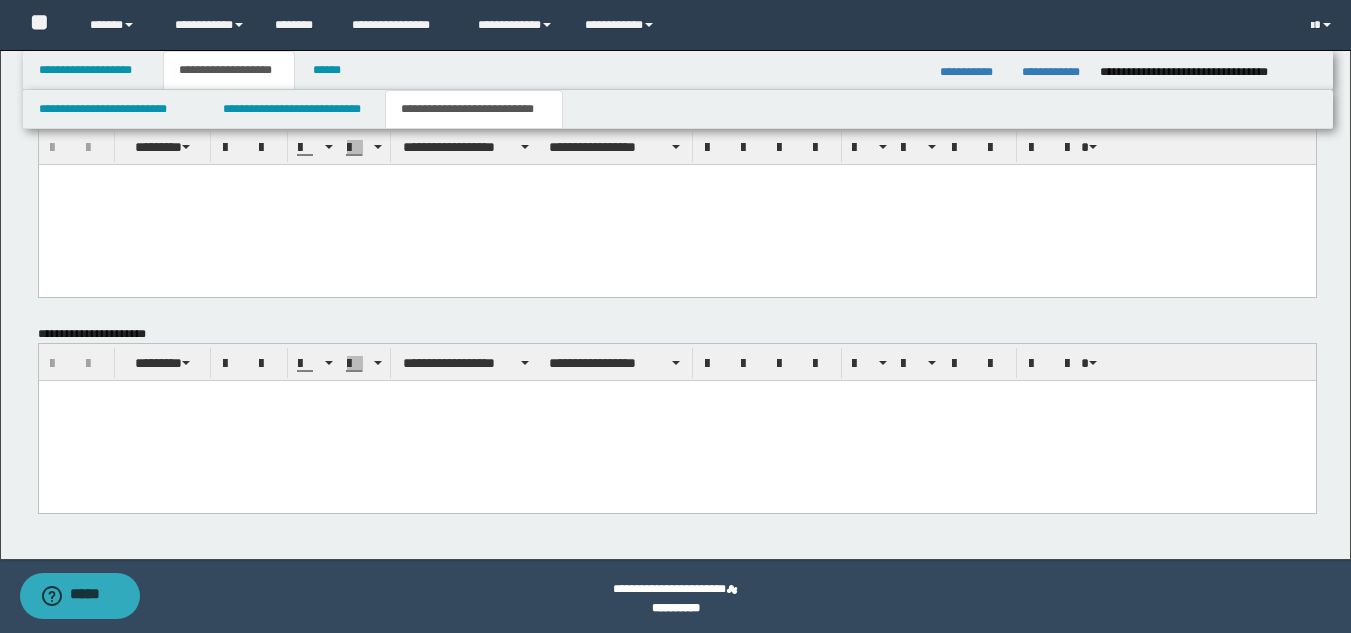 scroll, scrollTop: 1246, scrollLeft: 0, axis: vertical 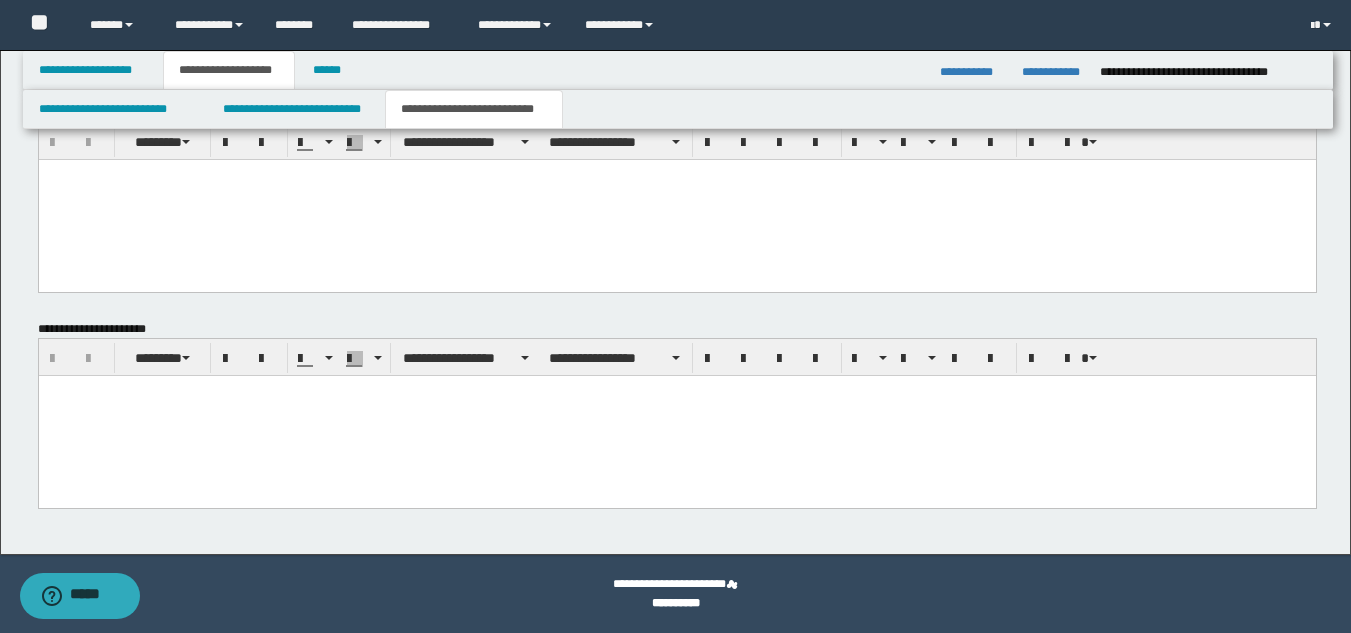 type on "**********" 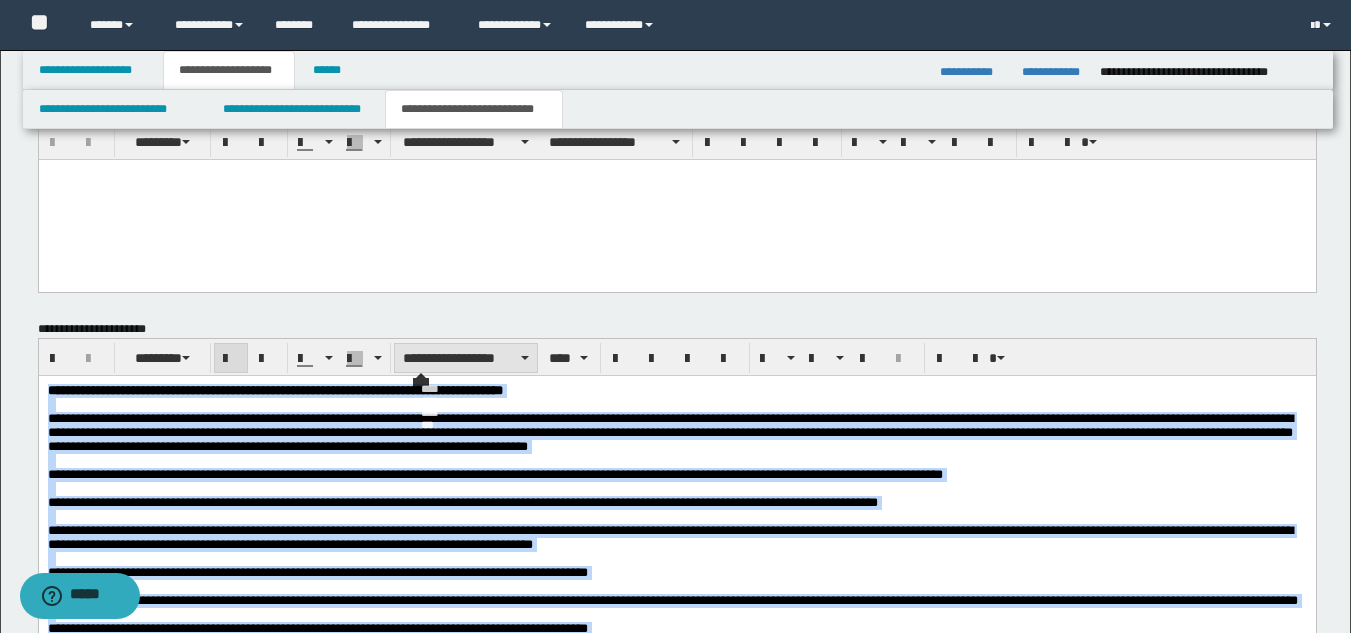 click on "**********" at bounding box center (466, 358) 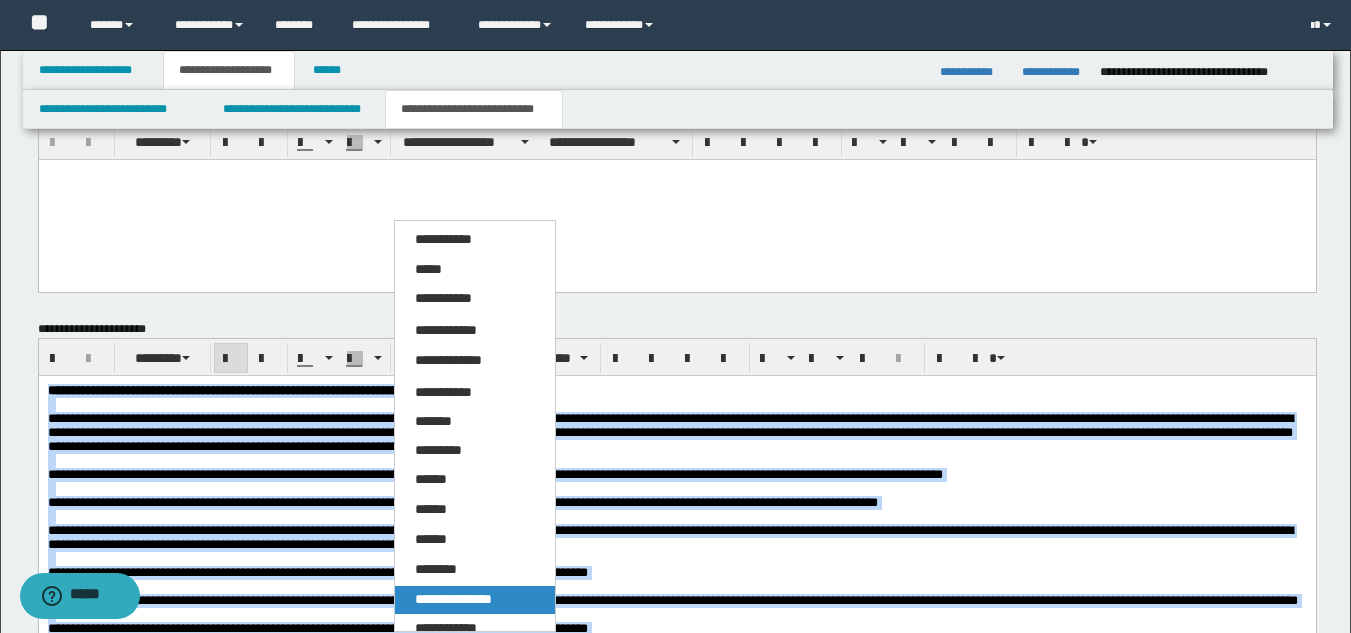 click on "**********" at bounding box center [453, 599] 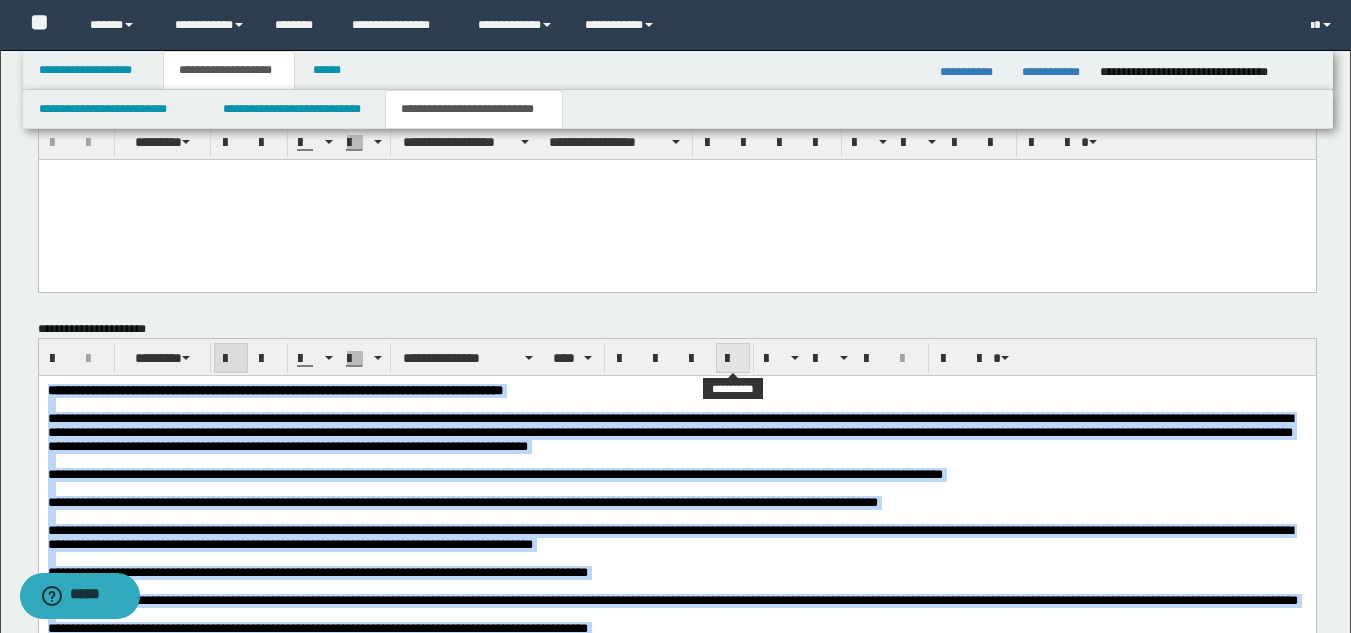 click at bounding box center (733, 359) 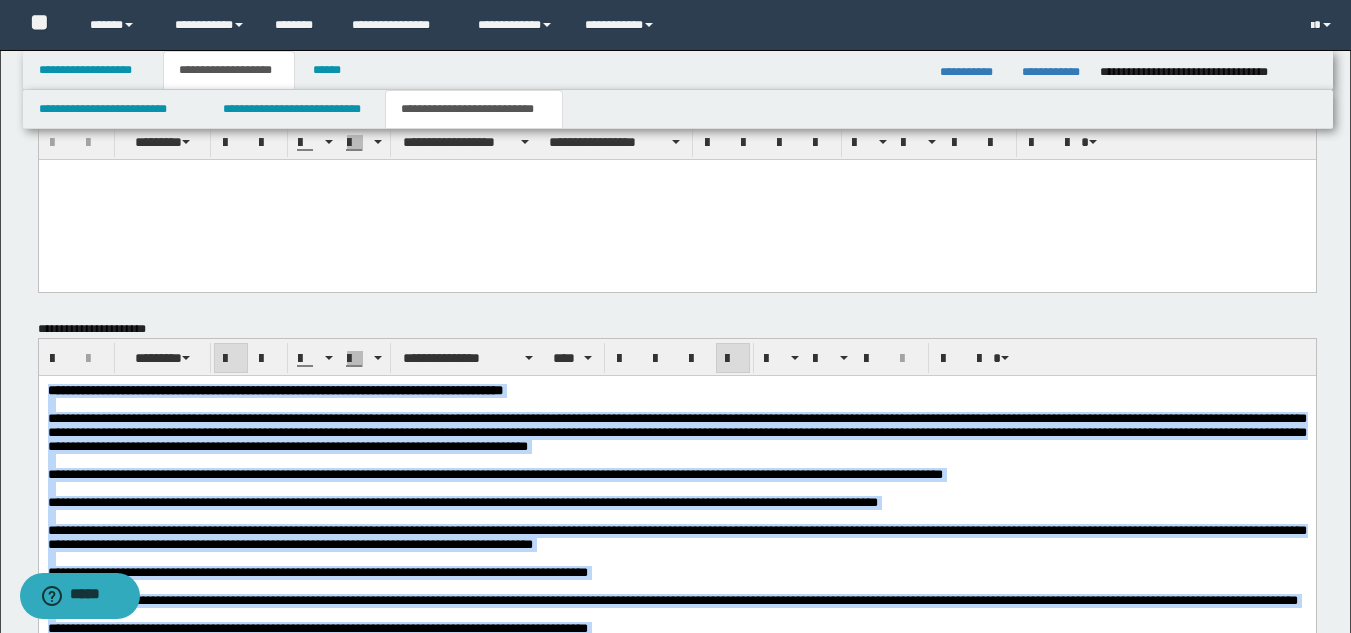 click at bounding box center (676, 405) 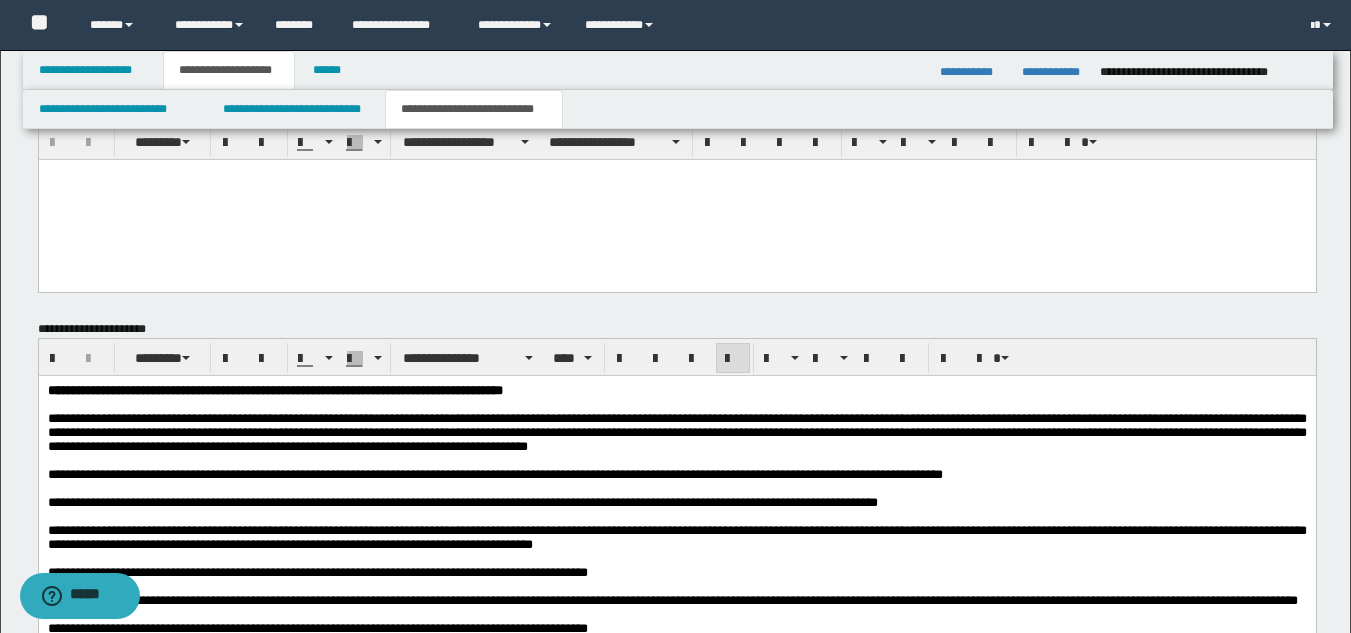click on "**********" at bounding box center (274, 390) 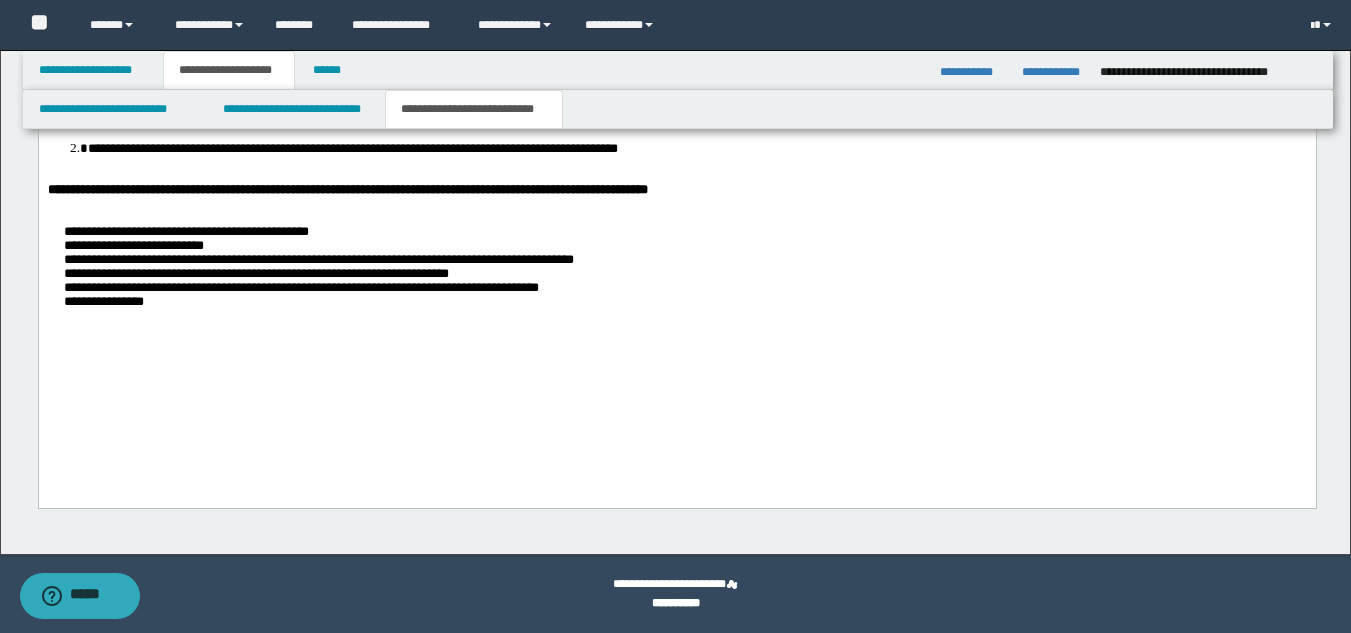 click on "**********" at bounding box center (185, 232) 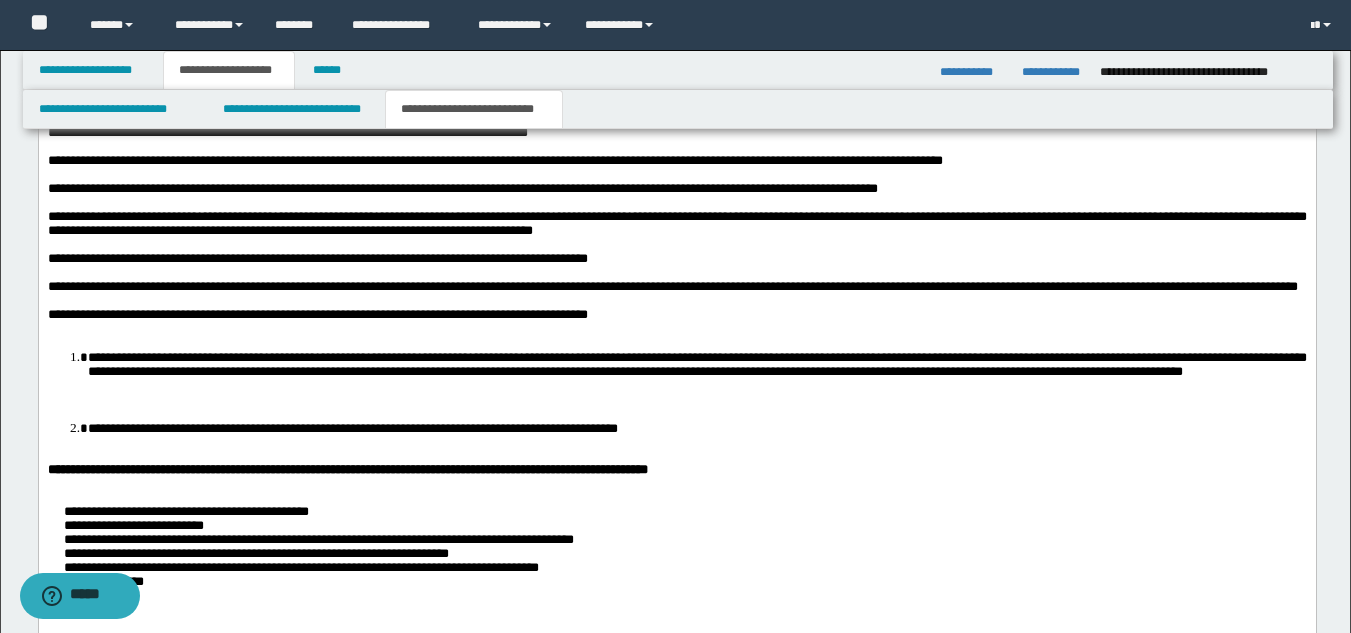 scroll, scrollTop: 1554, scrollLeft: 0, axis: vertical 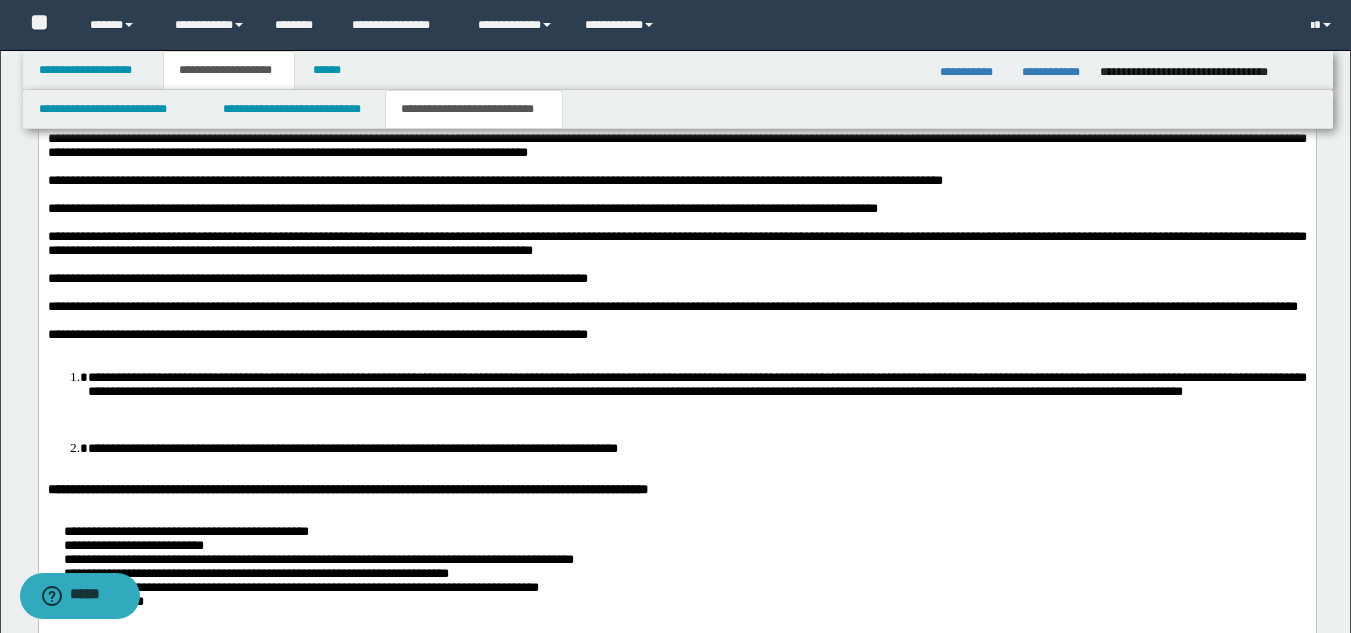 click on "**********" at bounding box center [696, 384] 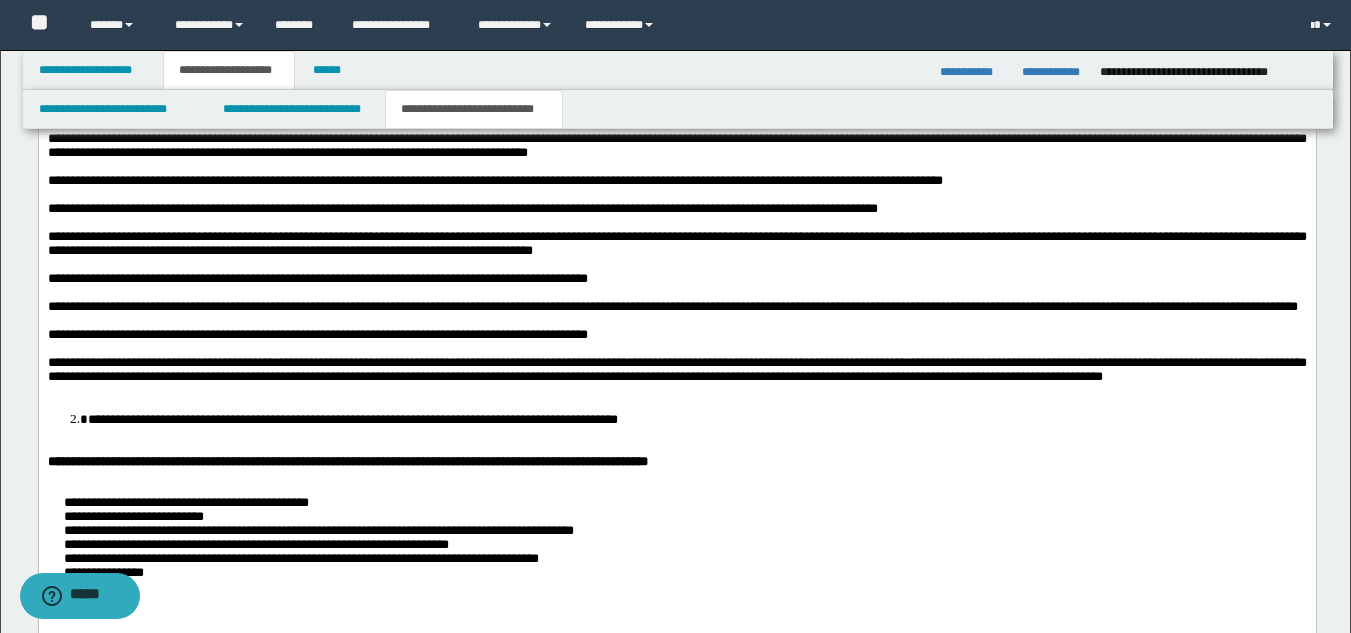 click on "**********" at bounding box center [352, 419] 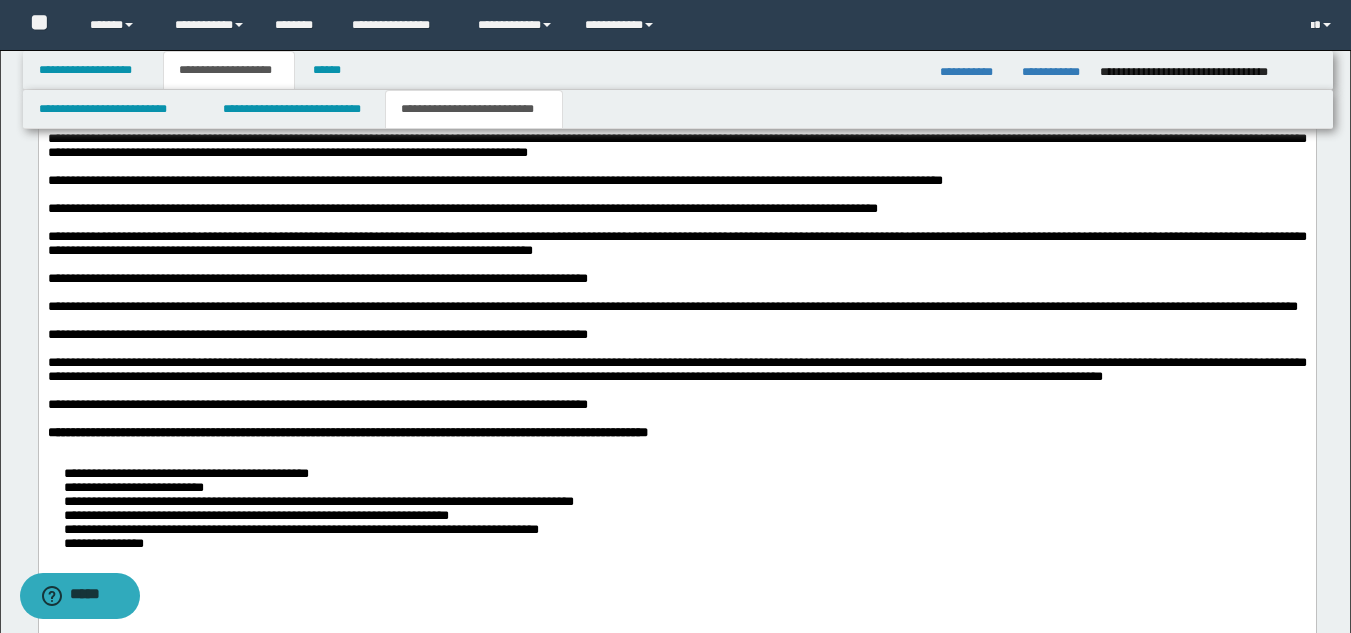 scroll, scrollTop: 1754, scrollLeft: 0, axis: vertical 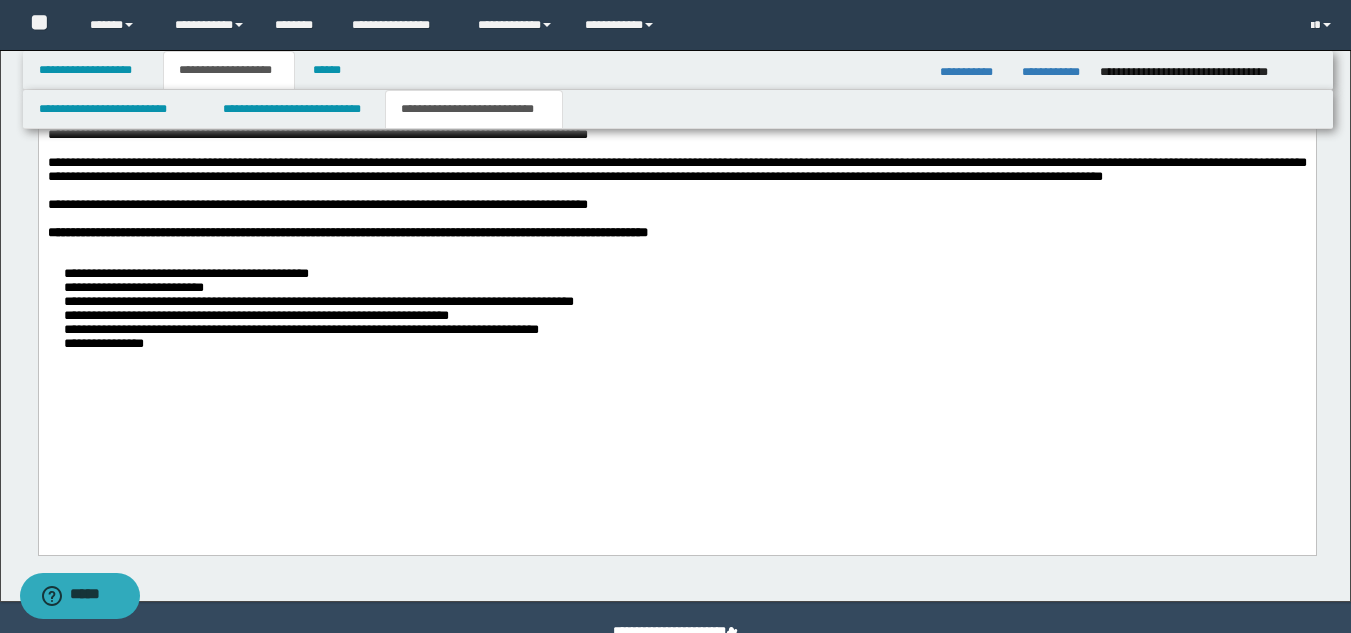 click on "**********" at bounding box center (676, 310) 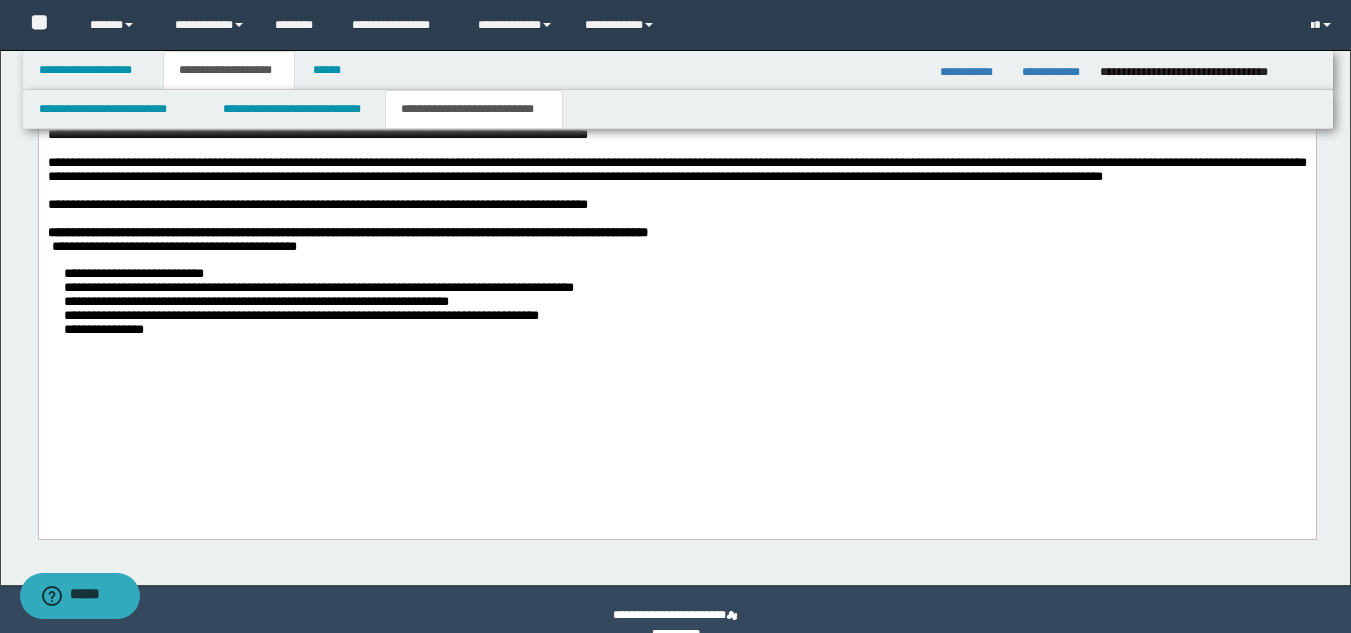 click on "**********" at bounding box center (676, 303) 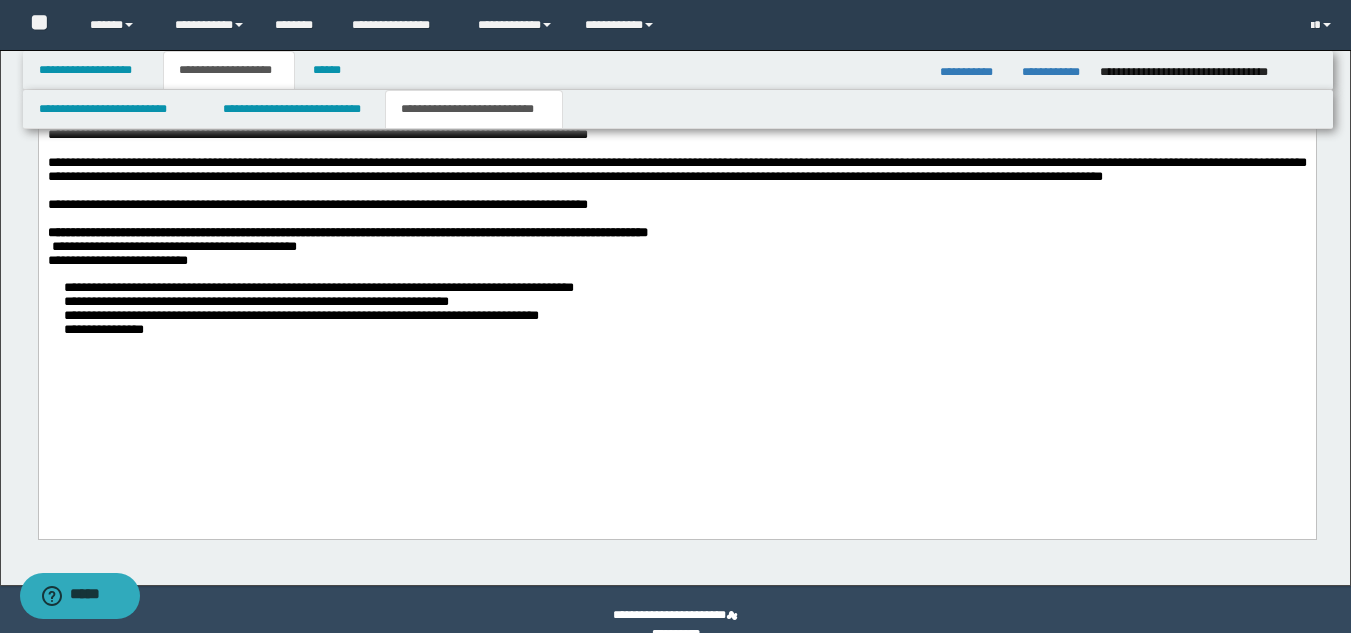 click on "**********" at bounding box center (676, 310) 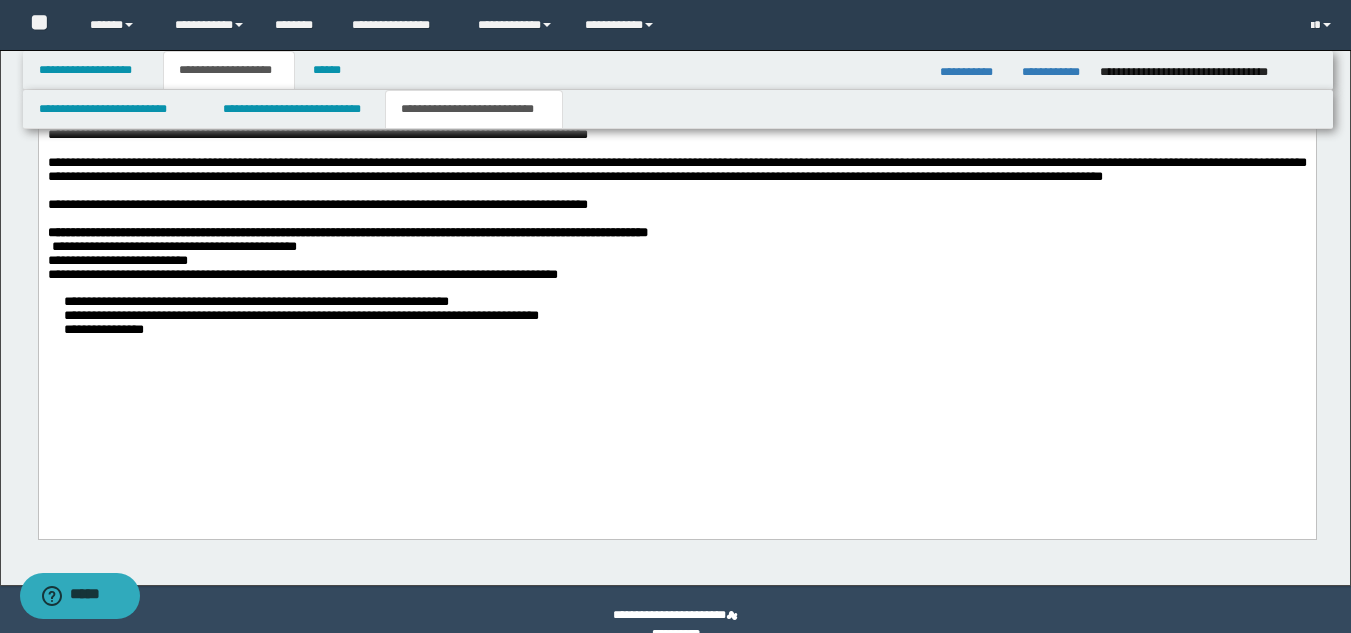 click on "**********" at bounding box center [676, 317] 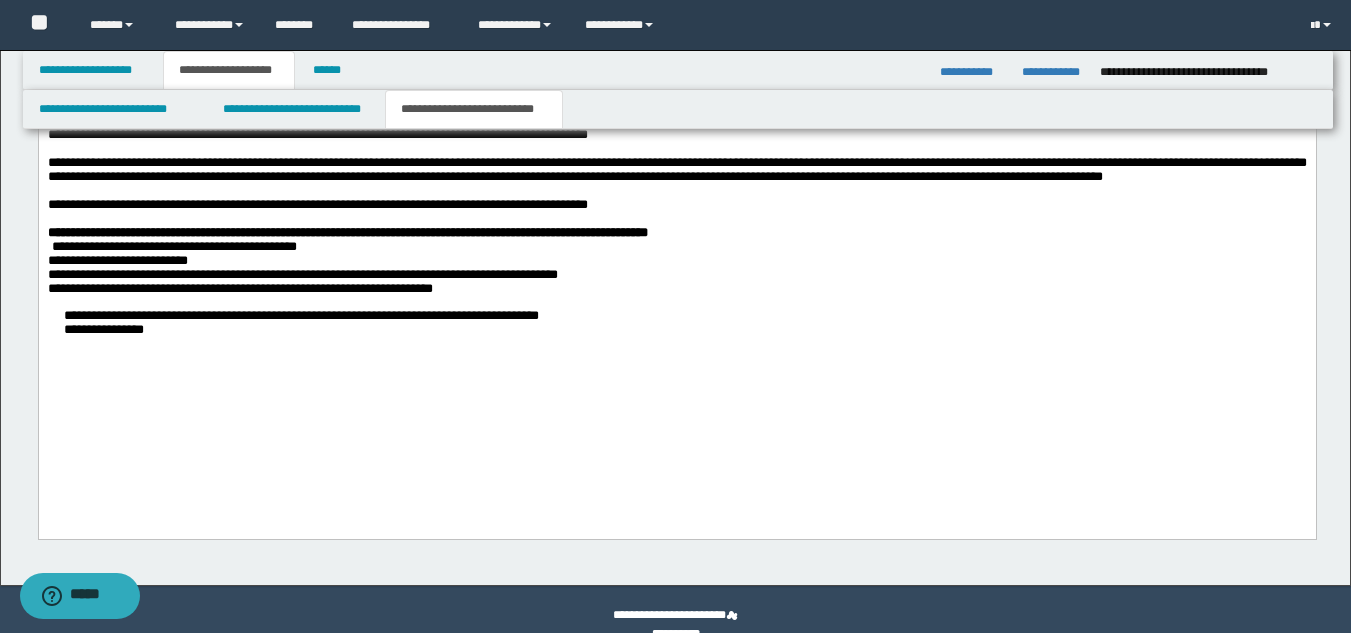 click on "**********" at bounding box center [676, 324] 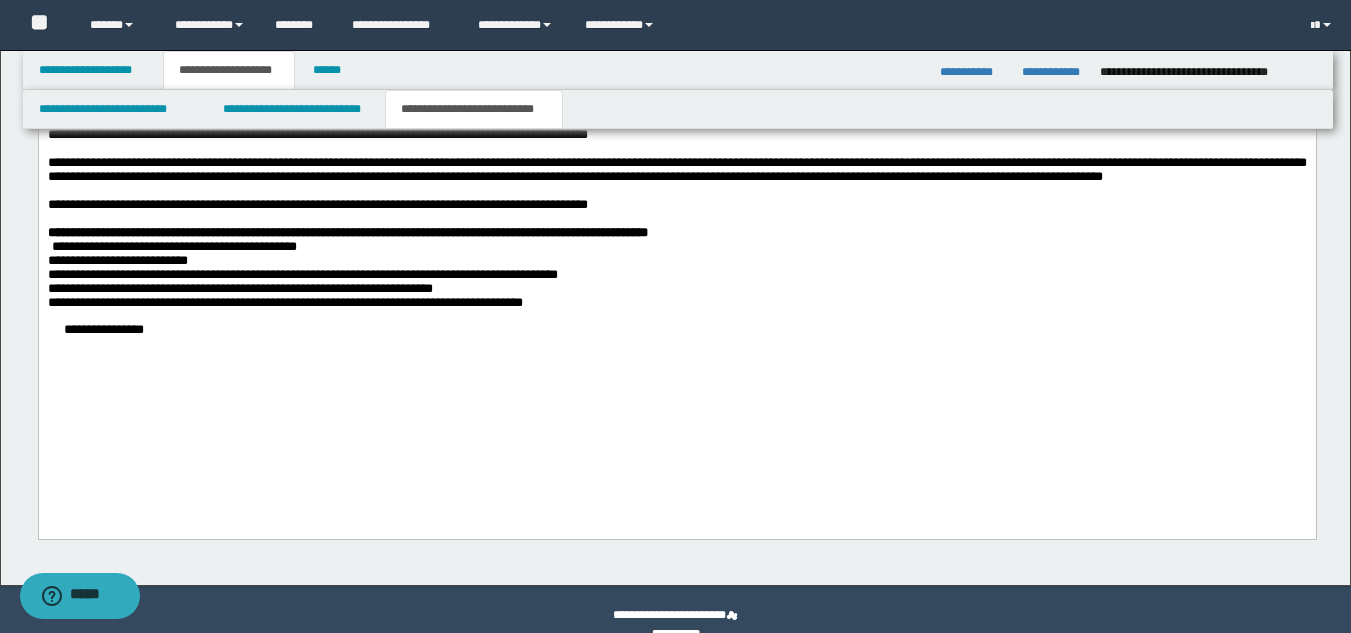 click on "**********" at bounding box center (676, 331) 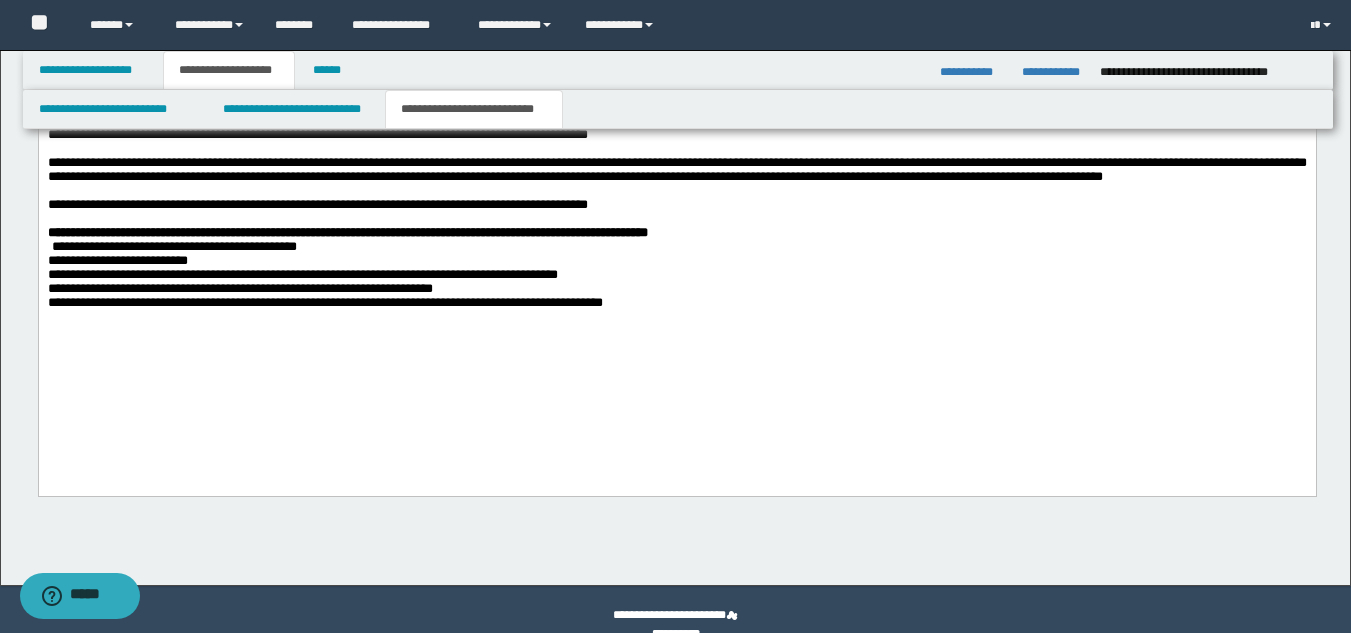 scroll, scrollTop: 1742, scrollLeft: 0, axis: vertical 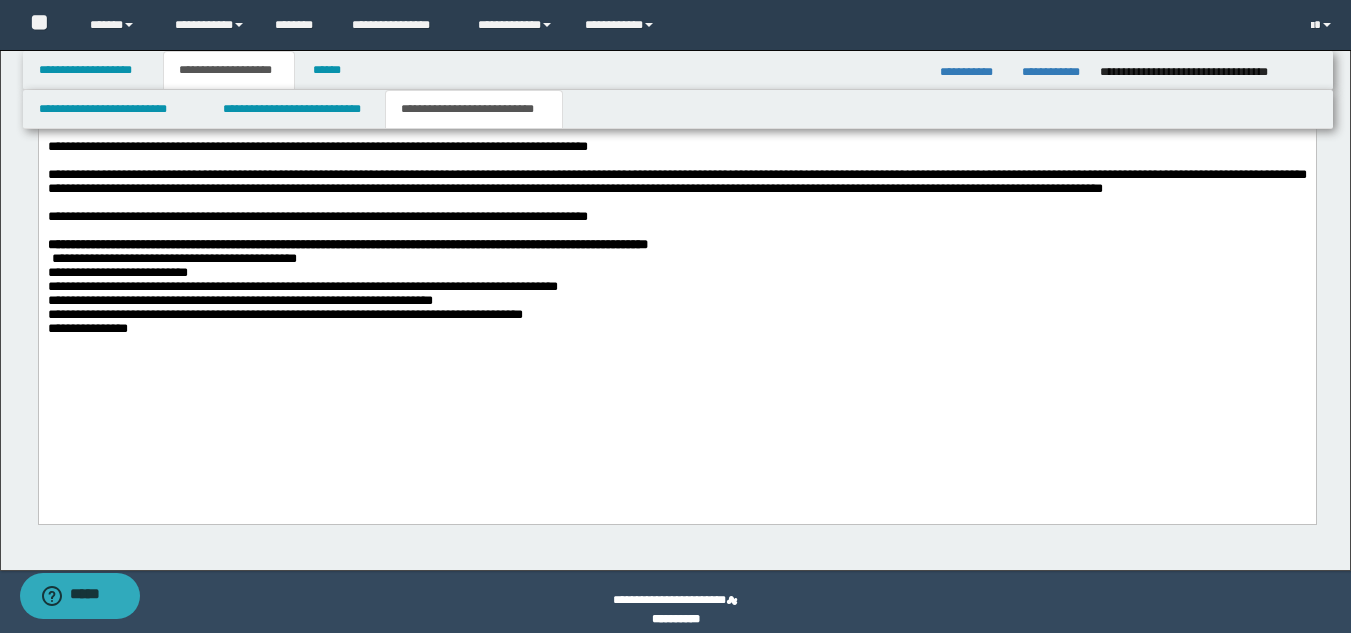 click on "**********" at bounding box center (173, 259) 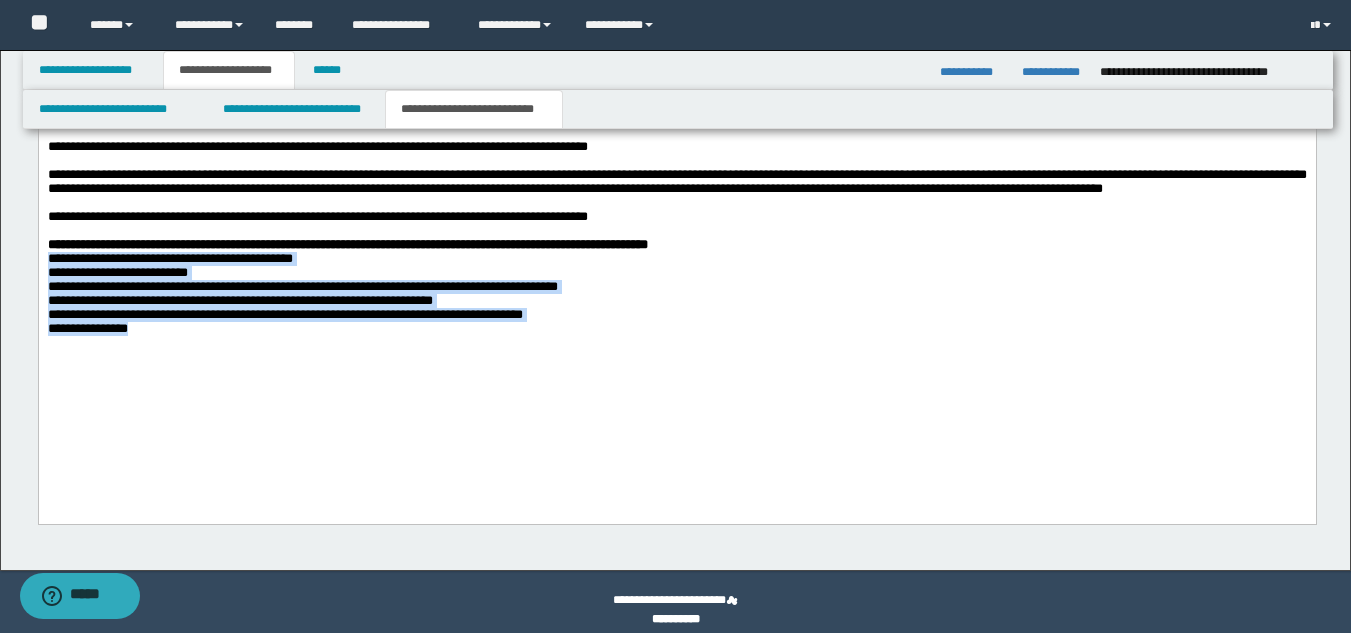 drag, startPoint x: 143, startPoint y: 426, endPoint x: 43, endPoint y: 331, distance: 137.93114 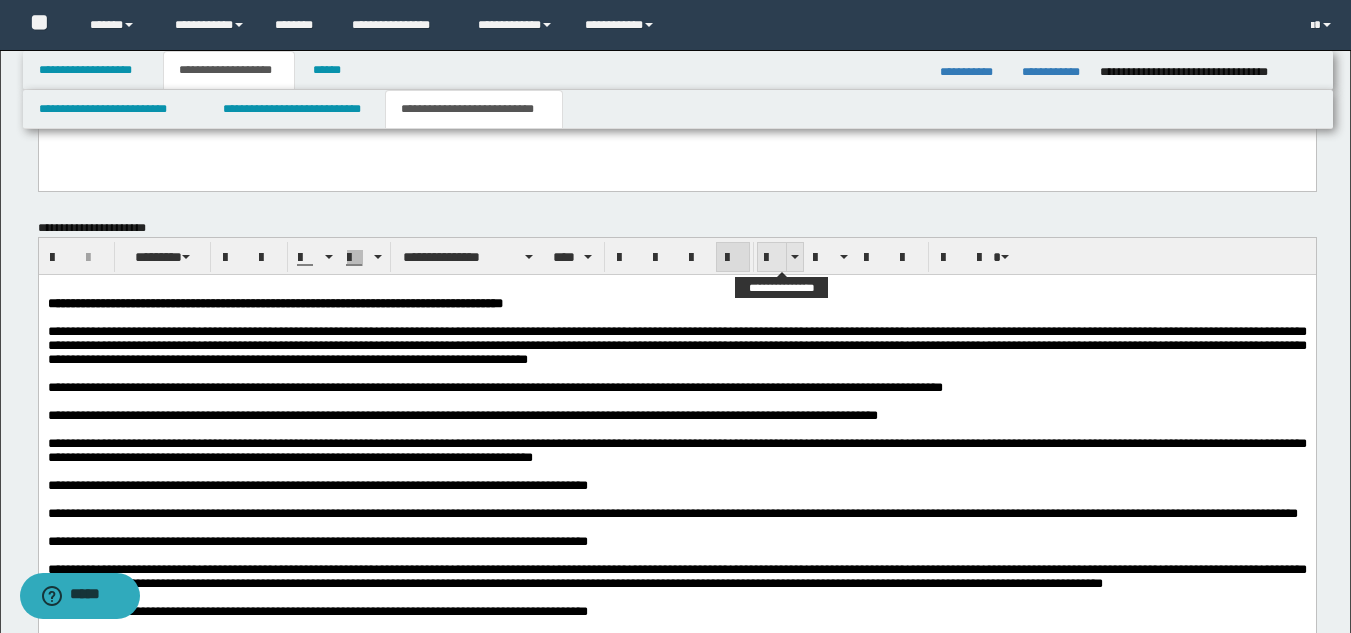 scroll, scrollTop: 1342, scrollLeft: 0, axis: vertical 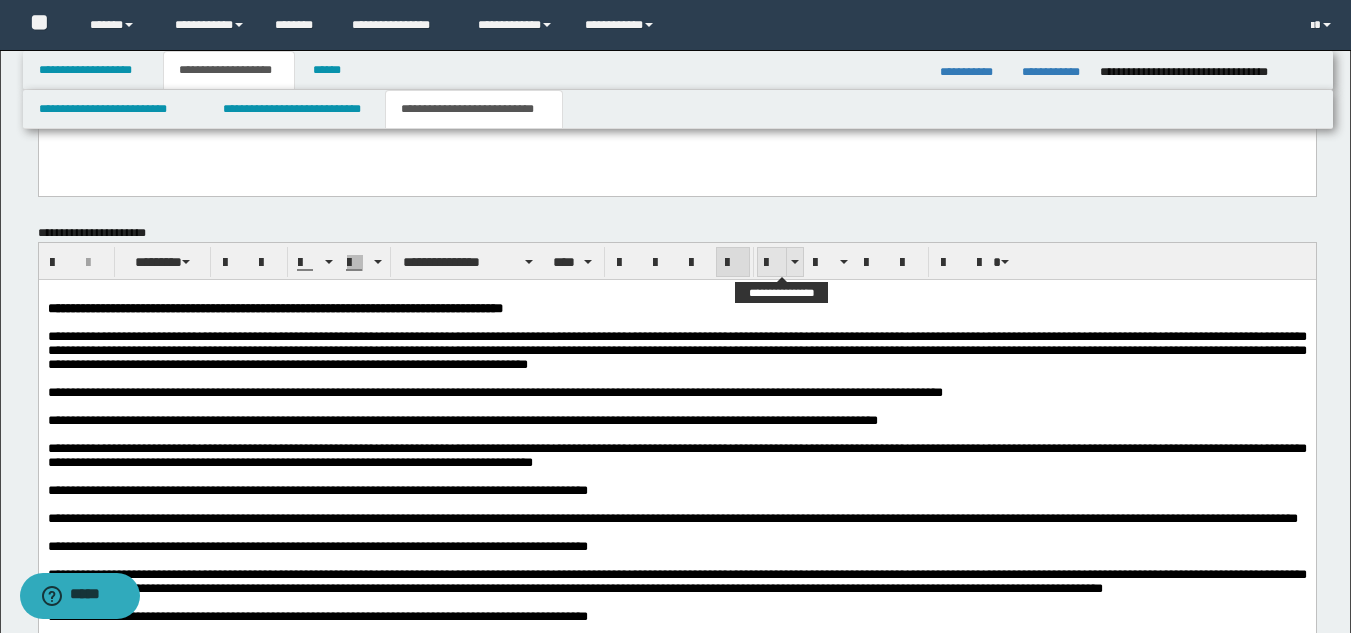click at bounding box center (772, 263) 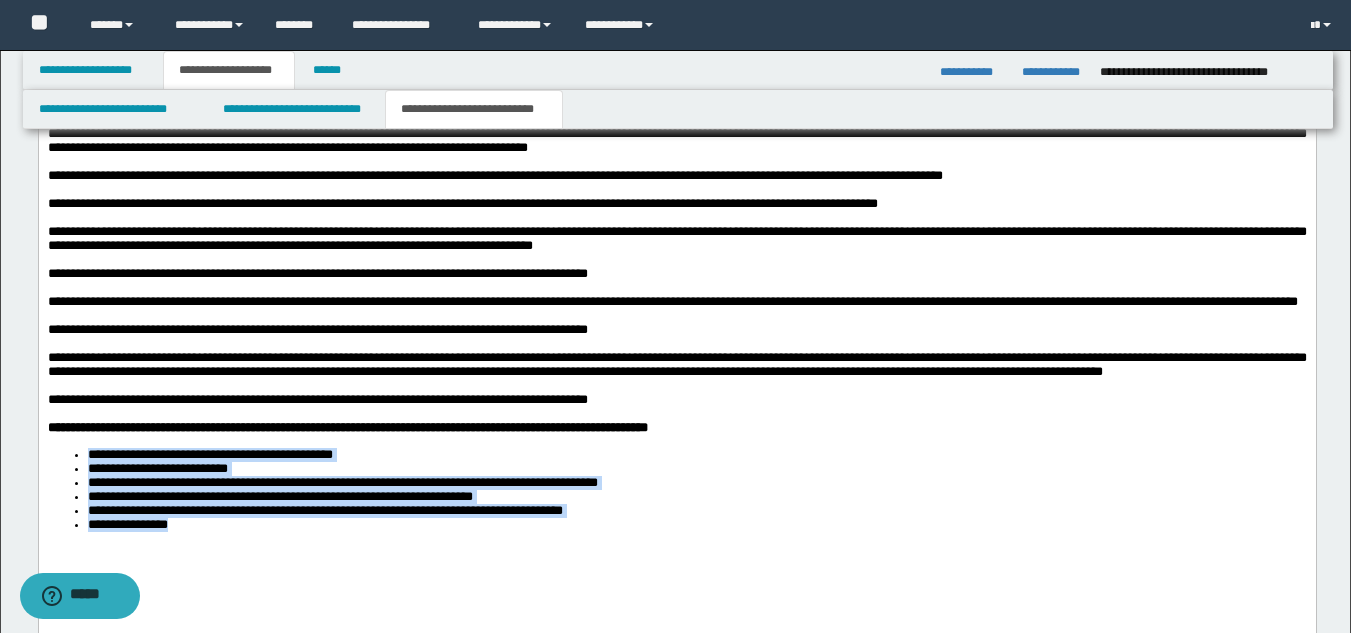 scroll, scrollTop: 1785, scrollLeft: 0, axis: vertical 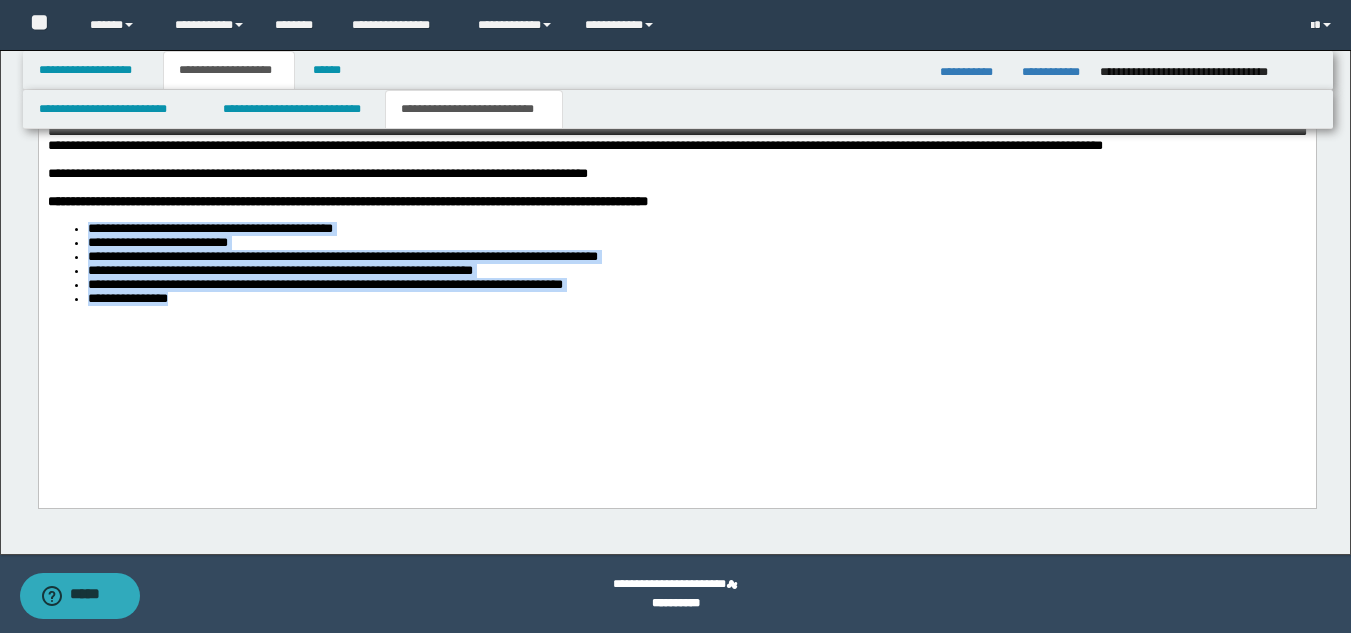 click on "**********" at bounding box center [676, 108] 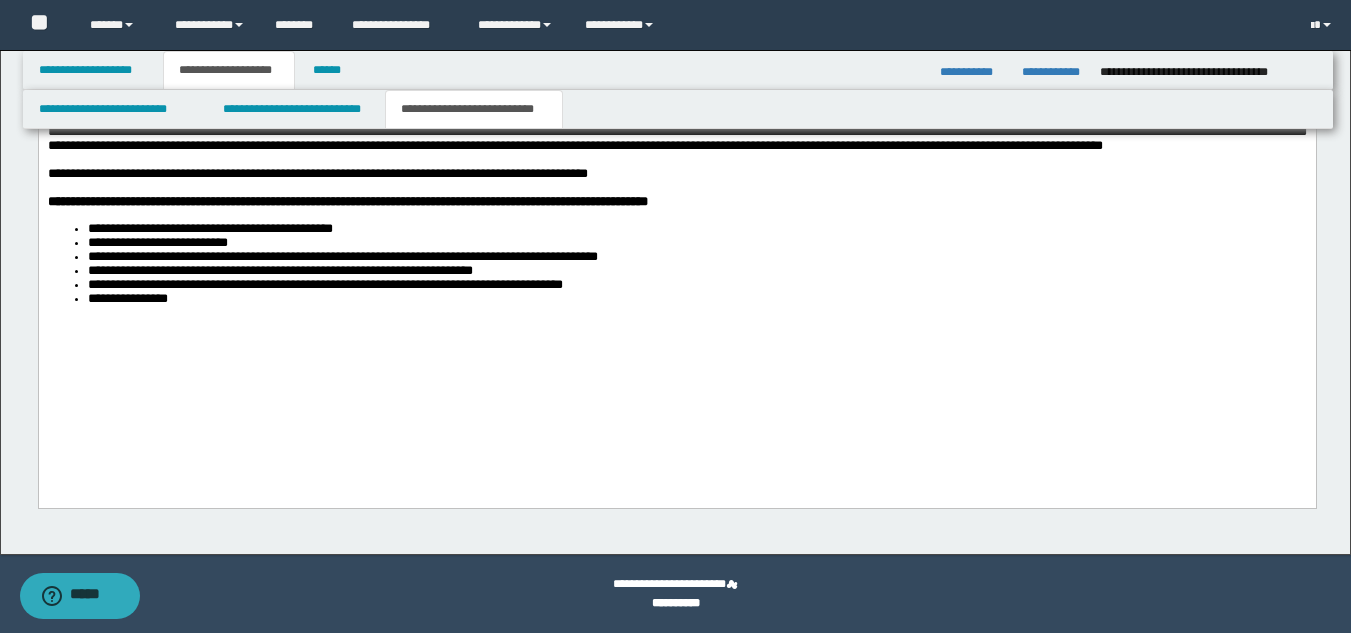 click on "**********" at bounding box center [676, 108] 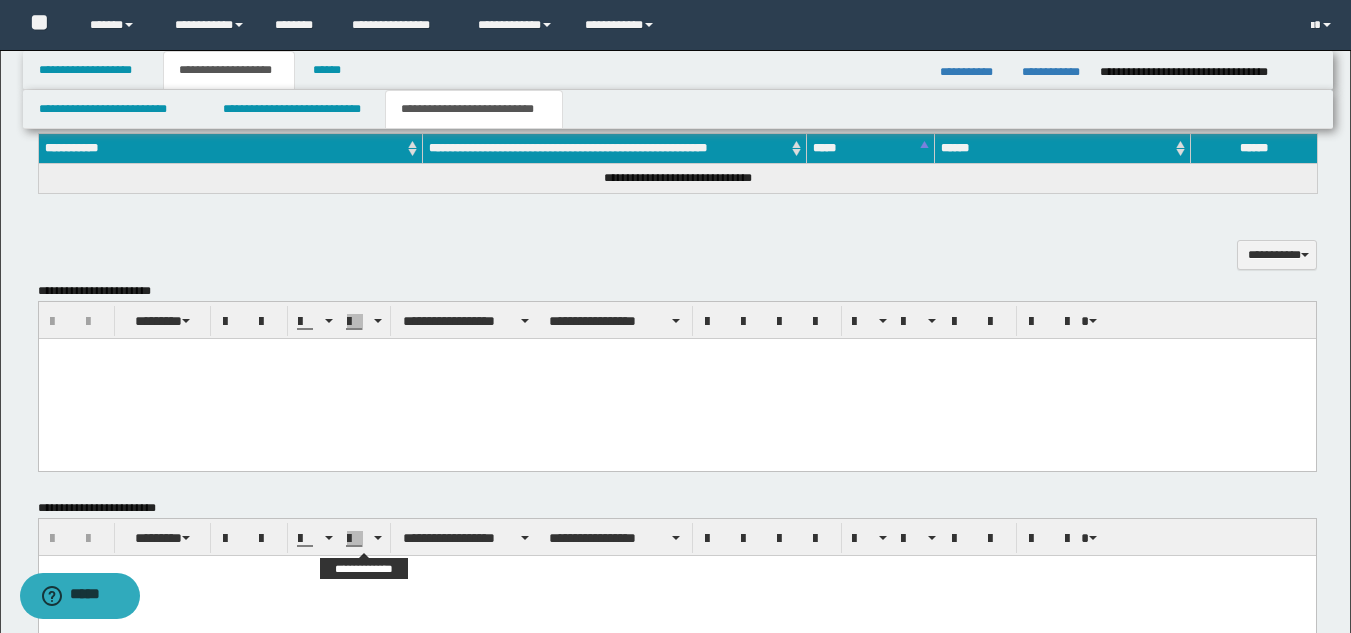 scroll, scrollTop: 685, scrollLeft: 0, axis: vertical 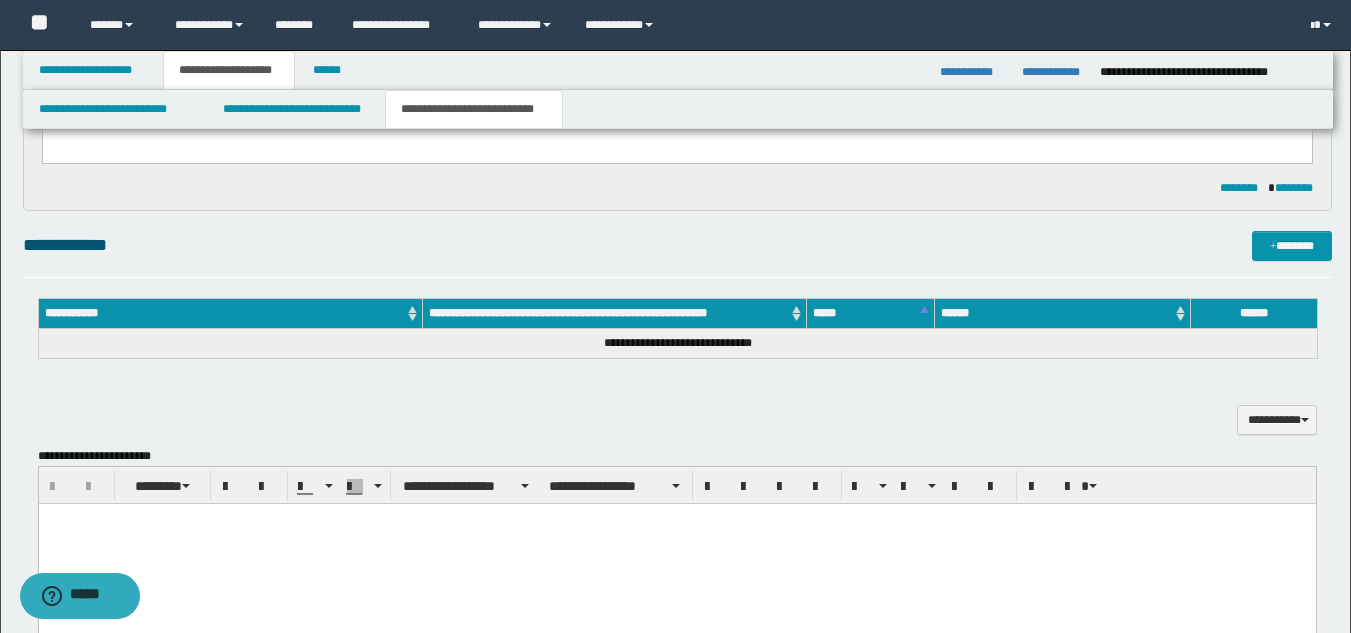 drag, startPoint x: 250, startPoint y: 557, endPoint x: 260, endPoint y: 549, distance: 12.806249 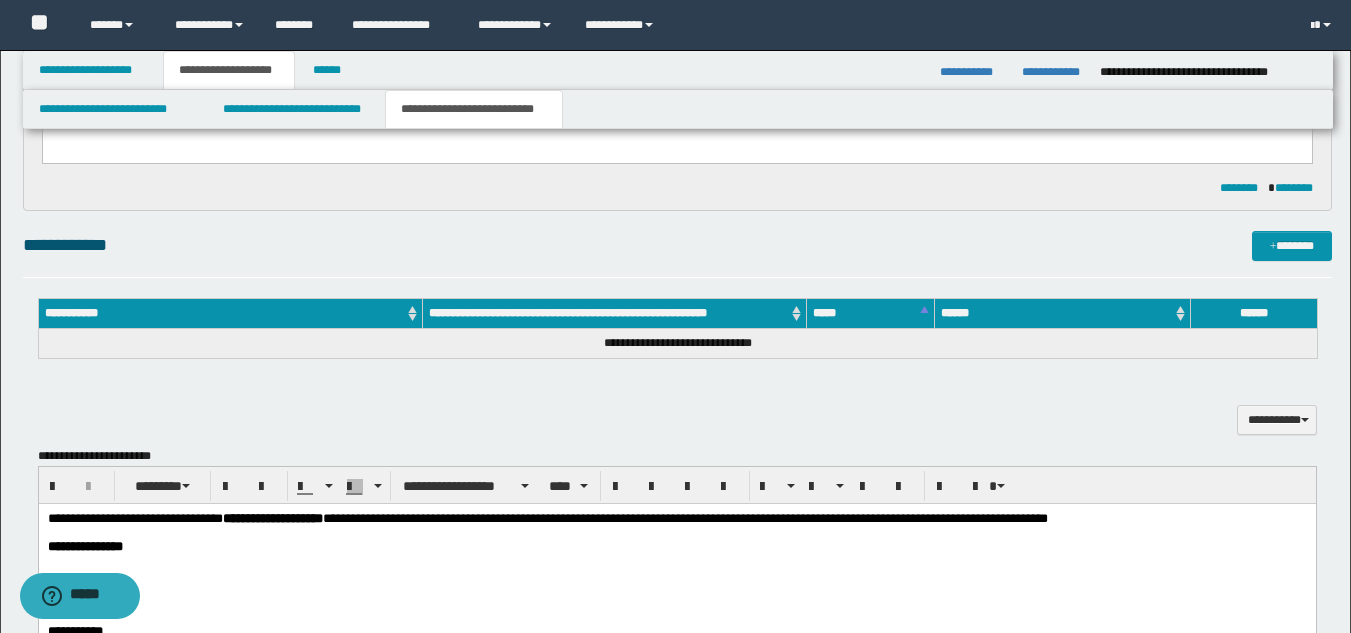 click on "**********" at bounding box center [547, 517] 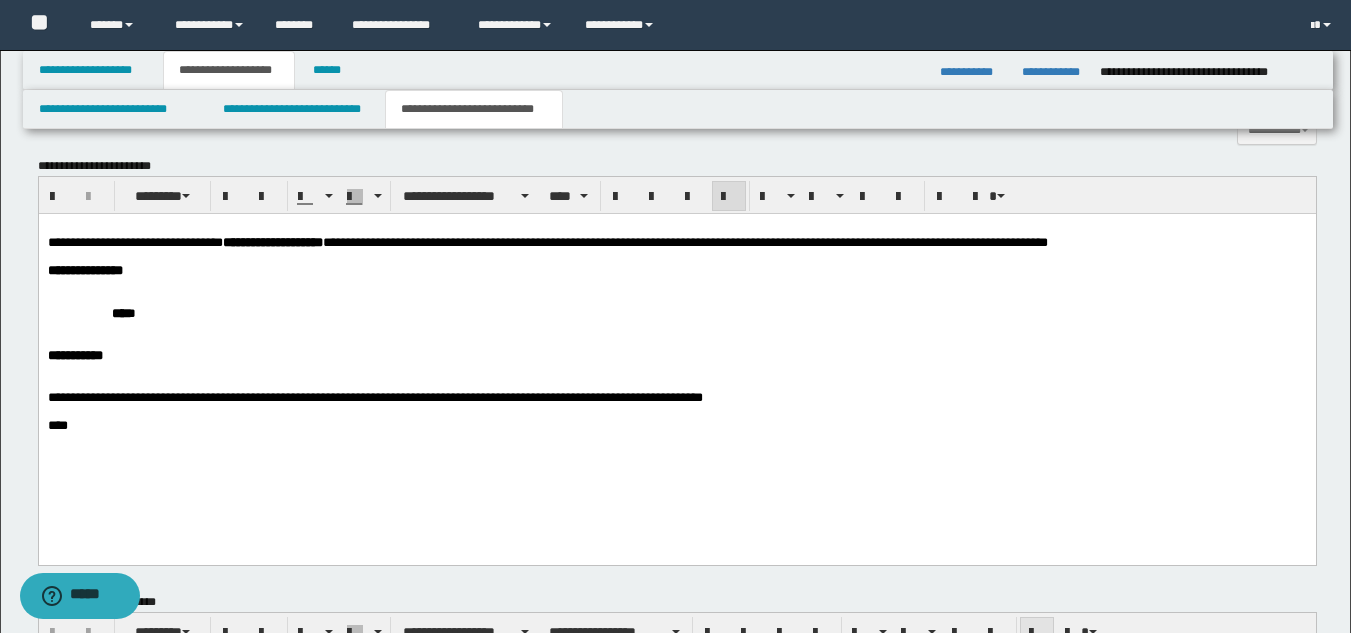 scroll, scrollTop: 985, scrollLeft: 0, axis: vertical 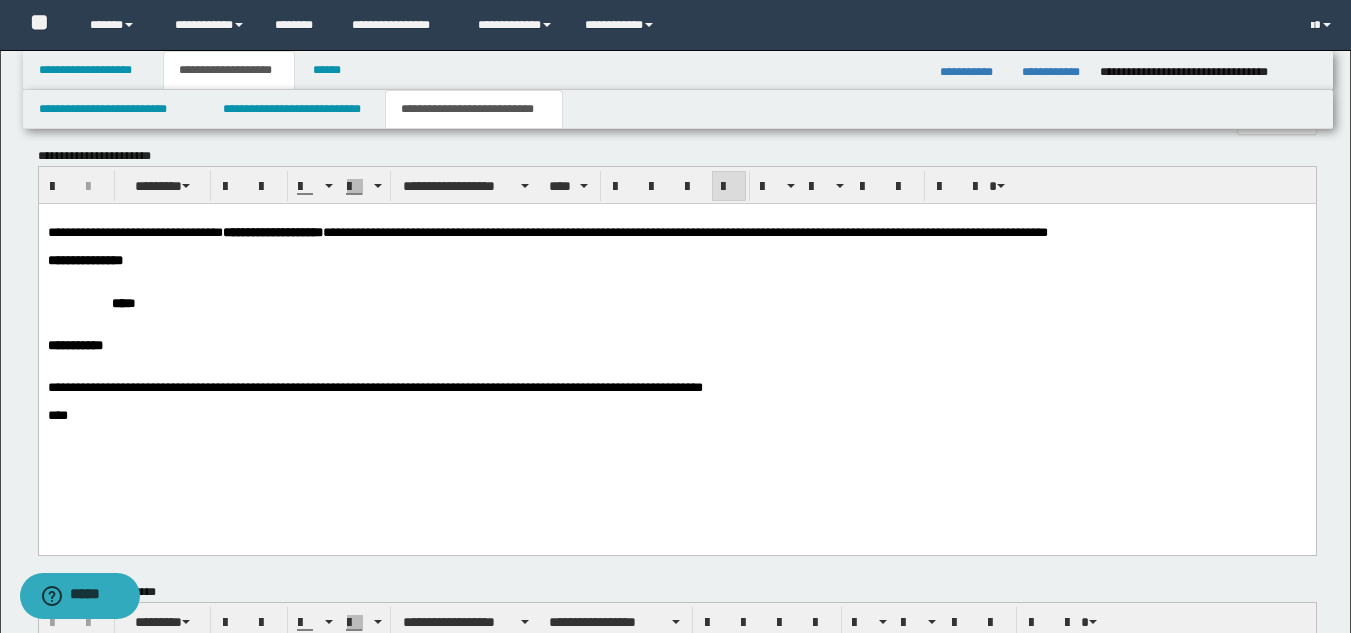 drag, startPoint x: 487, startPoint y: 325, endPoint x: 483, endPoint y: 269, distance: 56.142673 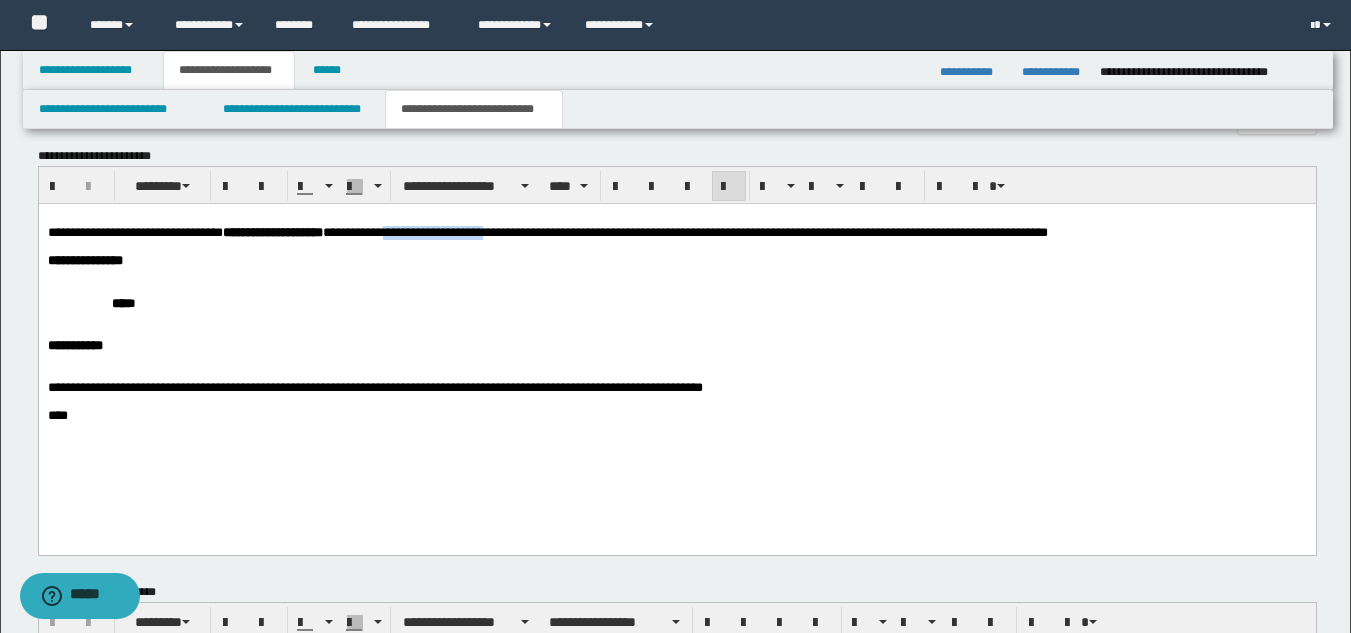 drag, startPoint x: 471, startPoint y: 234, endPoint x: 586, endPoint y: 236, distance: 115.01739 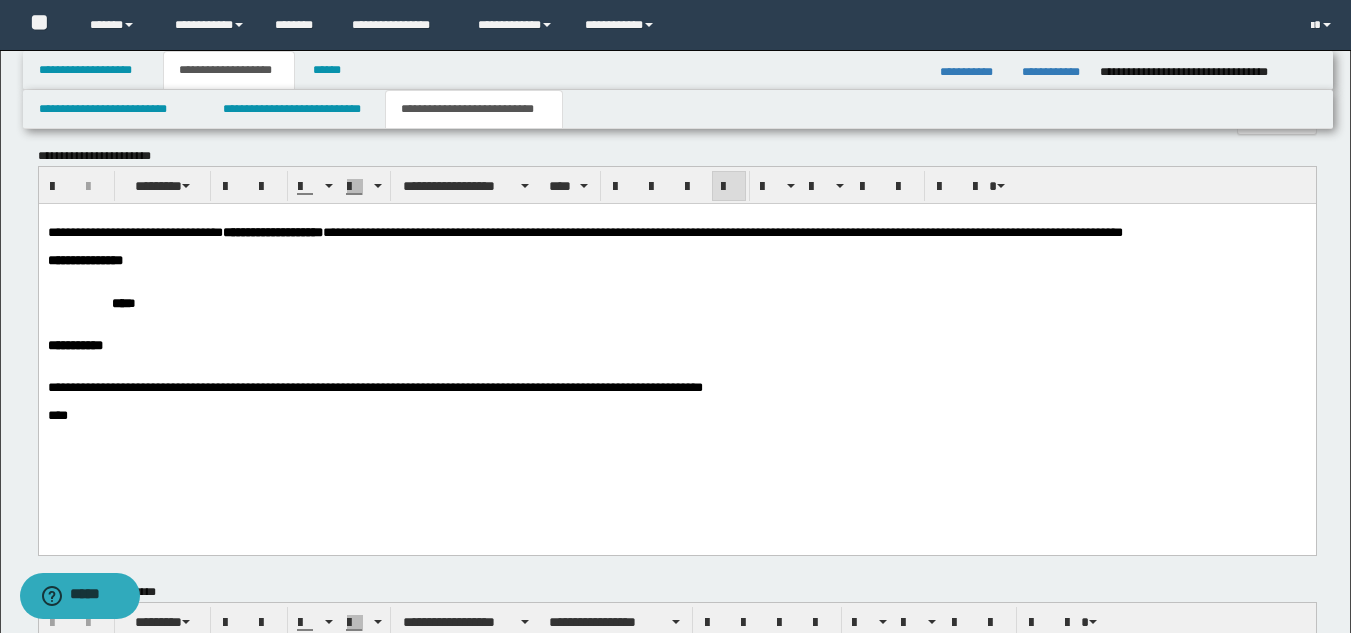 click on "**********" at bounding box center [676, 341] 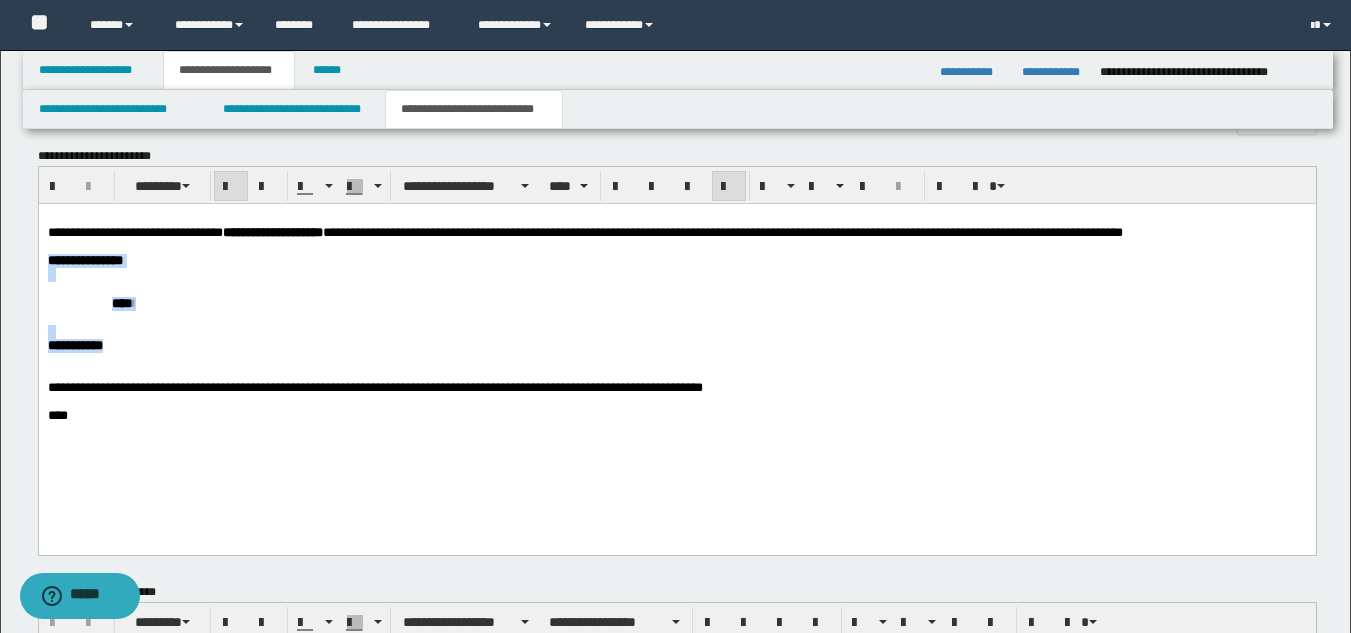 drag, startPoint x: 159, startPoint y: 355, endPoint x: 29, endPoint y: 264, distance: 158.68523 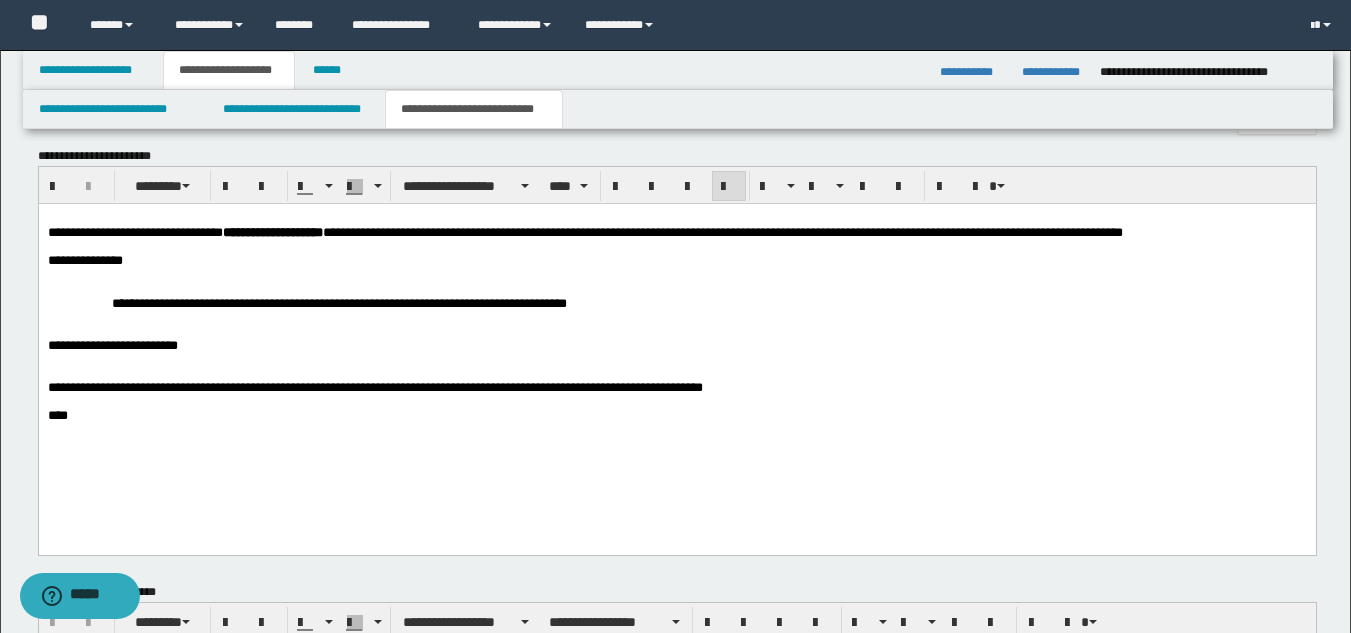 click on "**********" at bounding box center [676, 302] 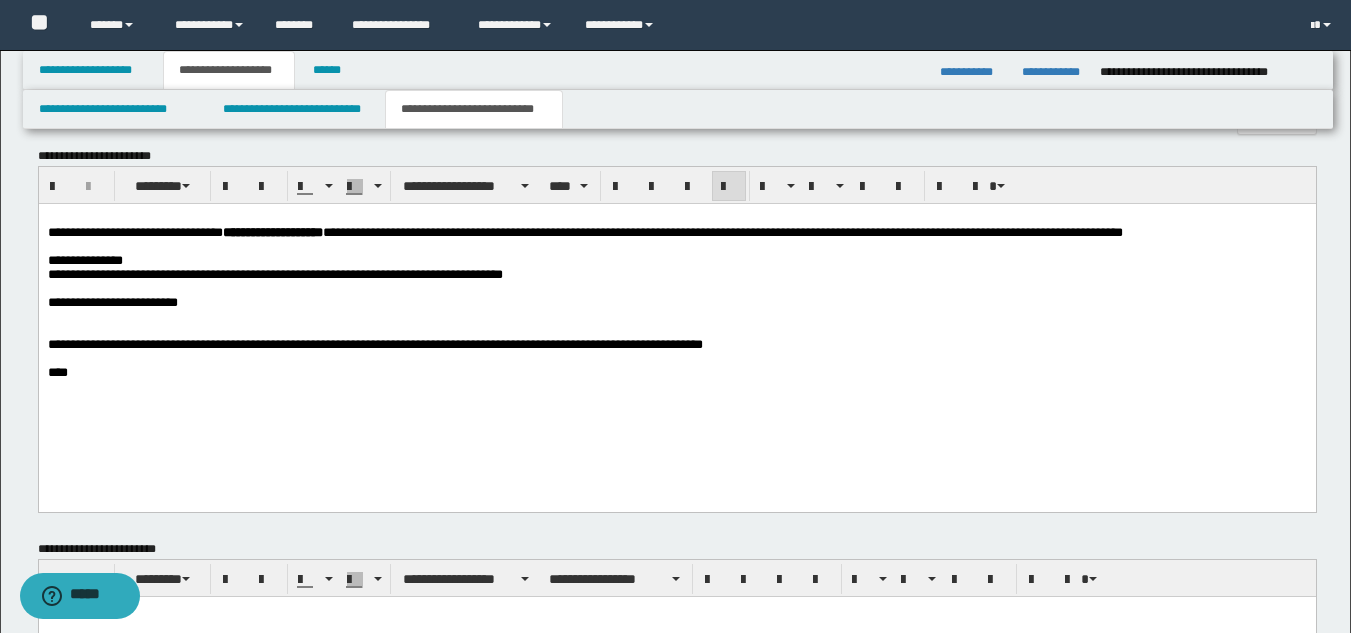 click on "**********" at bounding box center (112, 301) 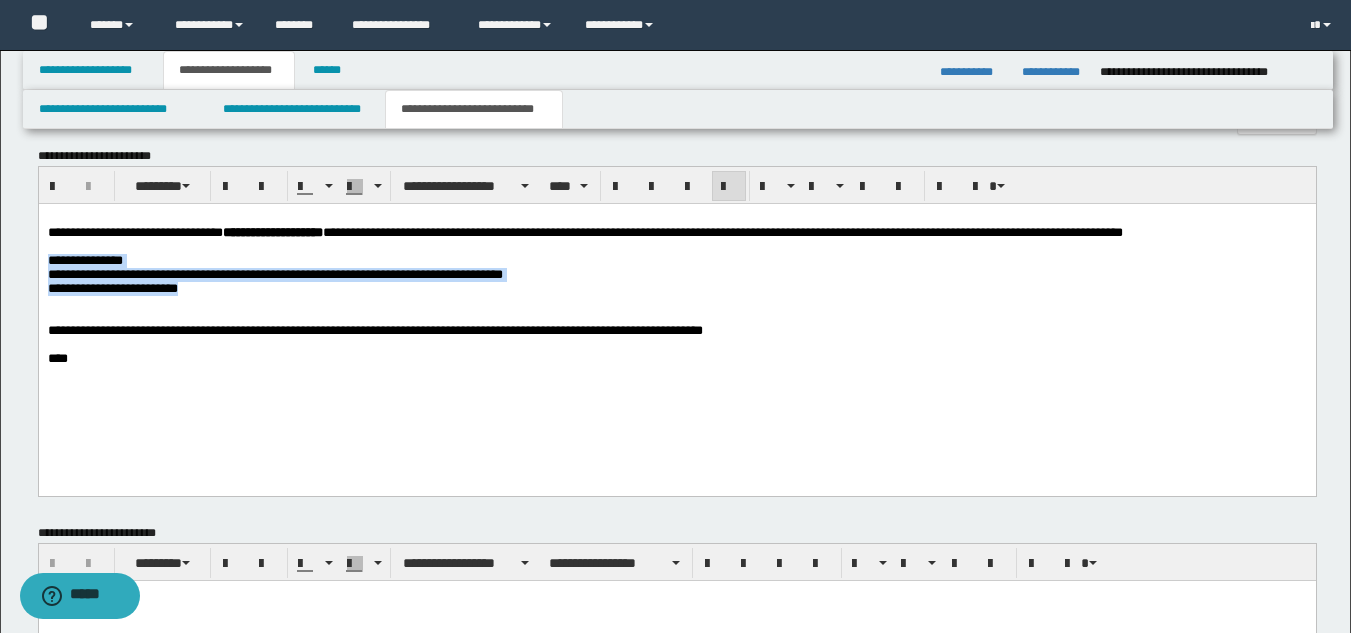 drag, startPoint x: 256, startPoint y: 300, endPoint x: 43, endPoint y: 266, distance: 215.69655 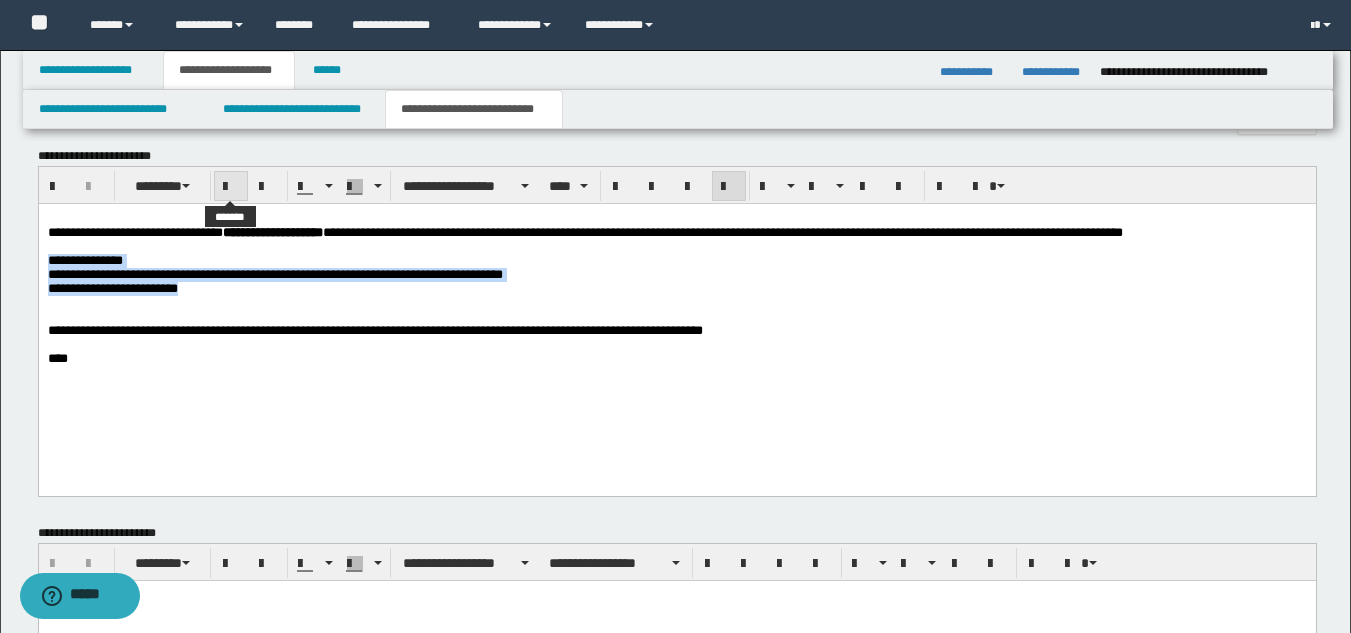click at bounding box center (231, 187) 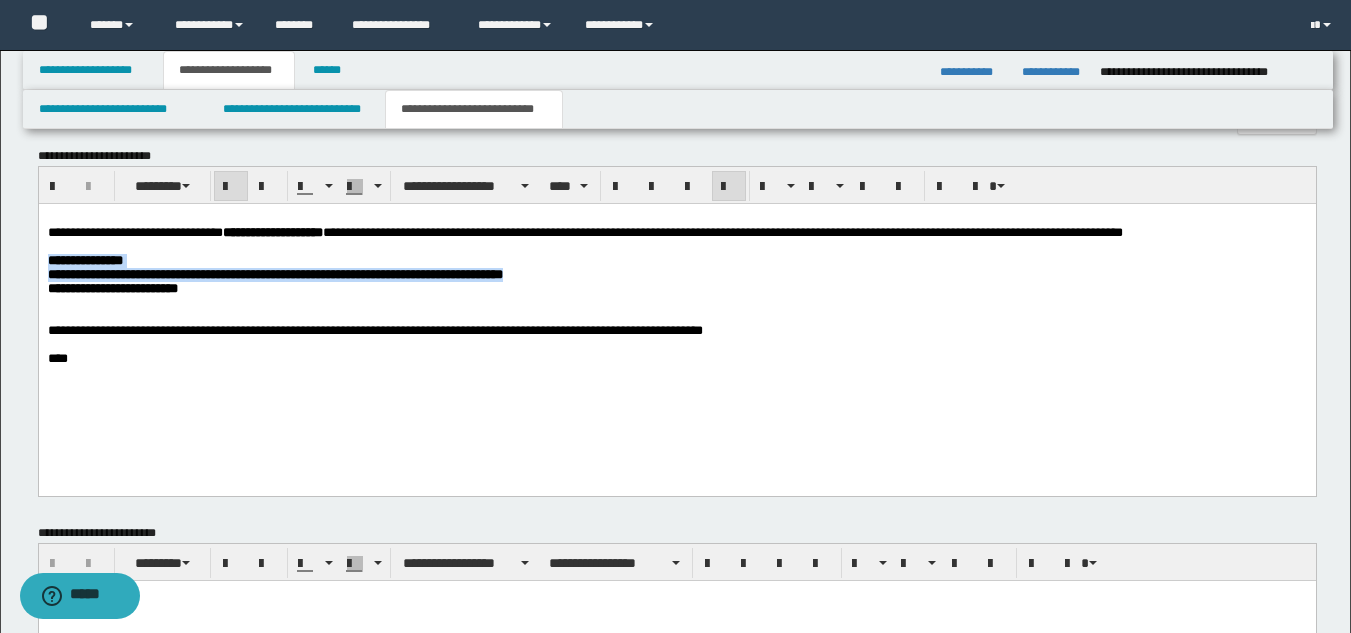click on "**********" at bounding box center (112, 287) 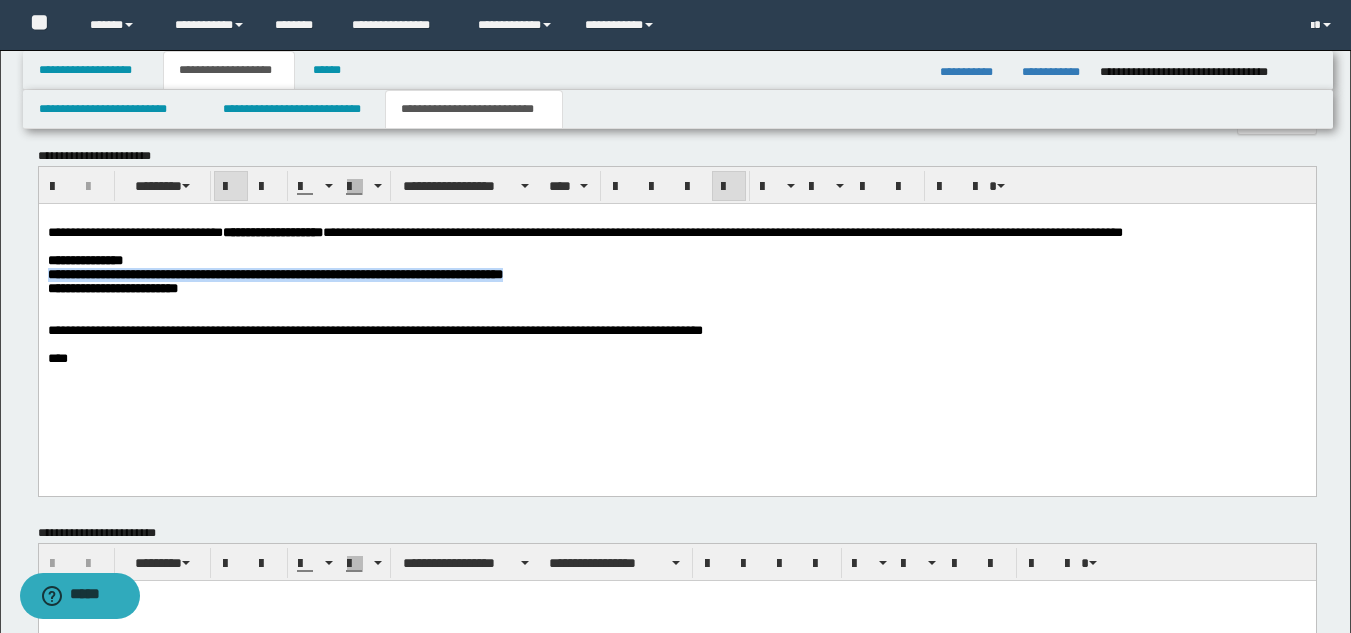 drag, startPoint x: 756, startPoint y: 280, endPoint x: 0, endPoint y: 283, distance: 756.006 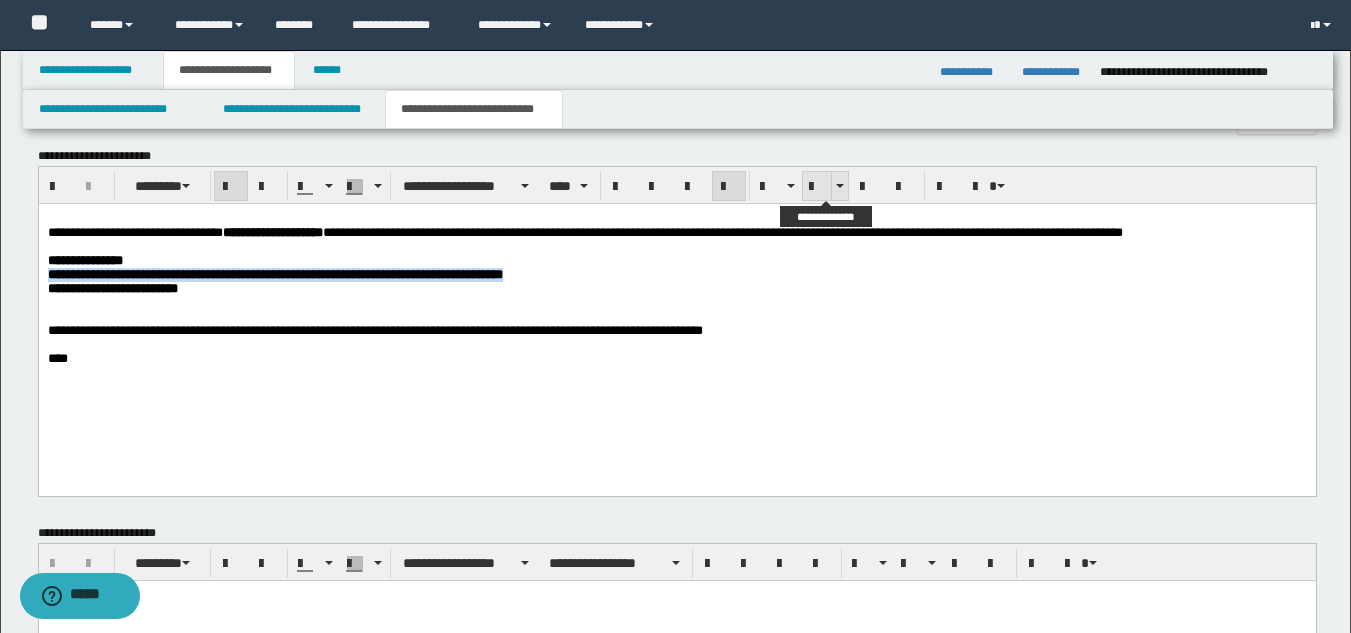 click at bounding box center [817, 187] 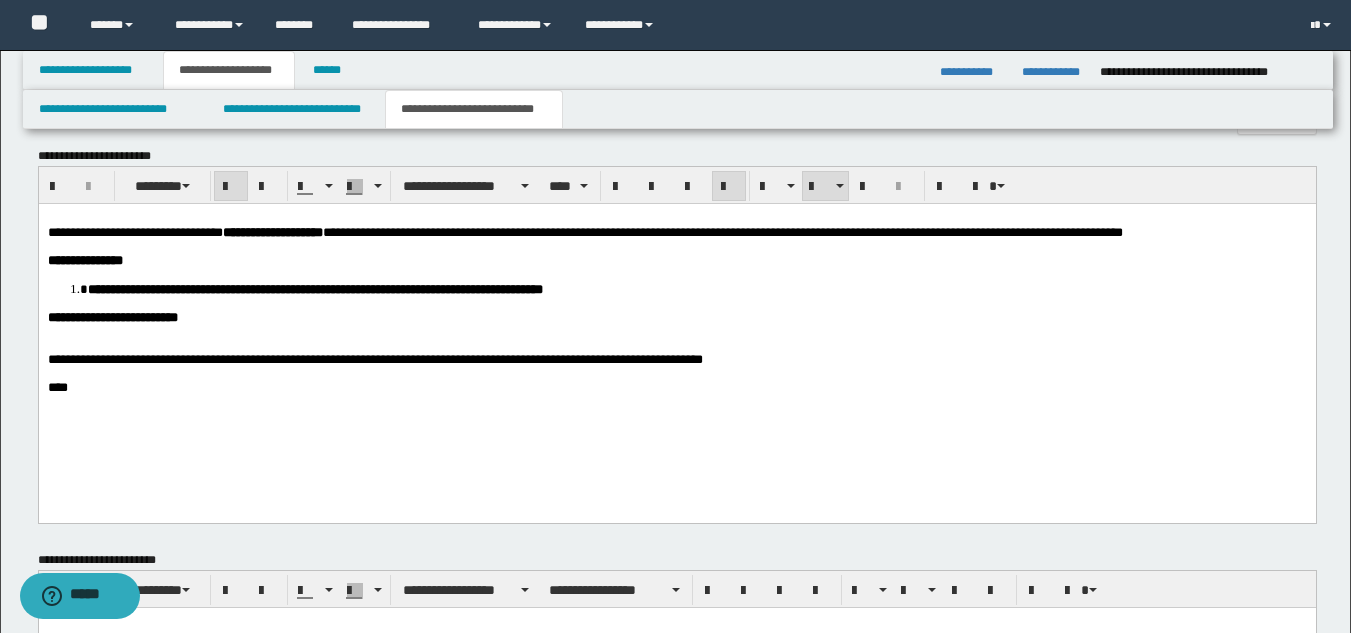 click on "**********" at bounding box center [112, 316] 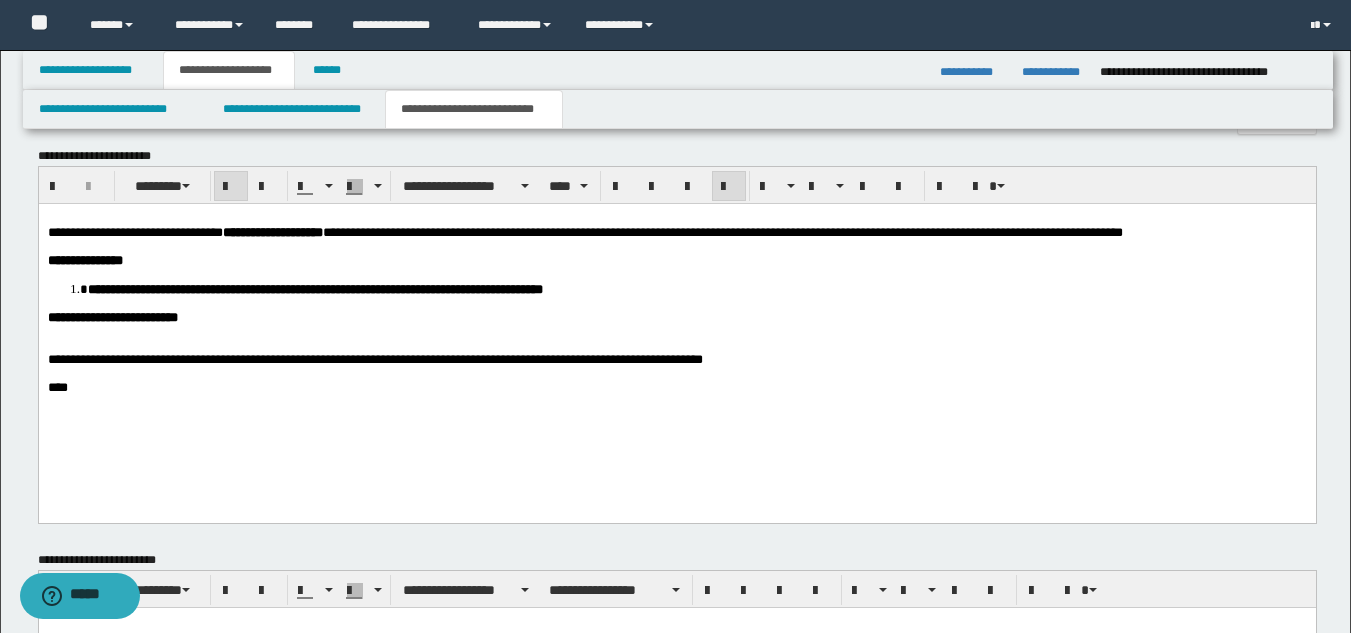 click on "**********" at bounding box center (374, 358) 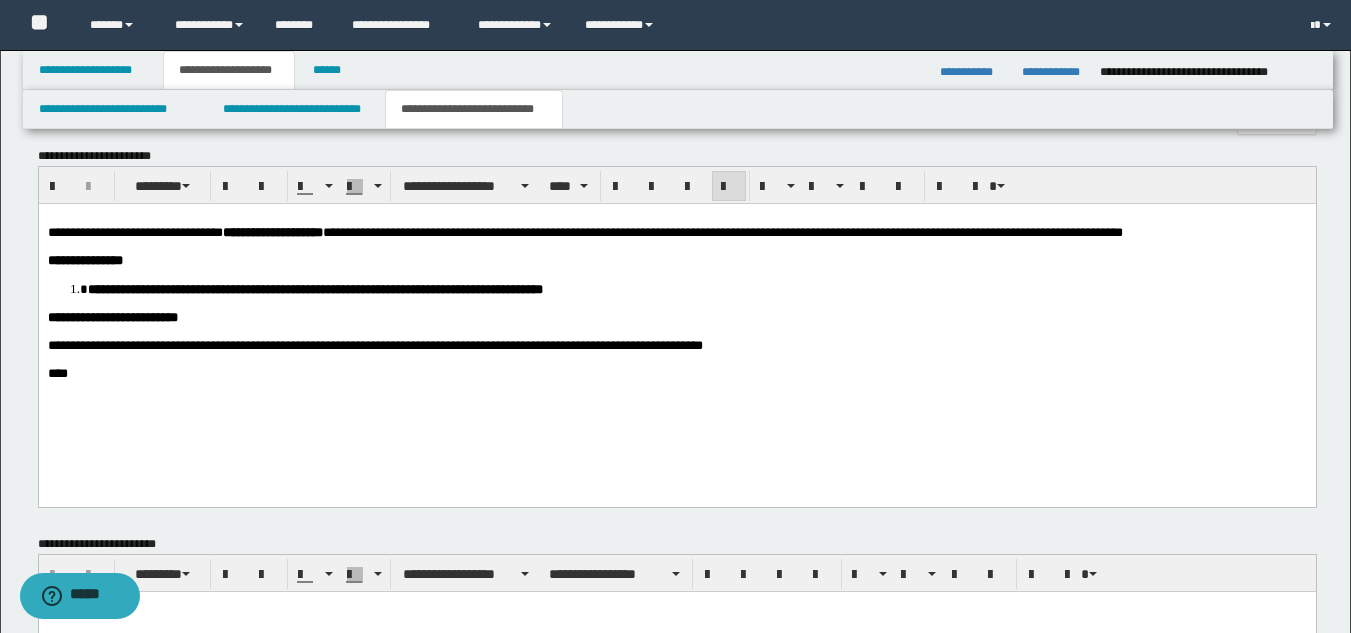 click on "**********" at bounding box center [676, 320] 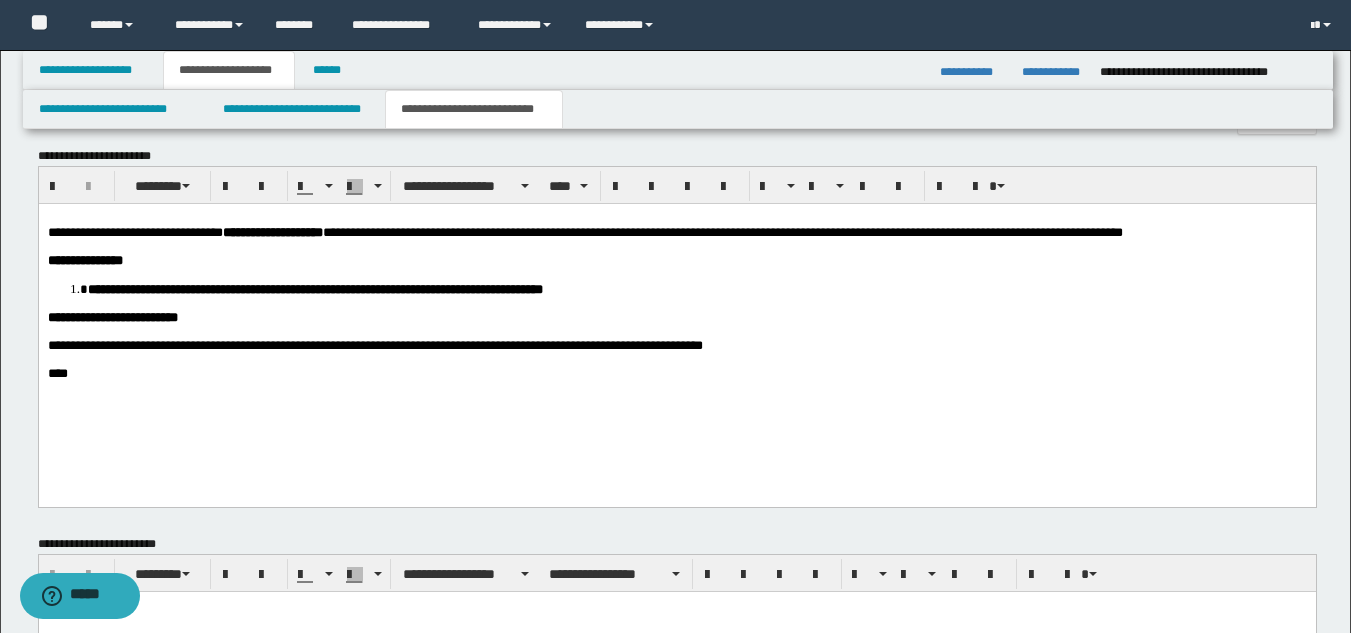 click on "**********" at bounding box center [676, 320] 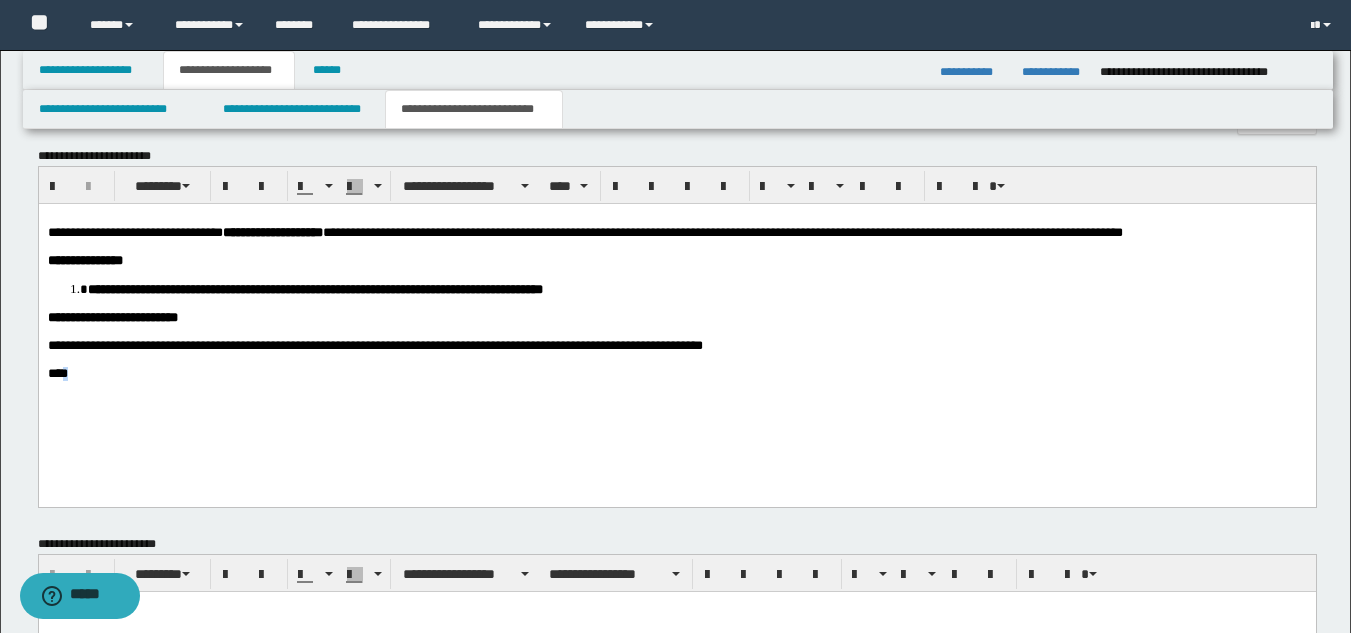click on "**********" at bounding box center (676, 320) 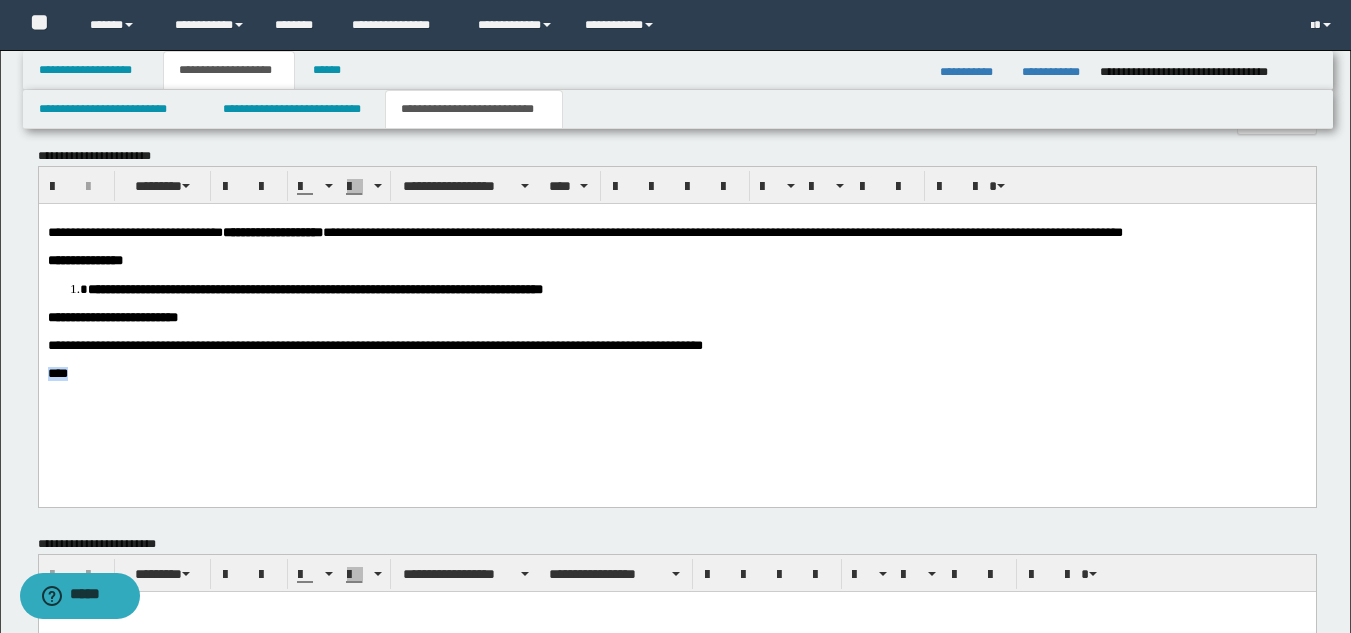 click on "**********" at bounding box center (676, 320) 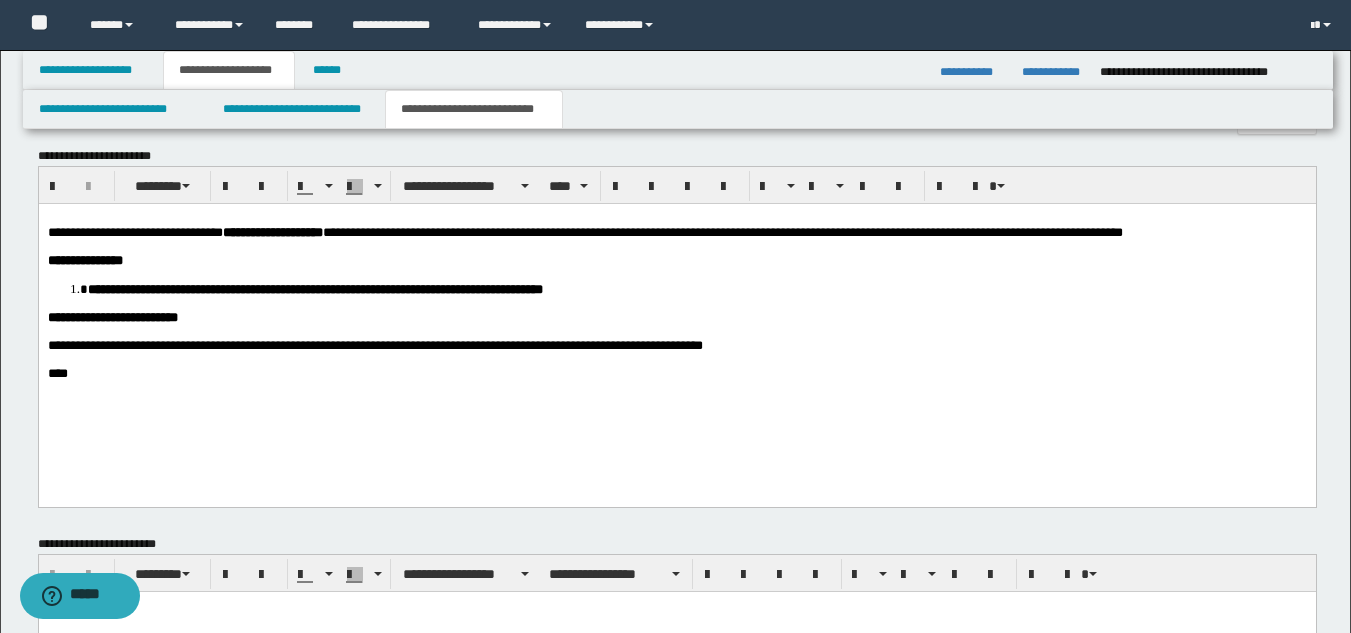 click on "**********" at bounding box center [676, 320] 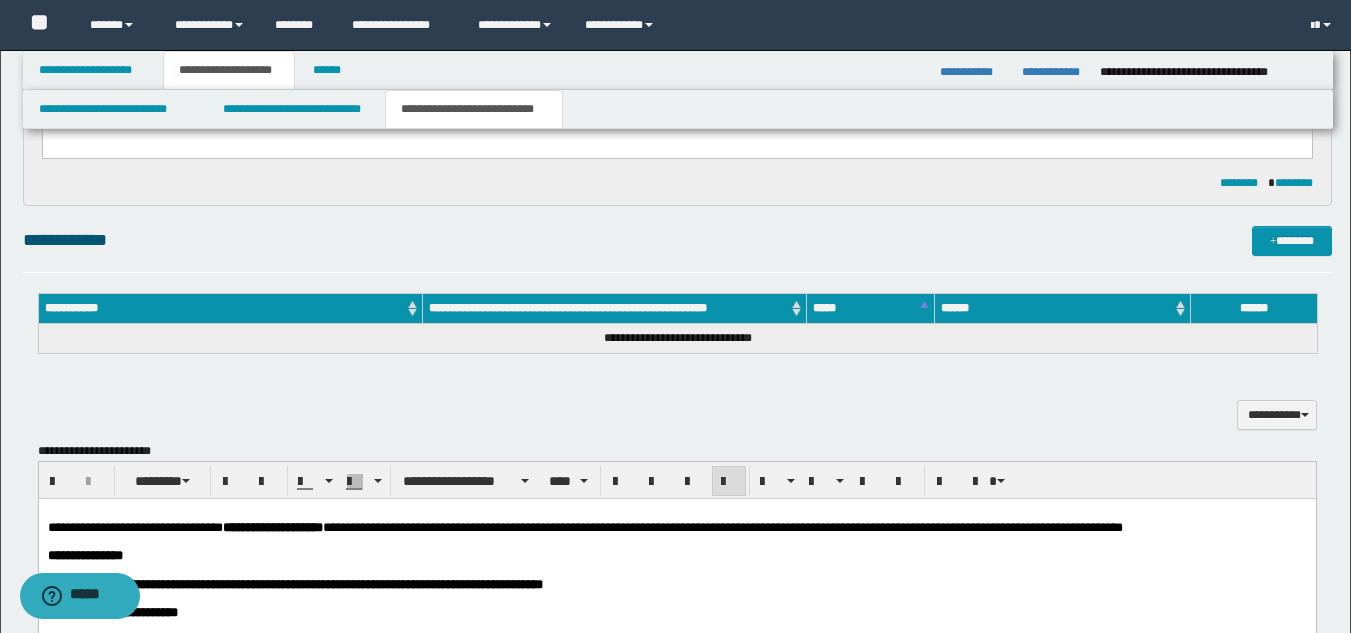 scroll, scrollTop: 685, scrollLeft: 0, axis: vertical 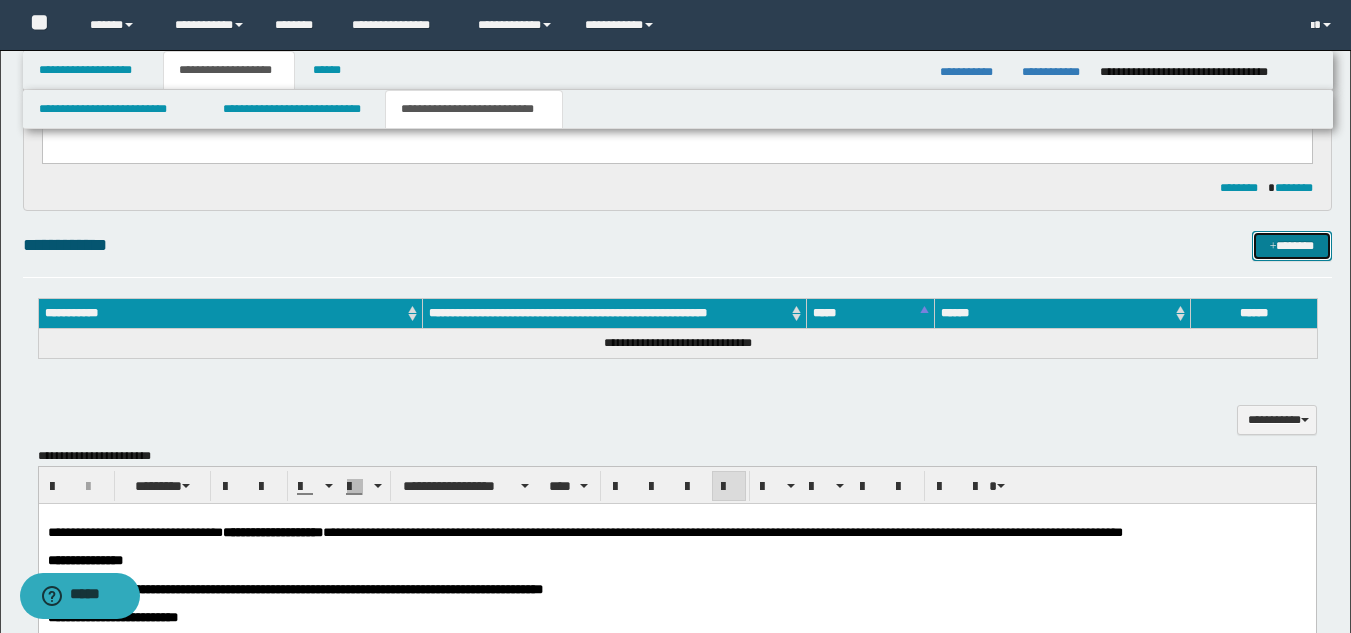 click on "*******" at bounding box center [1292, 246] 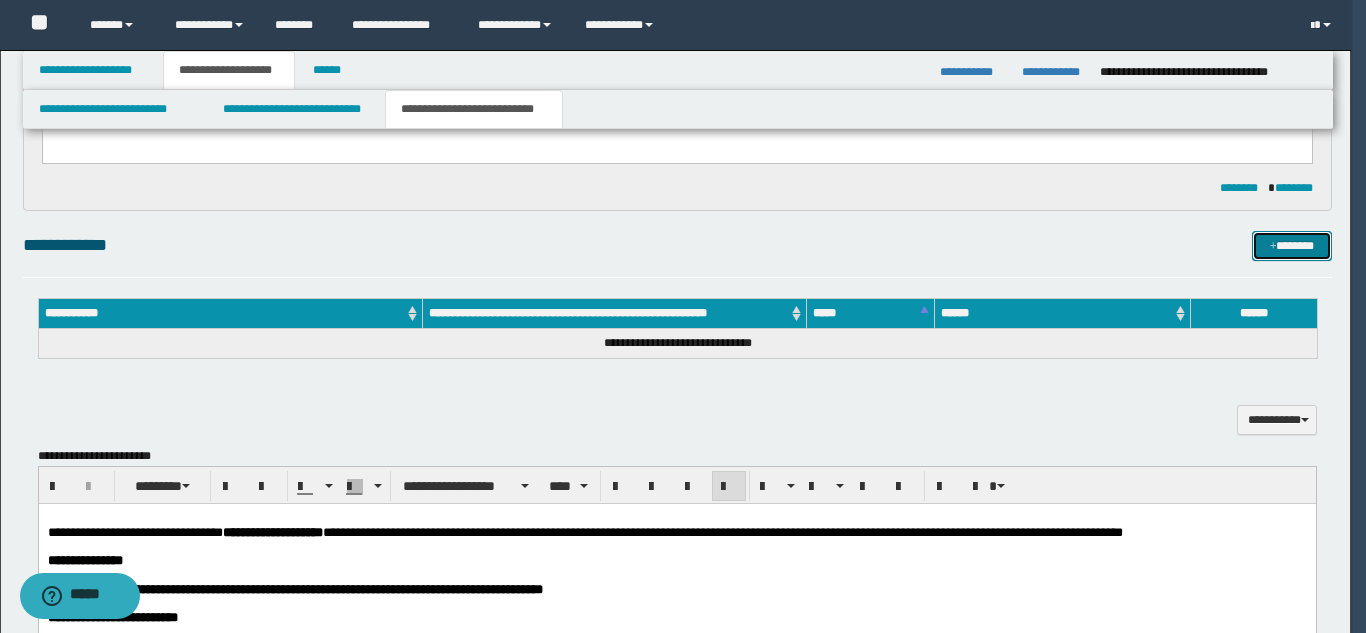 type 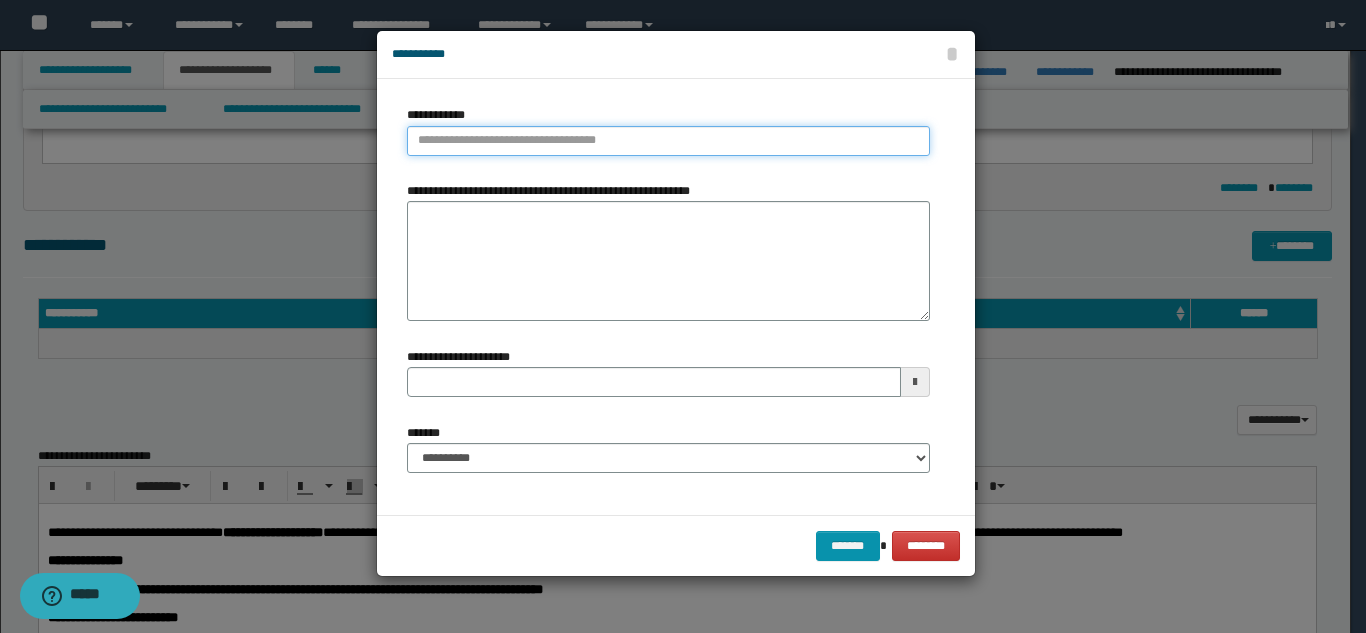 click on "**********" at bounding box center (668, 141) 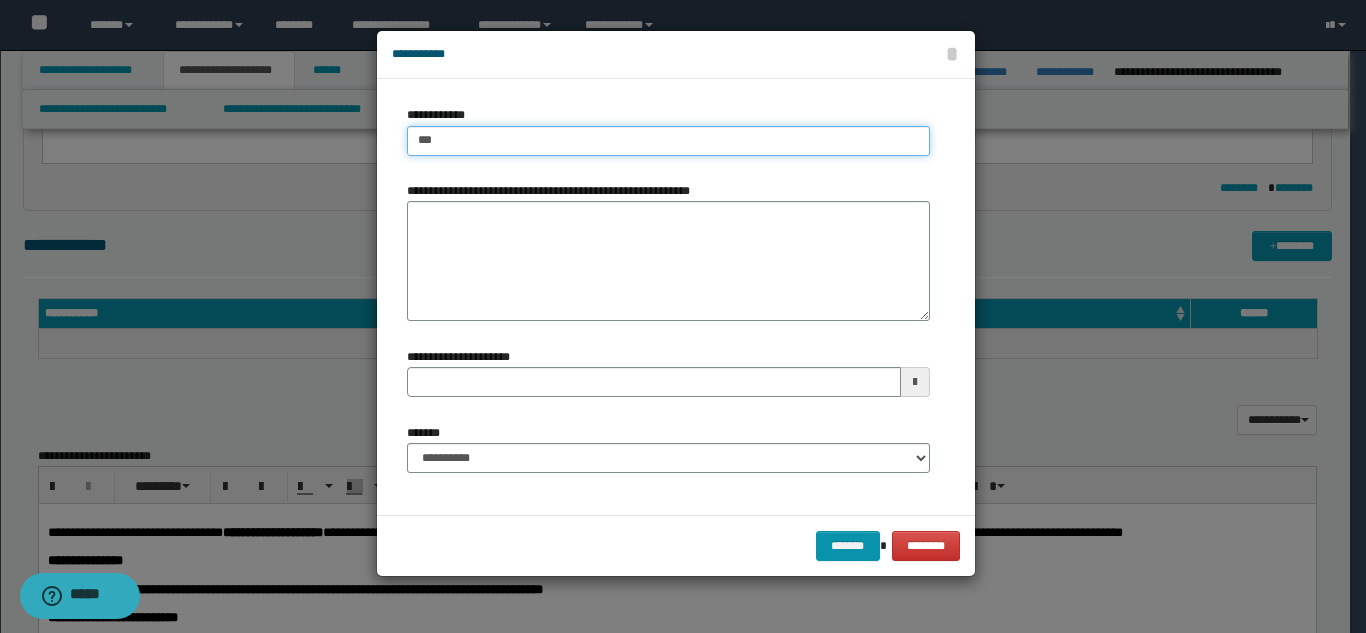 type on "****" 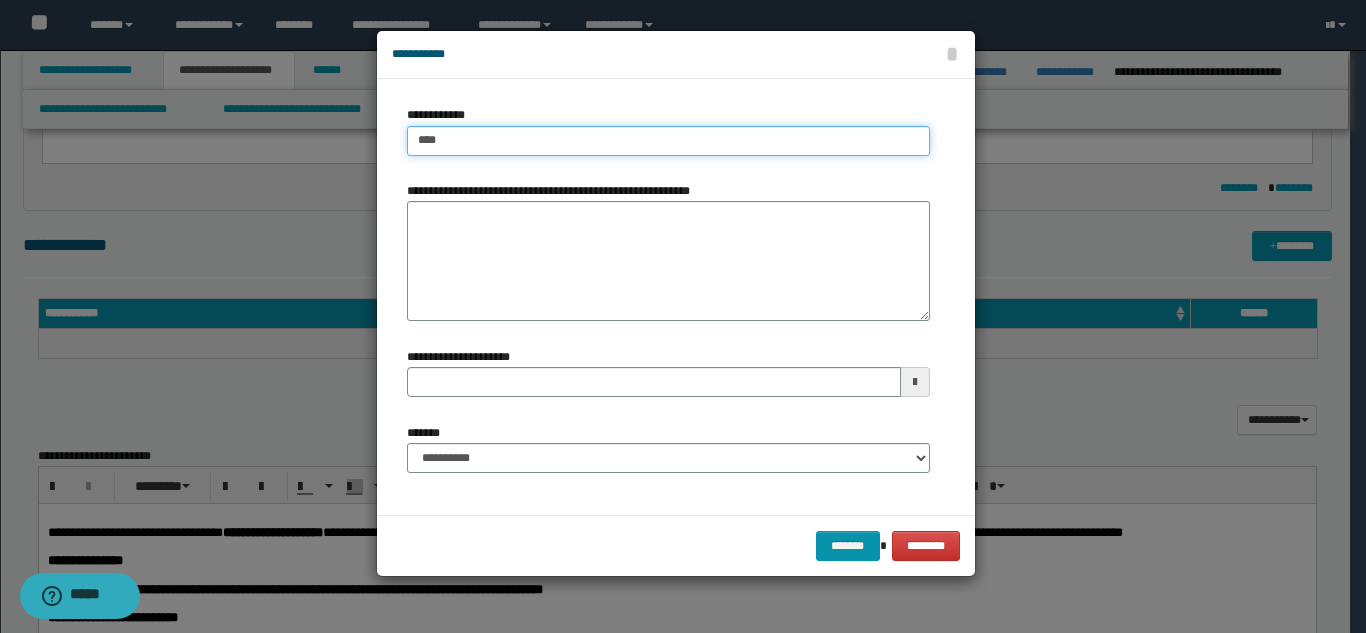 type on "****" 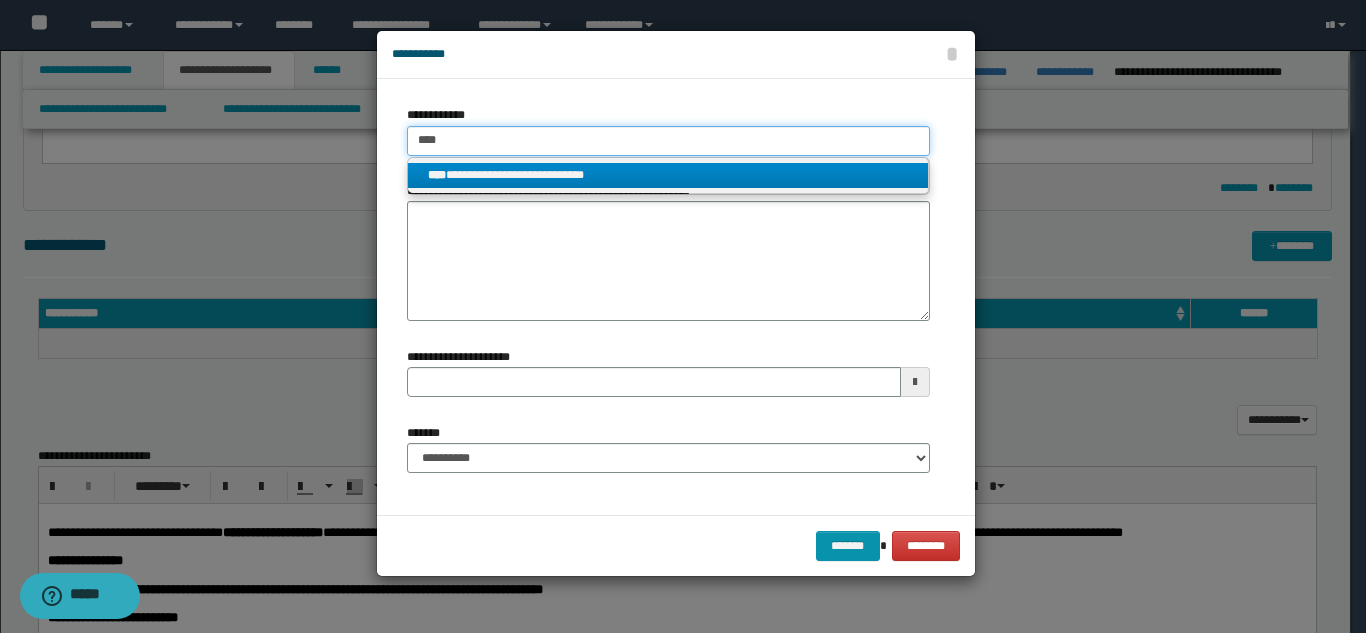 type on "****" 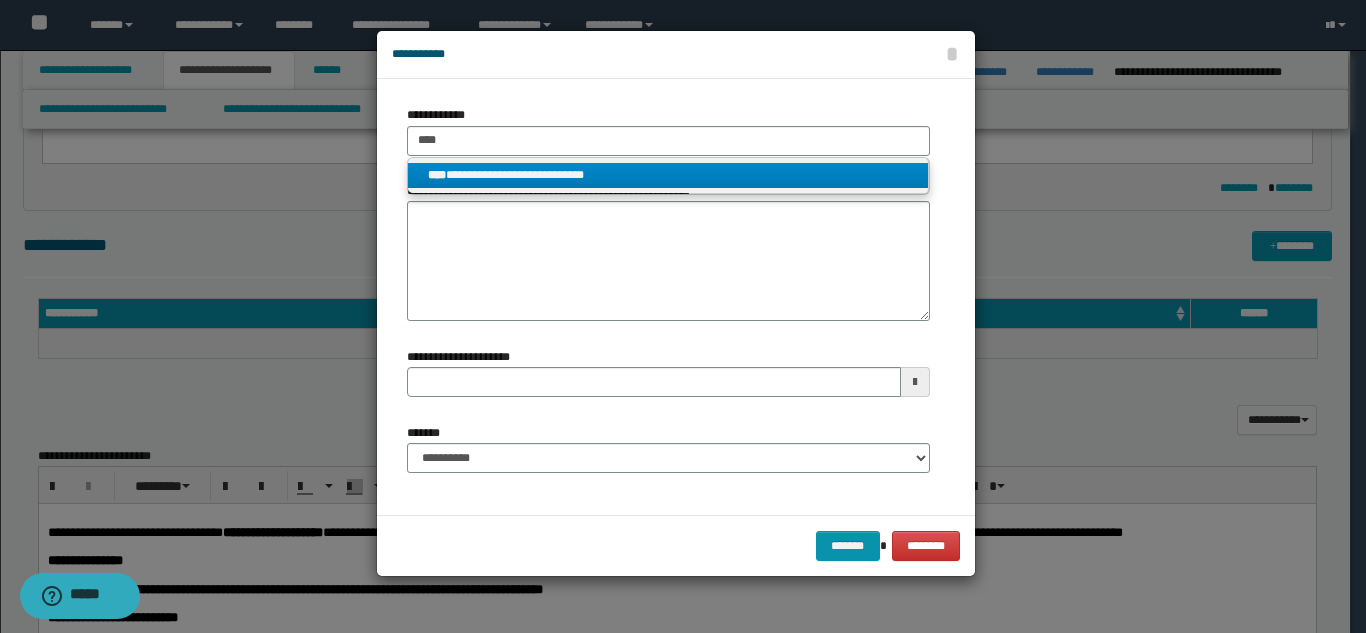 click on "**********" at bounding box center [668, 175] 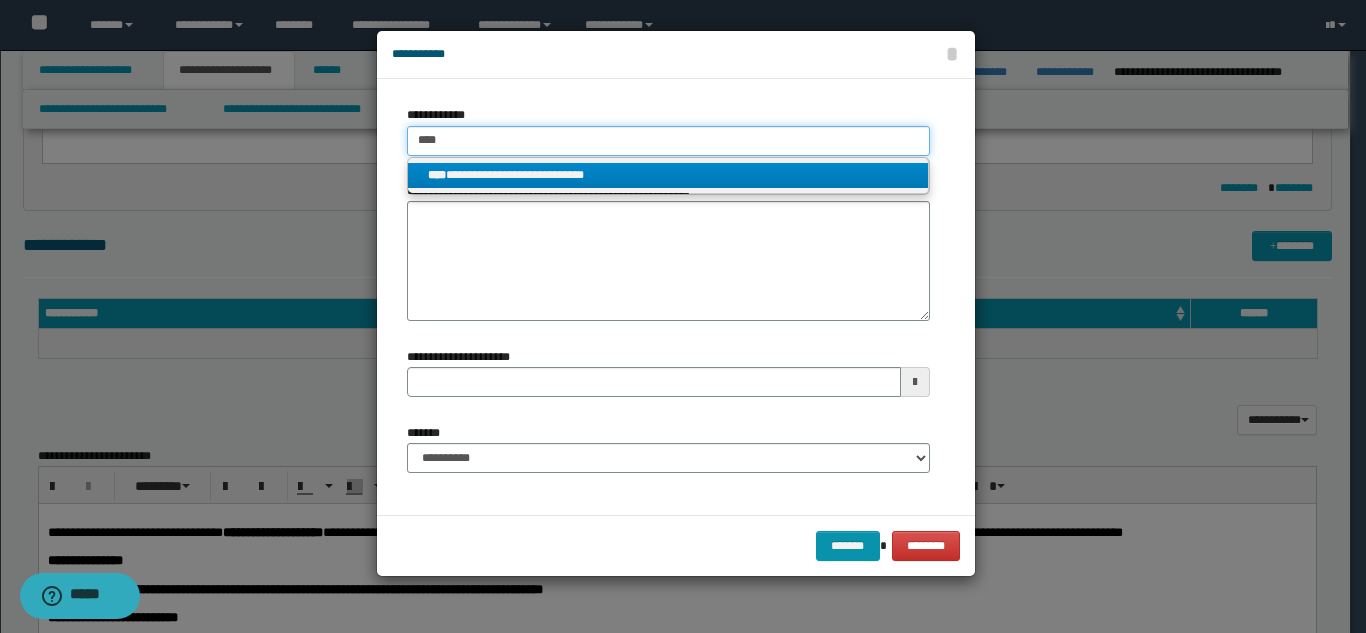 type 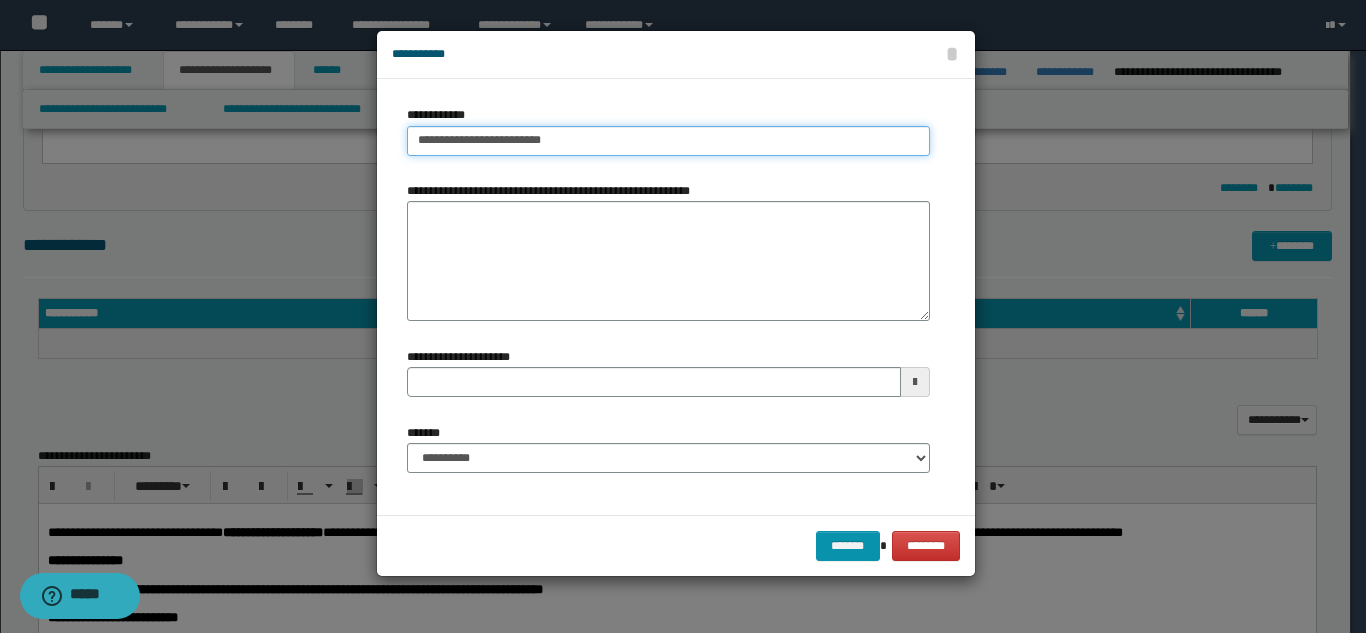 type 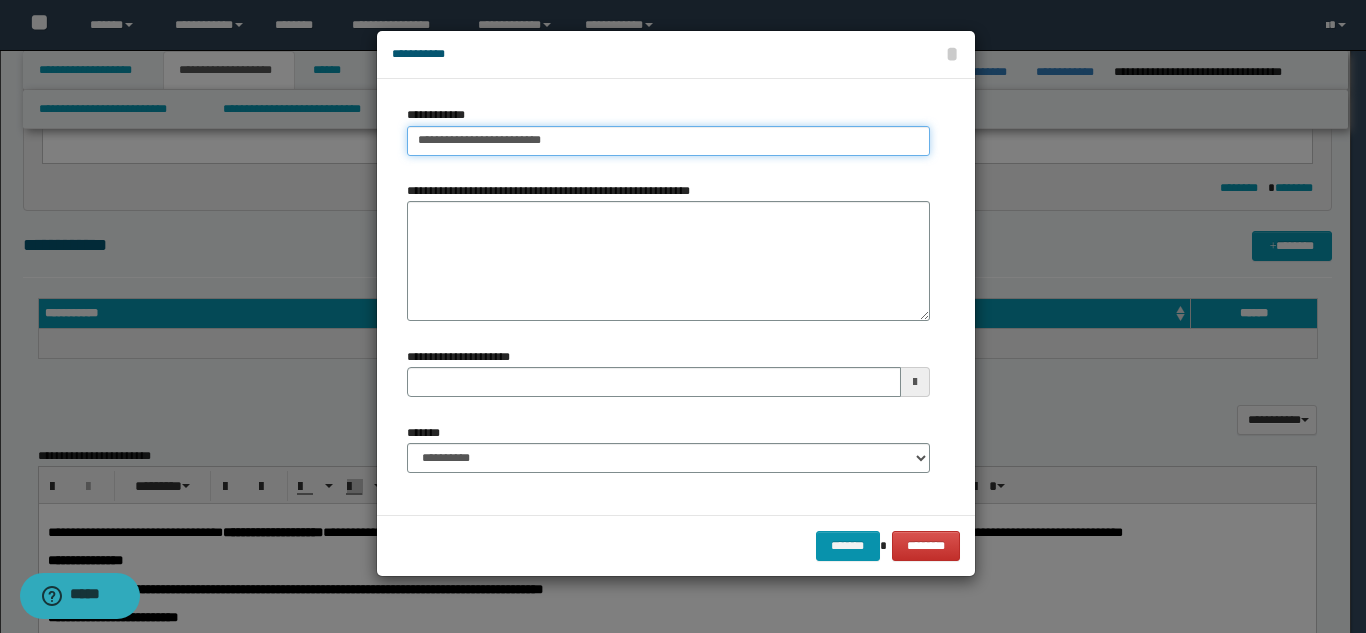 type on "**********" 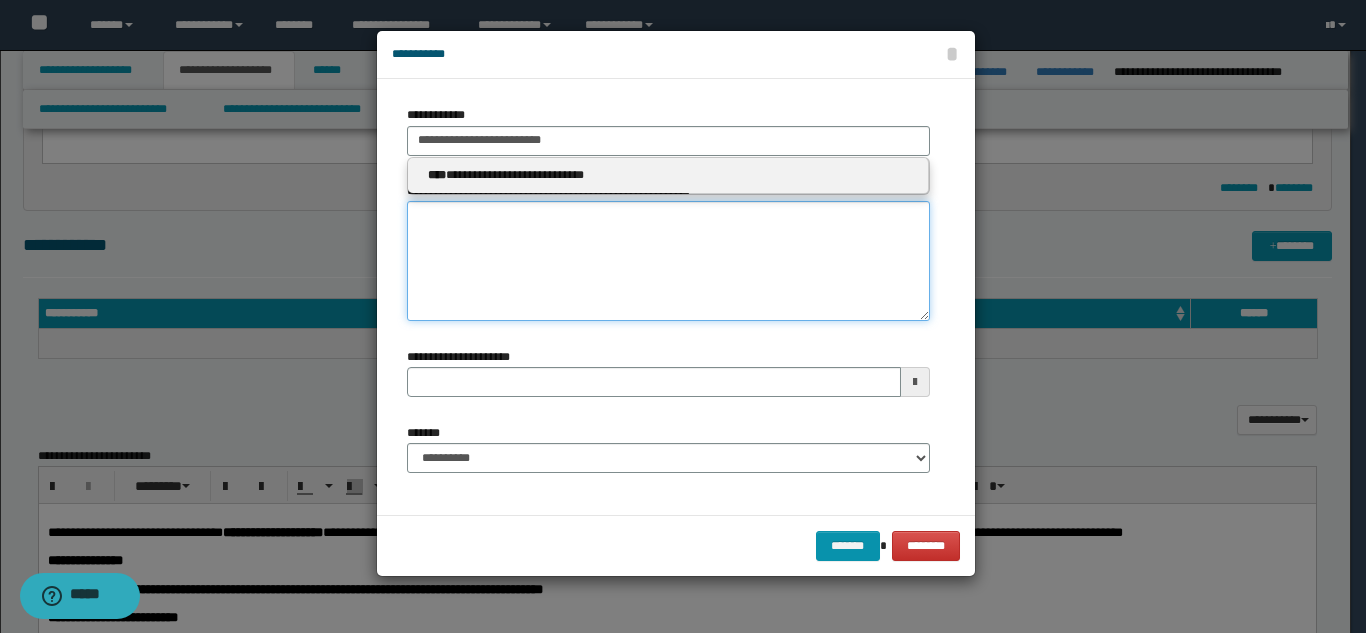type 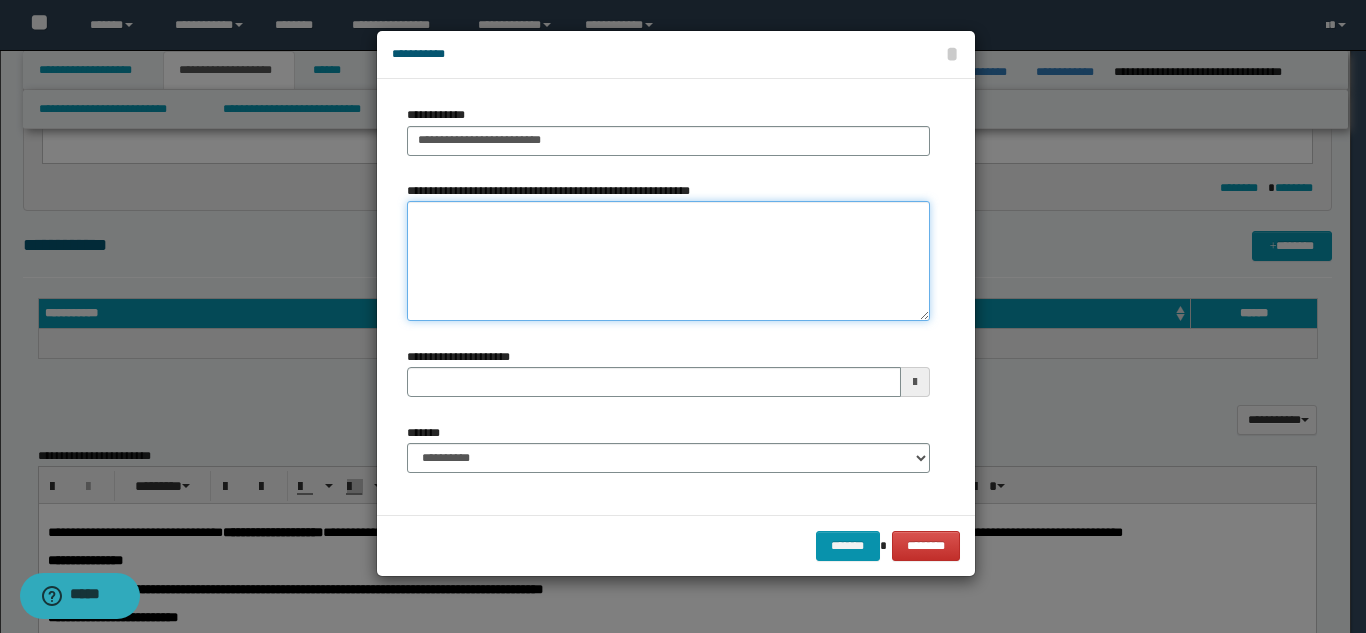 click on "**********" at bounding box center [668, 261] 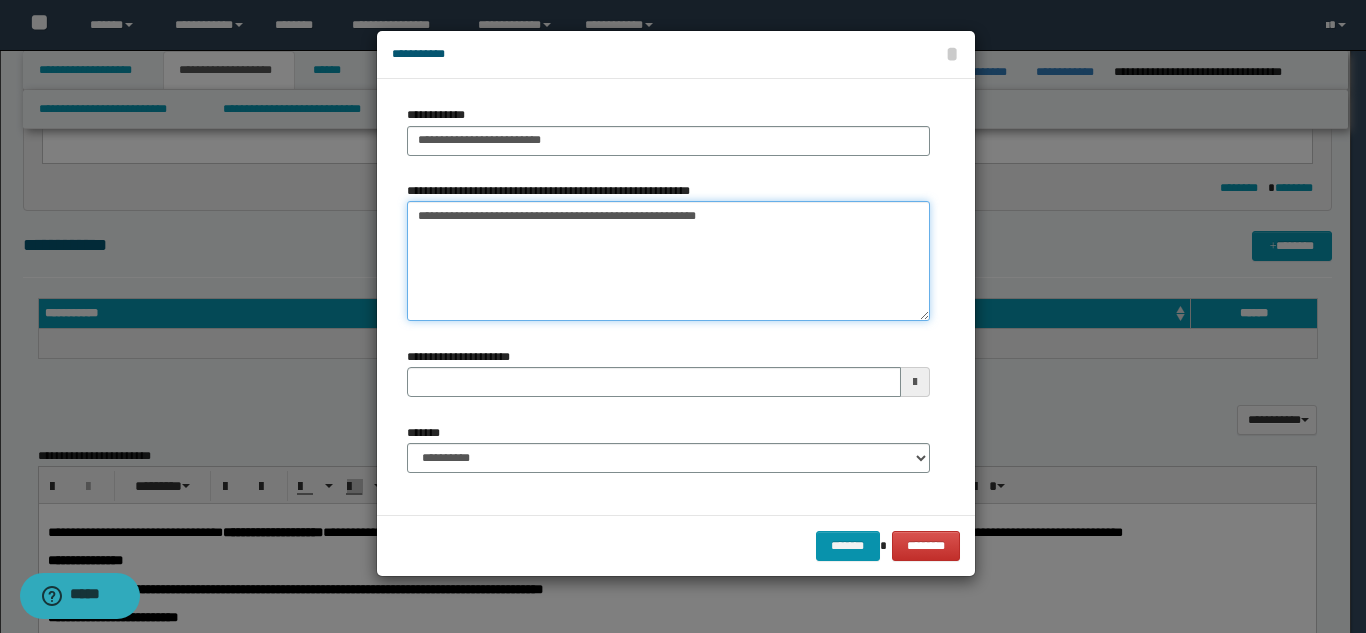 click on "**********" at bounding box center [668, 261] 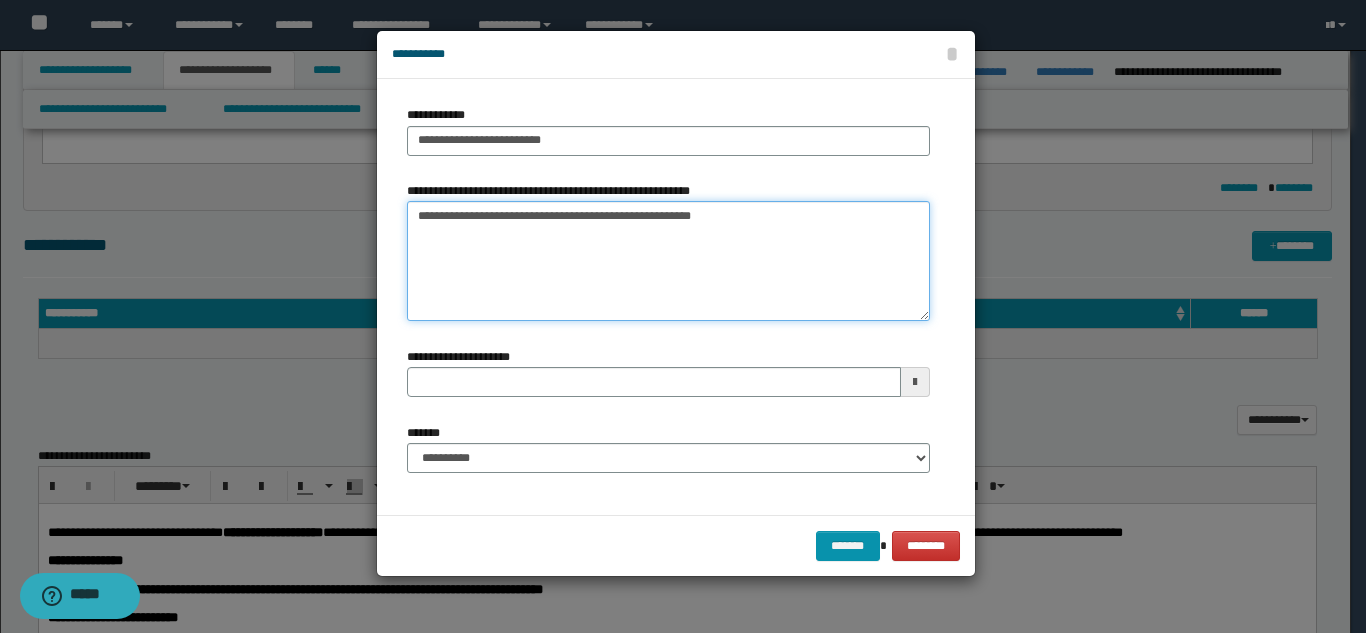 type on "**********" 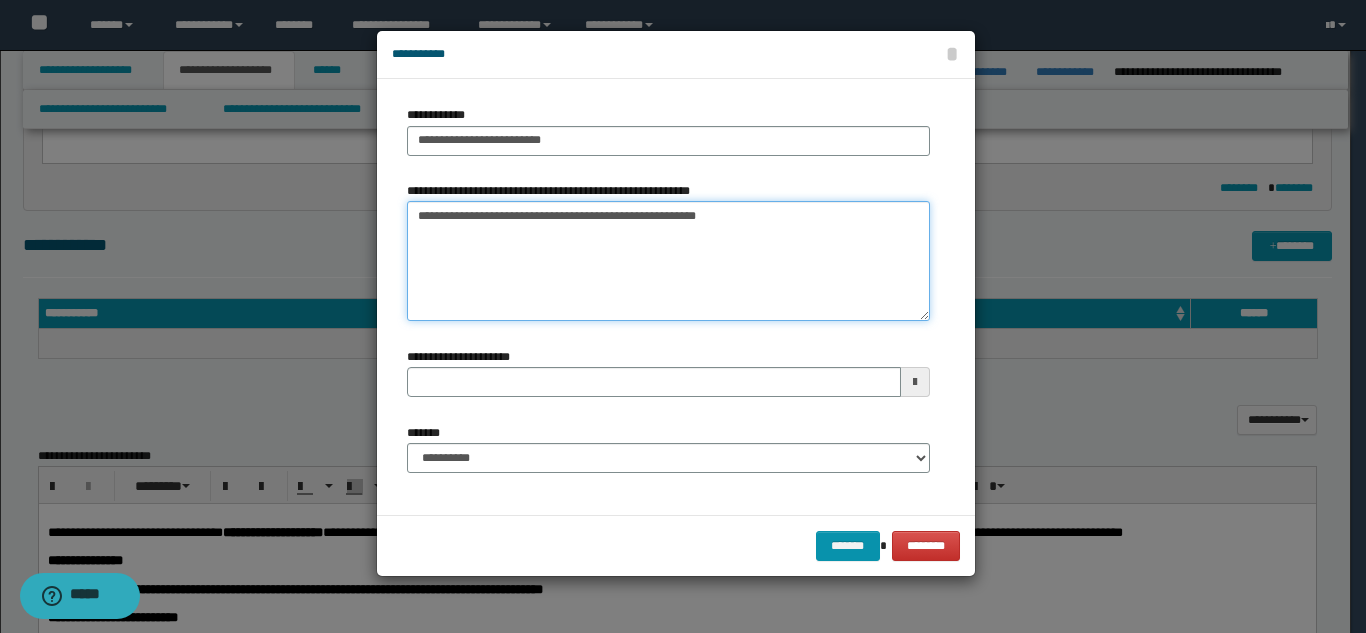 type 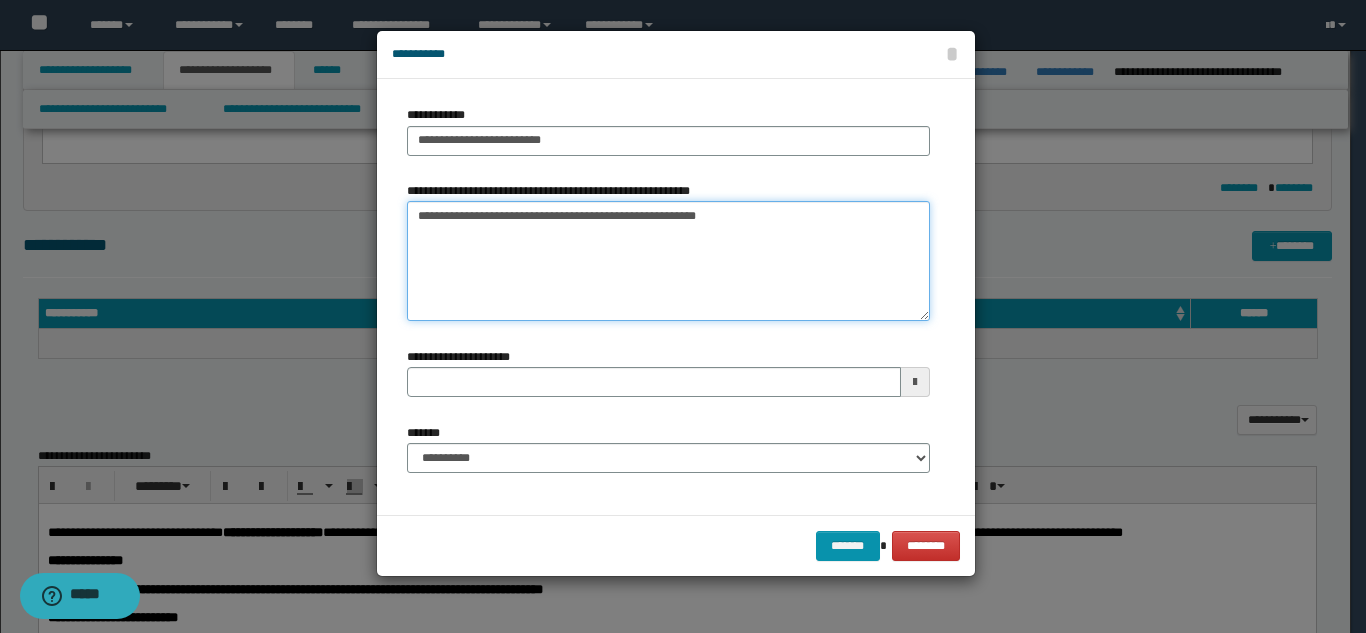 type on "**********" 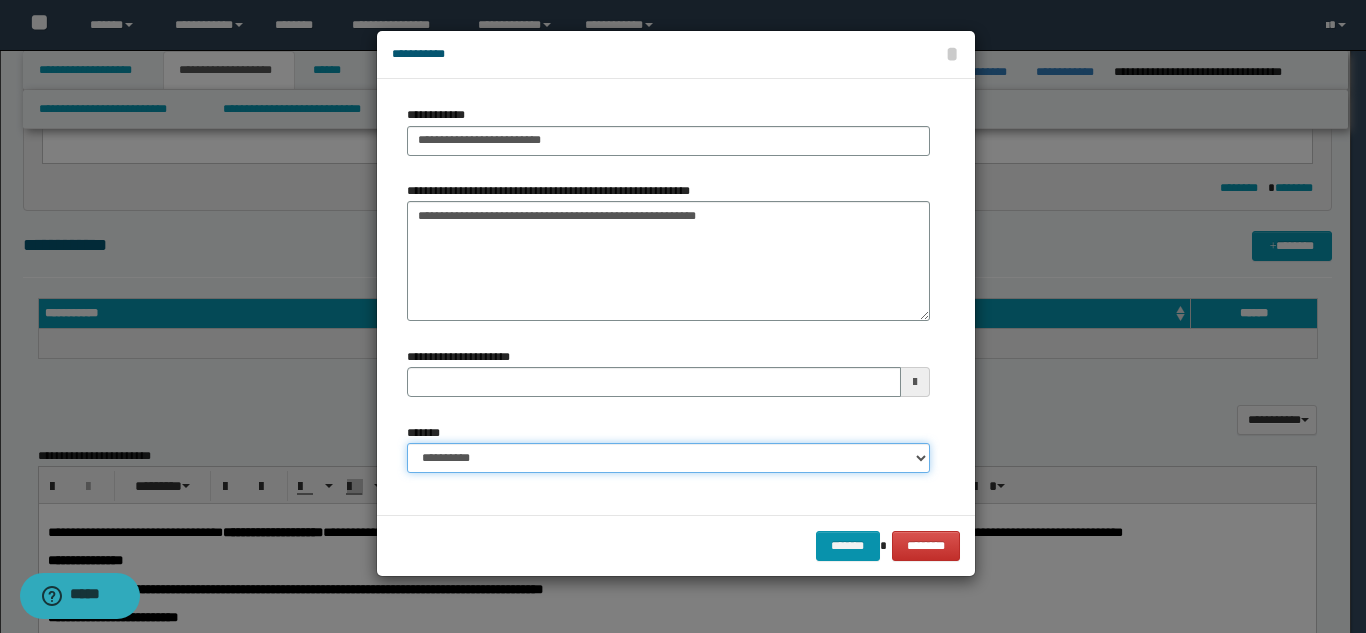 click on "**********" at bounding box center [668, 458] 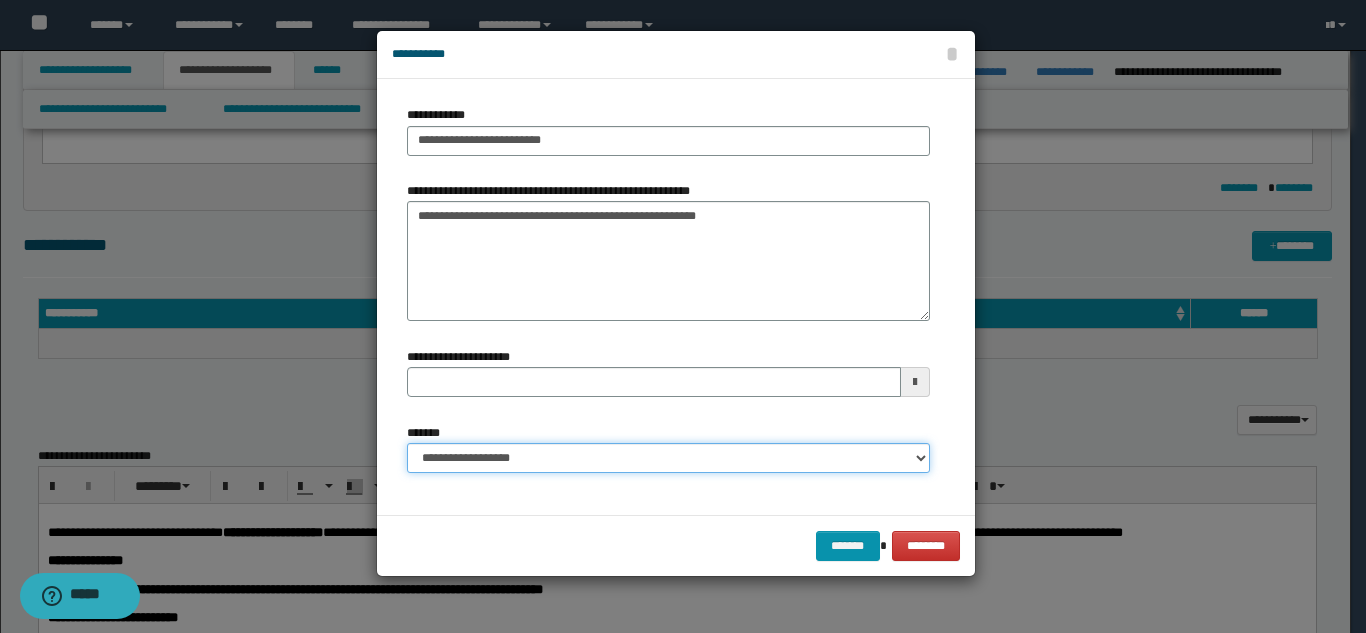 type 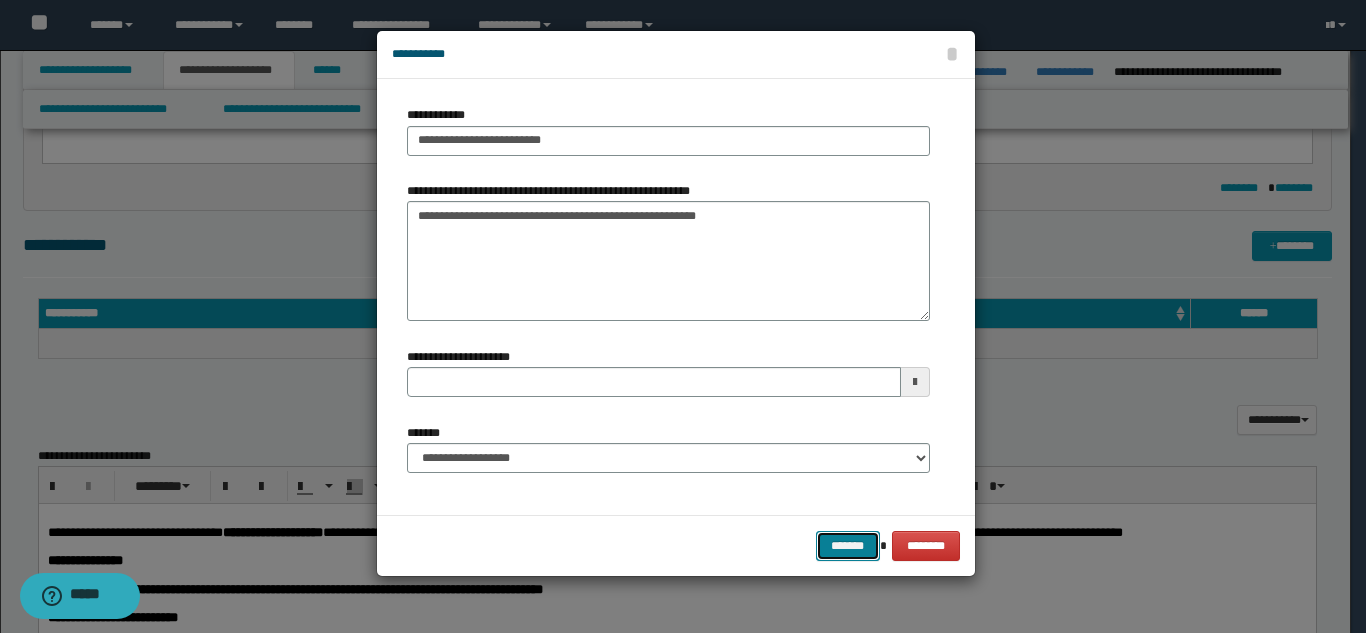 click on "*******" at bounding box center [848, 546] 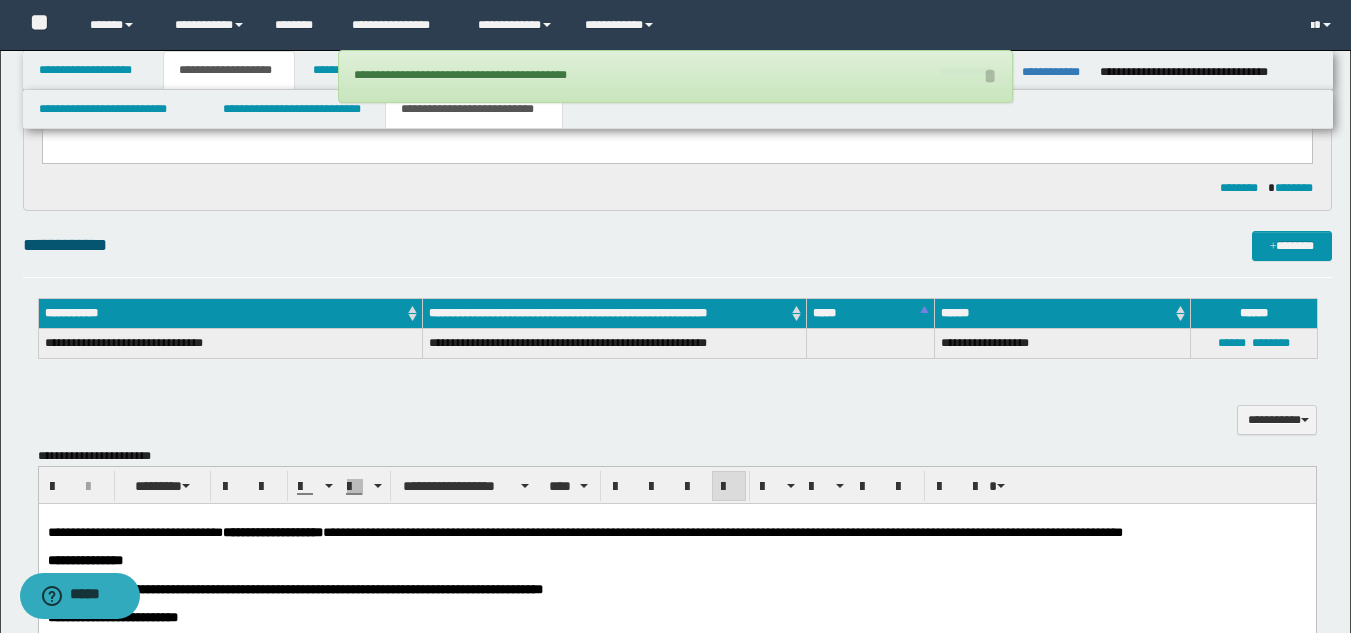 click on "**********" at bounding box center (677, 409) 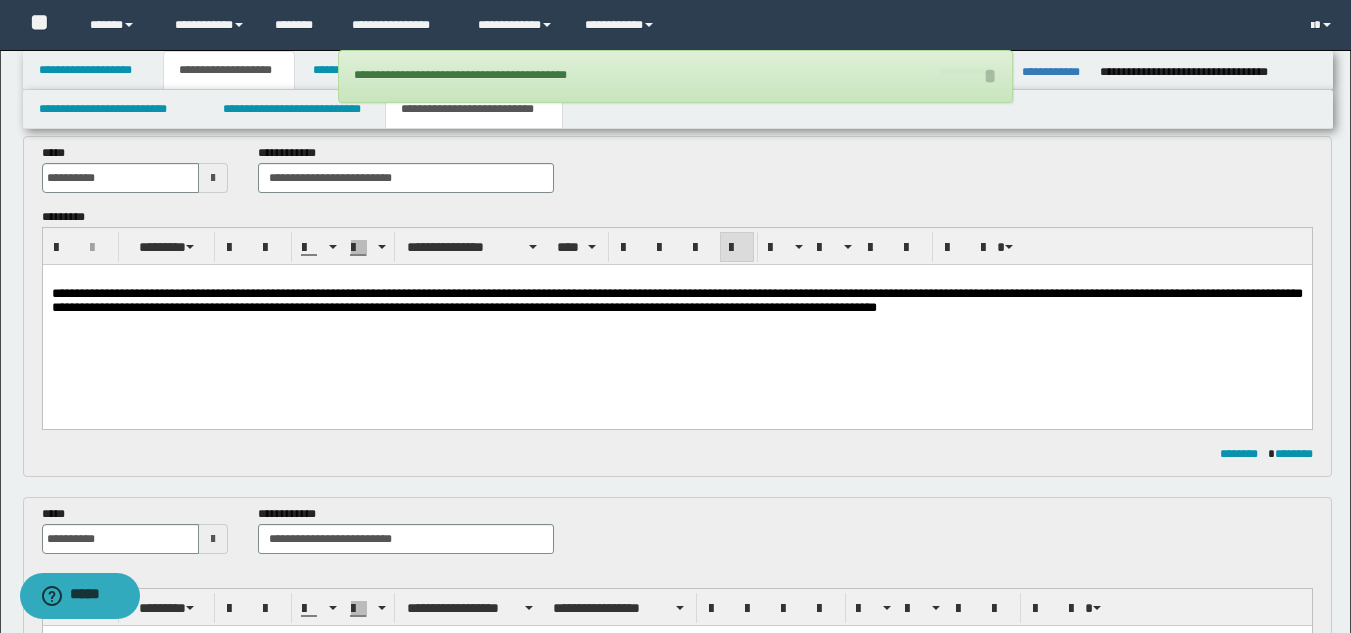scroll, scrollTop: 85, scrollLeft: 0, axis: vertical 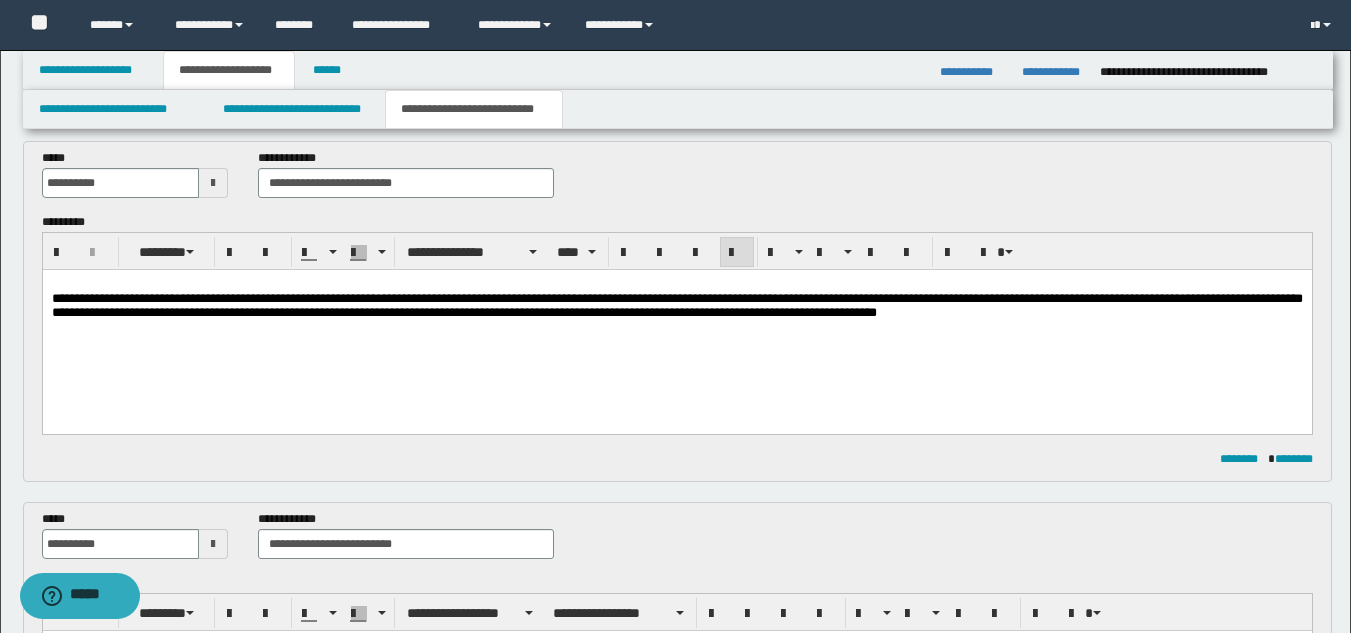 click on "**********" at bounding box center (676, 324) 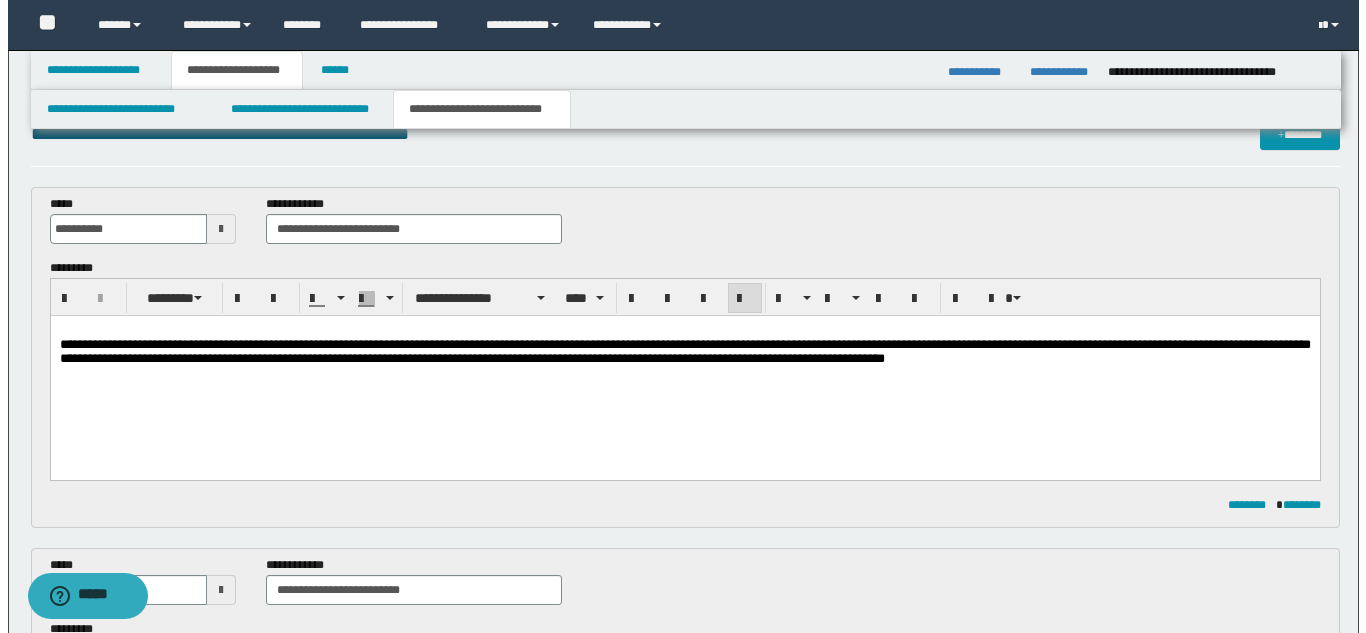 scroll, scrollTop: 0, scrollLeft: 0, axis: both 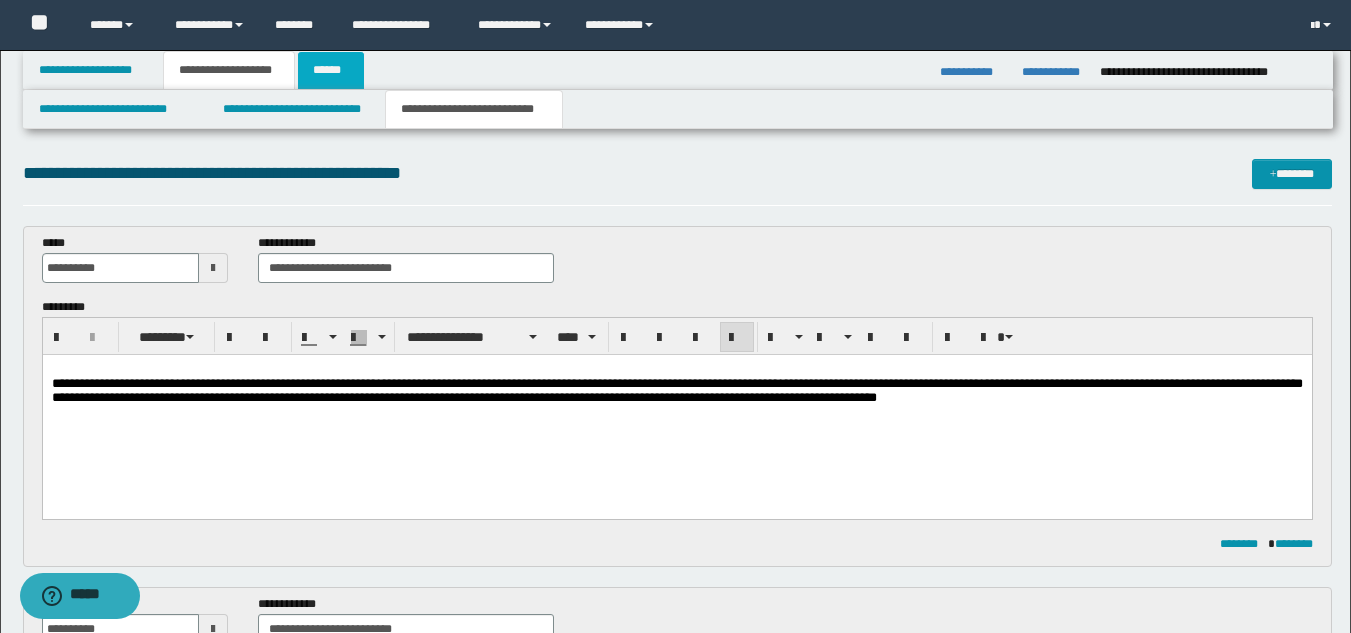 click on "******" at bounding box center (331, 70) 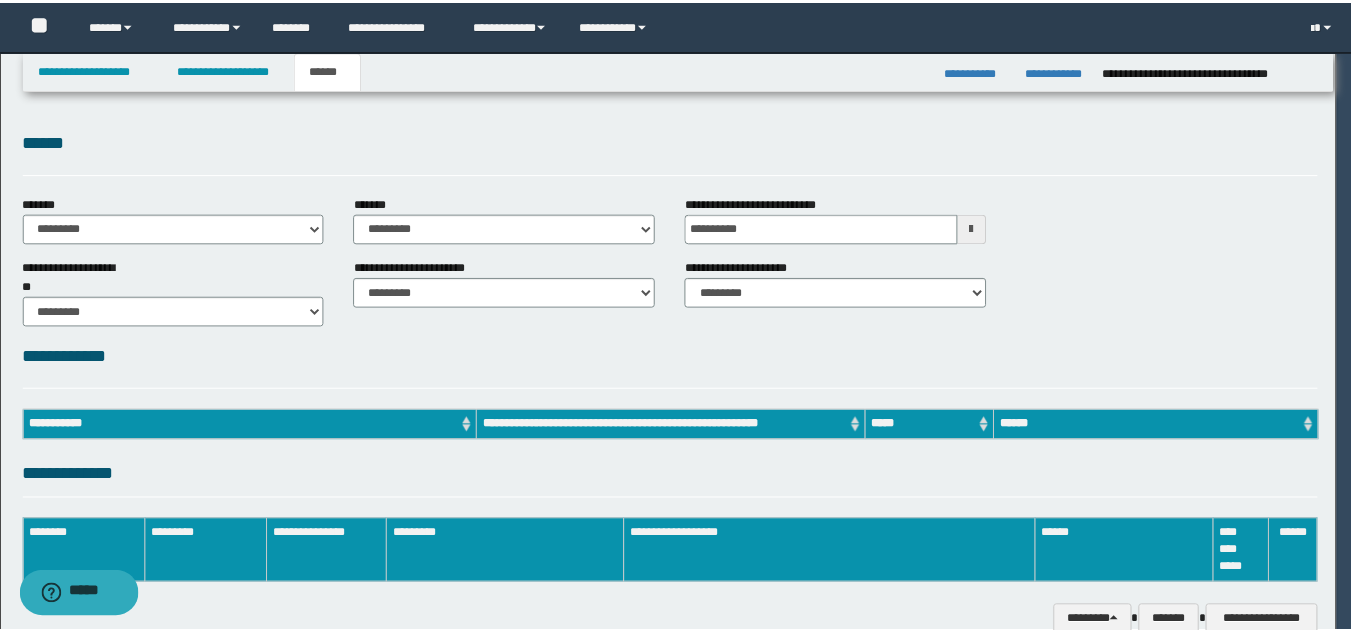 scroll, scrollTop: 0, scrollLeft: 0, axis: both 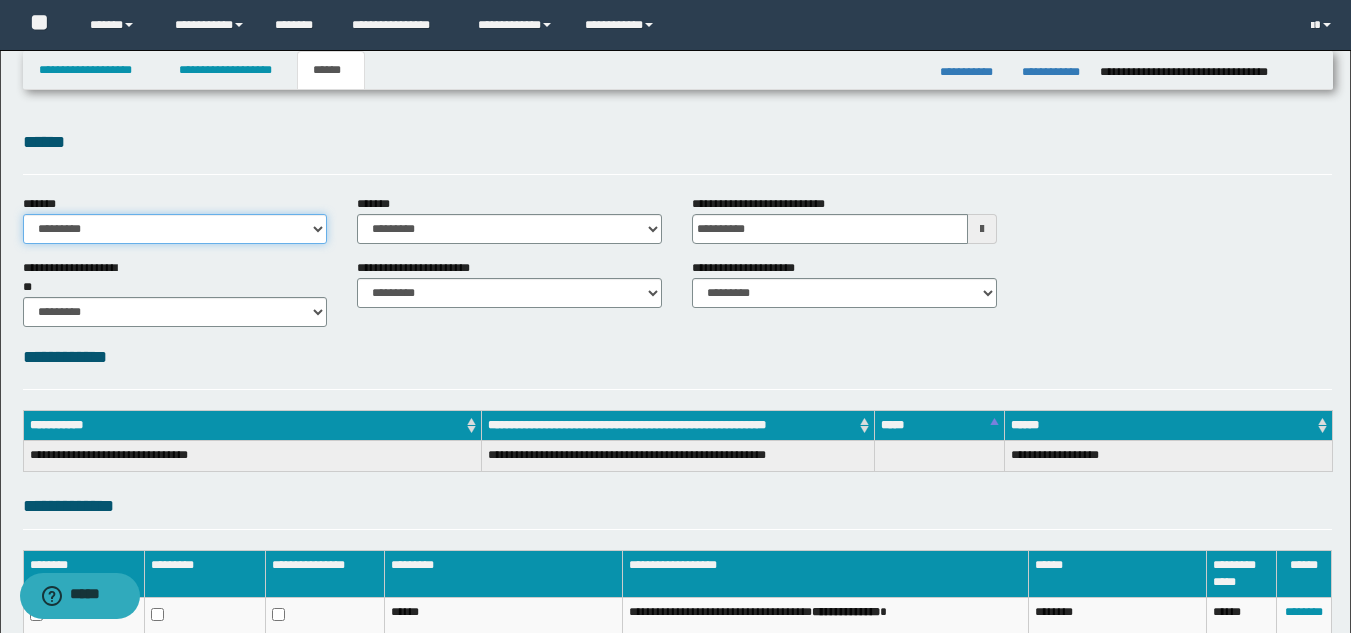 click on "**********" at bounding box center (175, 229) 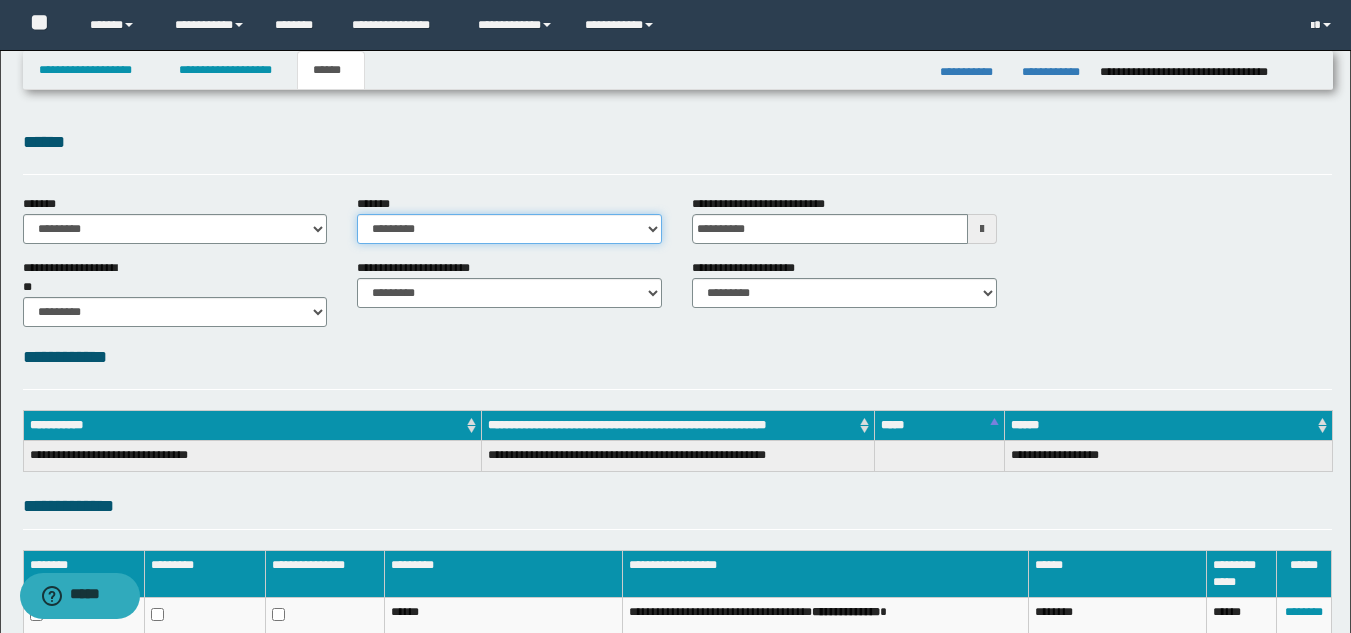 click on "**********" at bounding box center (509, 229) 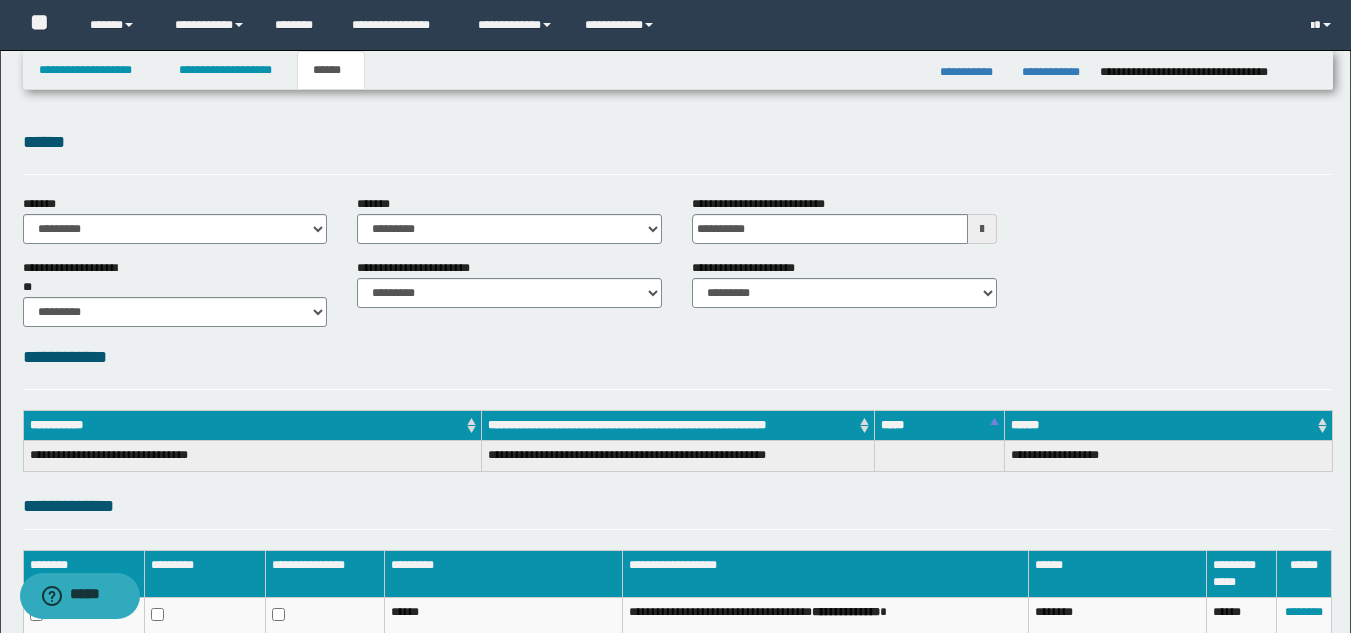 click on "******" at bounding box center [677, 142] 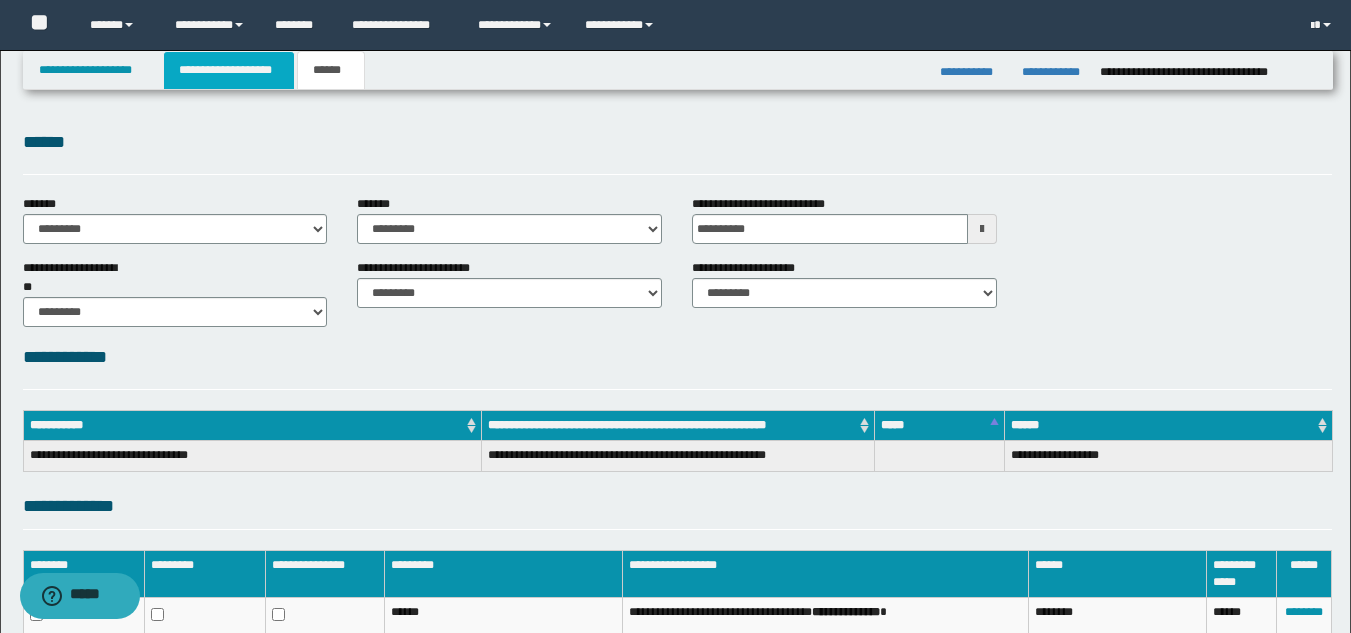 click on "**********" at bounding box center [229, 70] 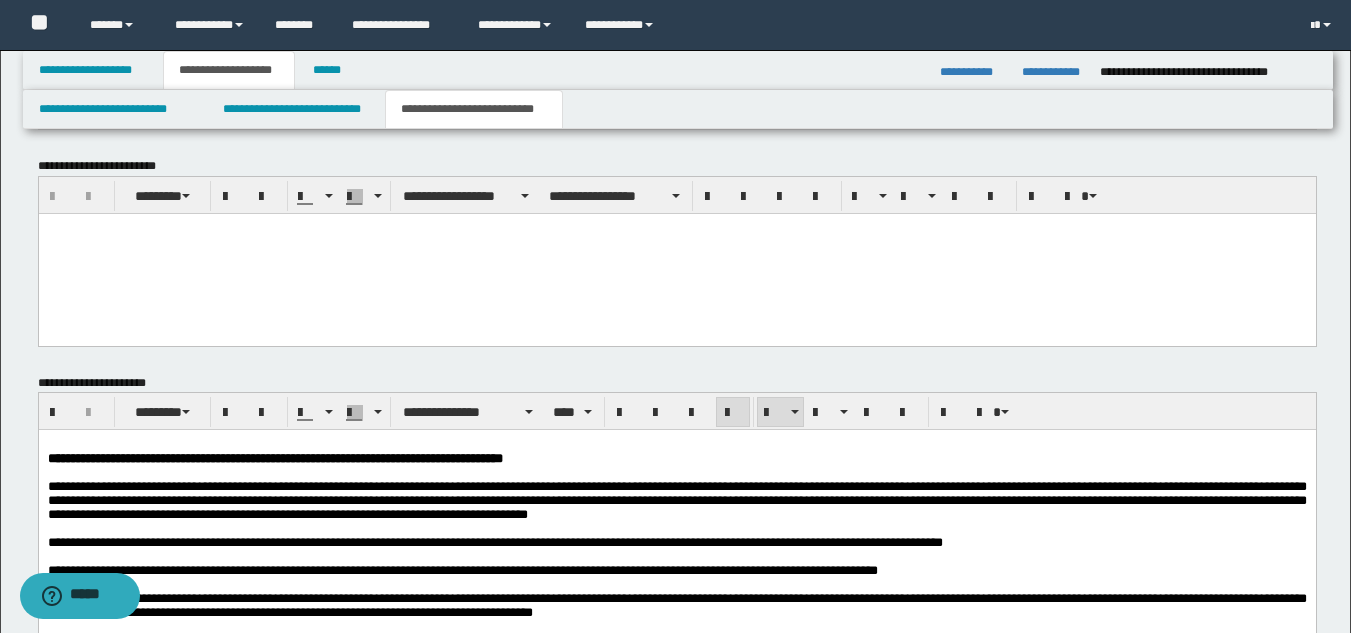 scroll, scrollTop: 1956, scrollLeft: 0, axis: vertical 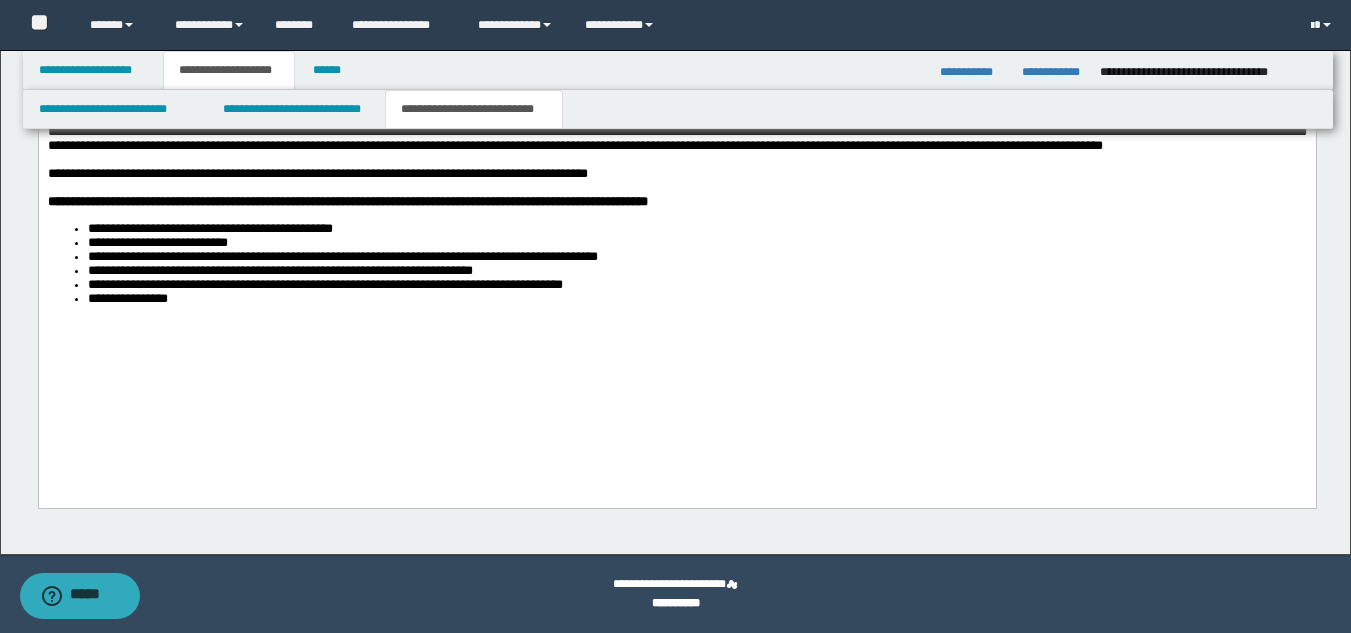 click on "**********" at bounding box center [676, 108] 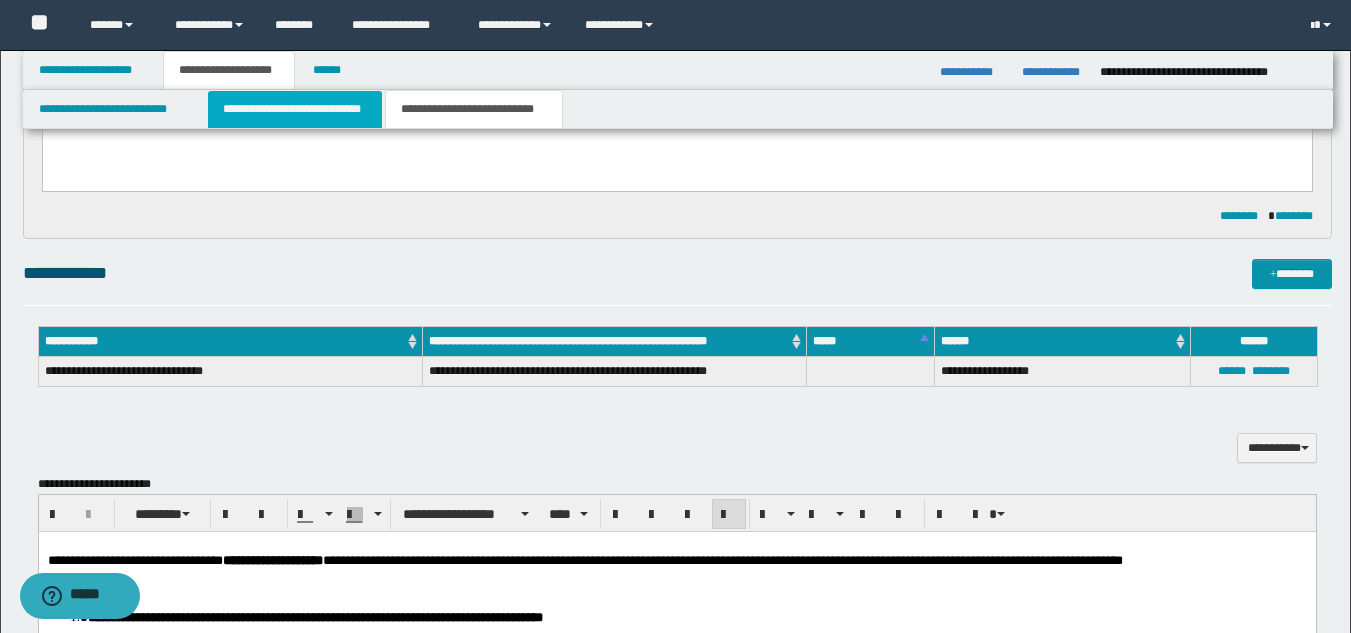 click on "**********" at bounding box center (295, 109) 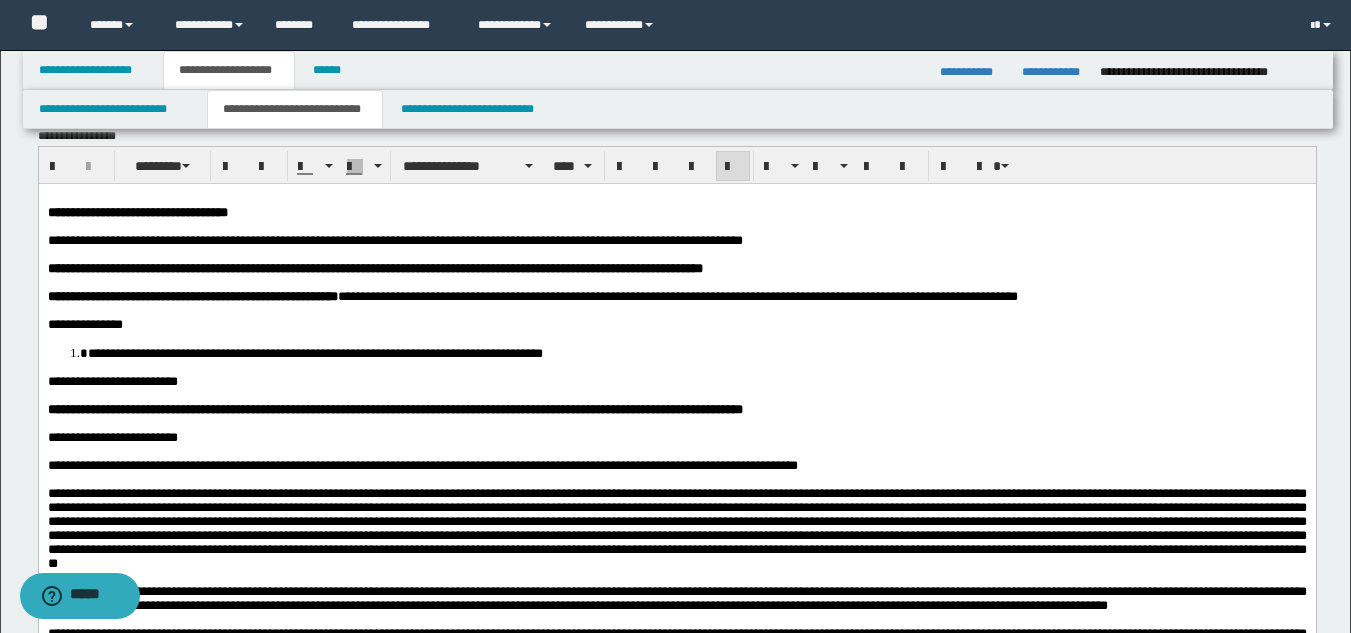 scroll, scrollTop: 0, scrollLeft: 0, axis: both 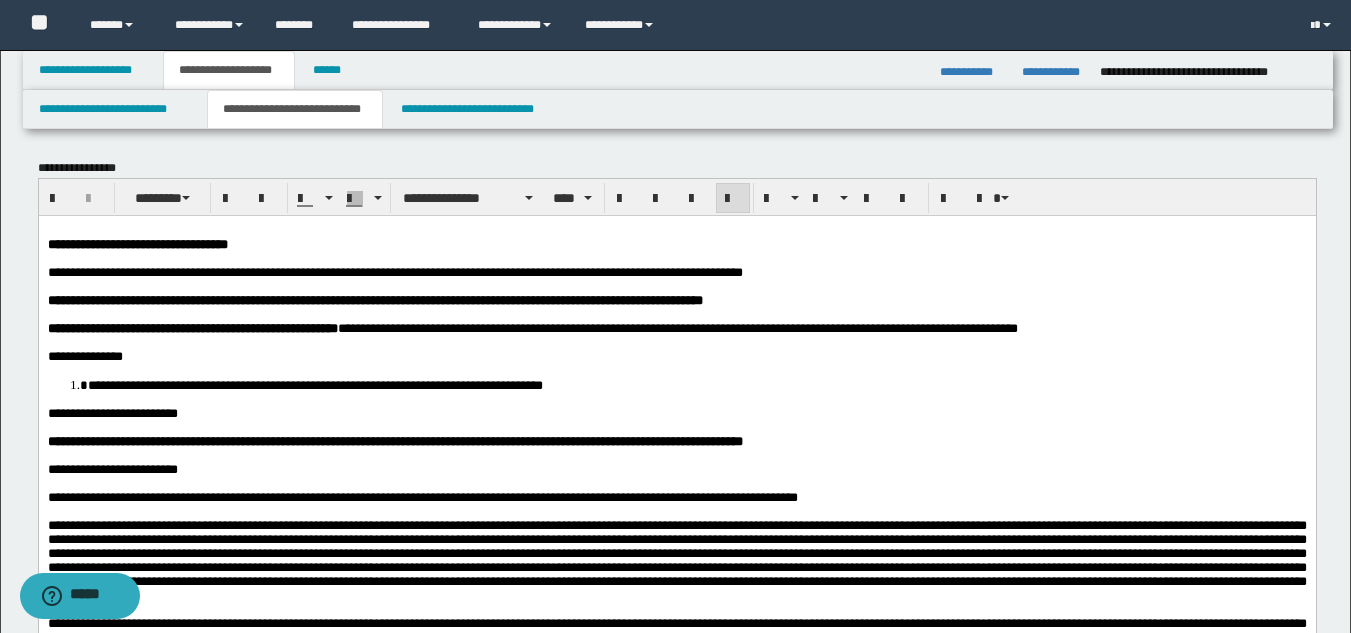 click on "**********" at bounding box center (314, 384) 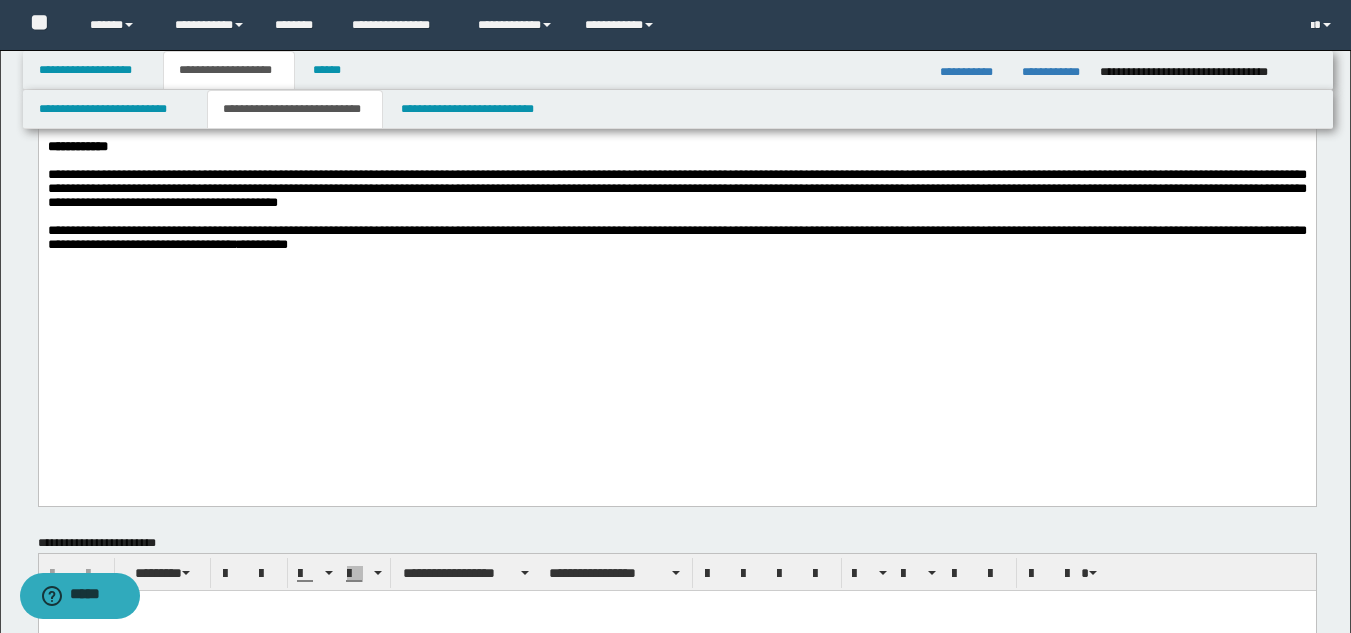 scroll, scrollTop: 1100, scrollLeft: 0, axis: vertical 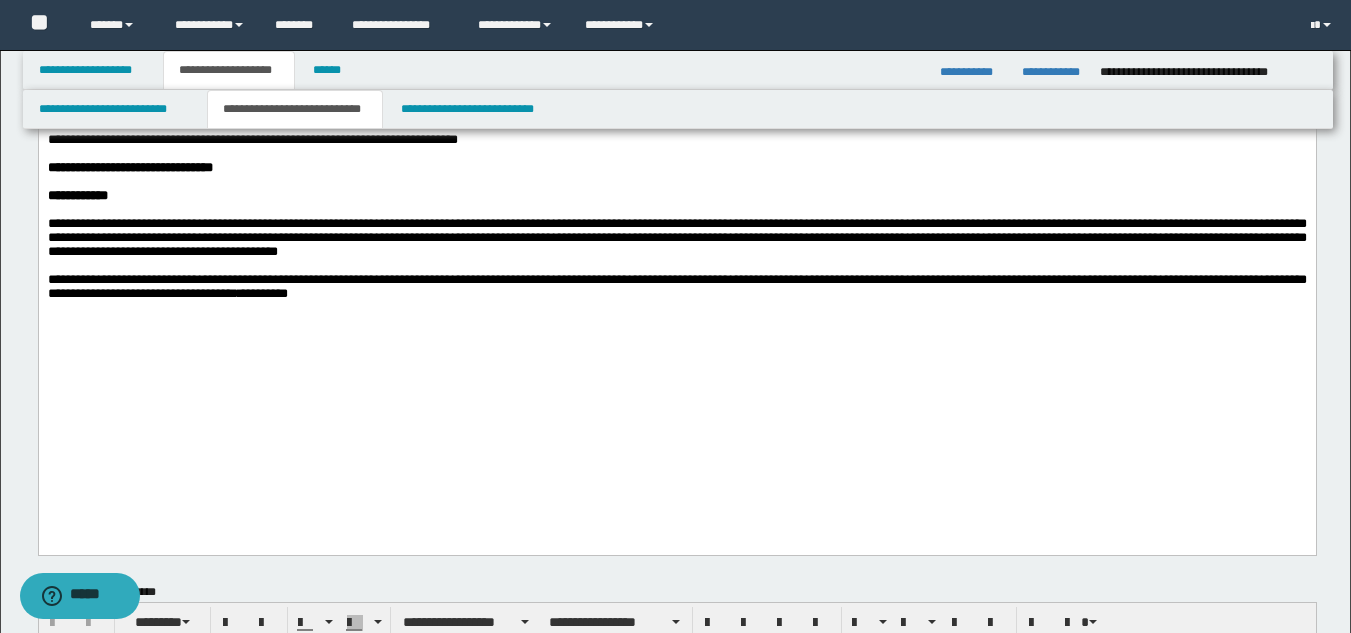 click on "**********" at bounding box center [676, -263] 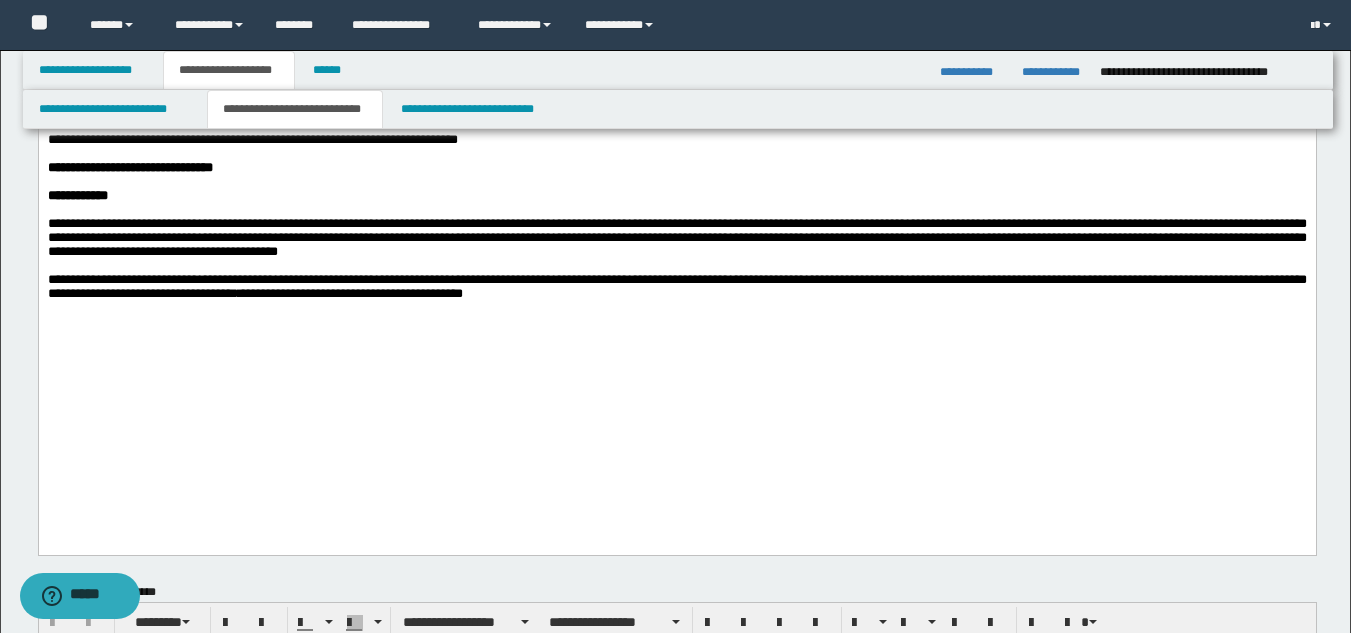 click on "**********" at bounding box center [676, -263] 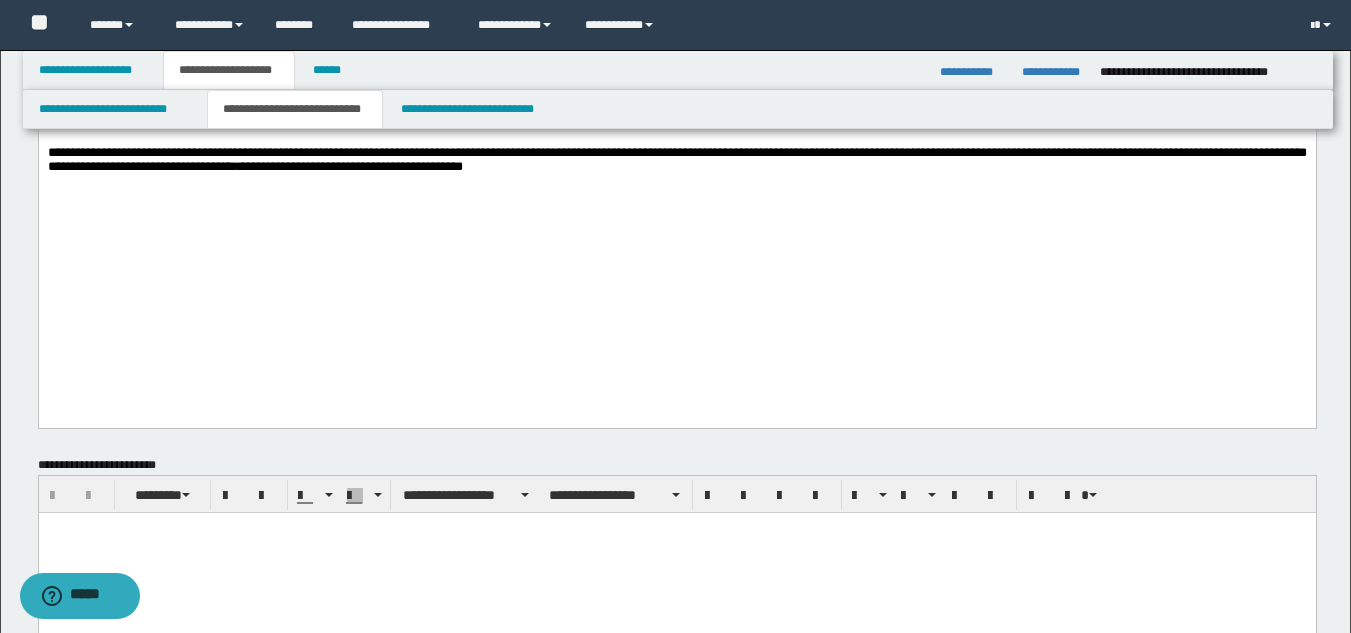 scroll, scrollTop: 1400, scrollLeft: 0, axis: vertical 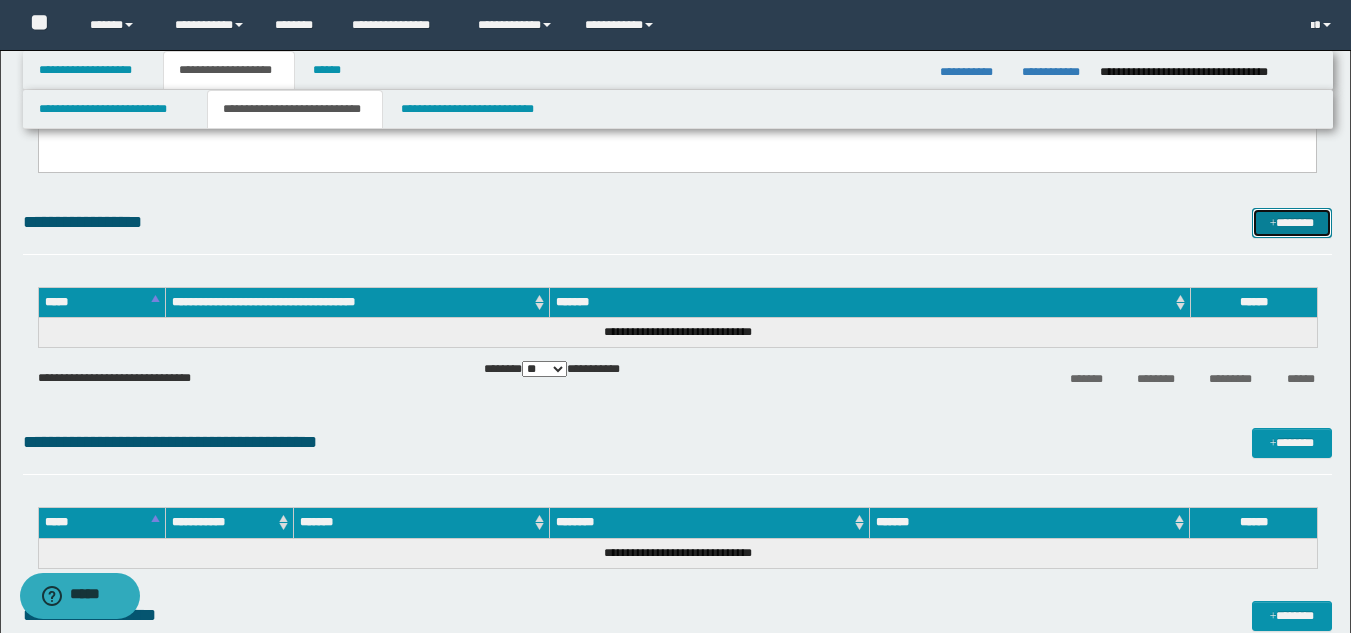 drag, startPoint x: 1272, startPoint y: 225, endPoint x: 1204, endPoint y: 289, distance: 93.38094 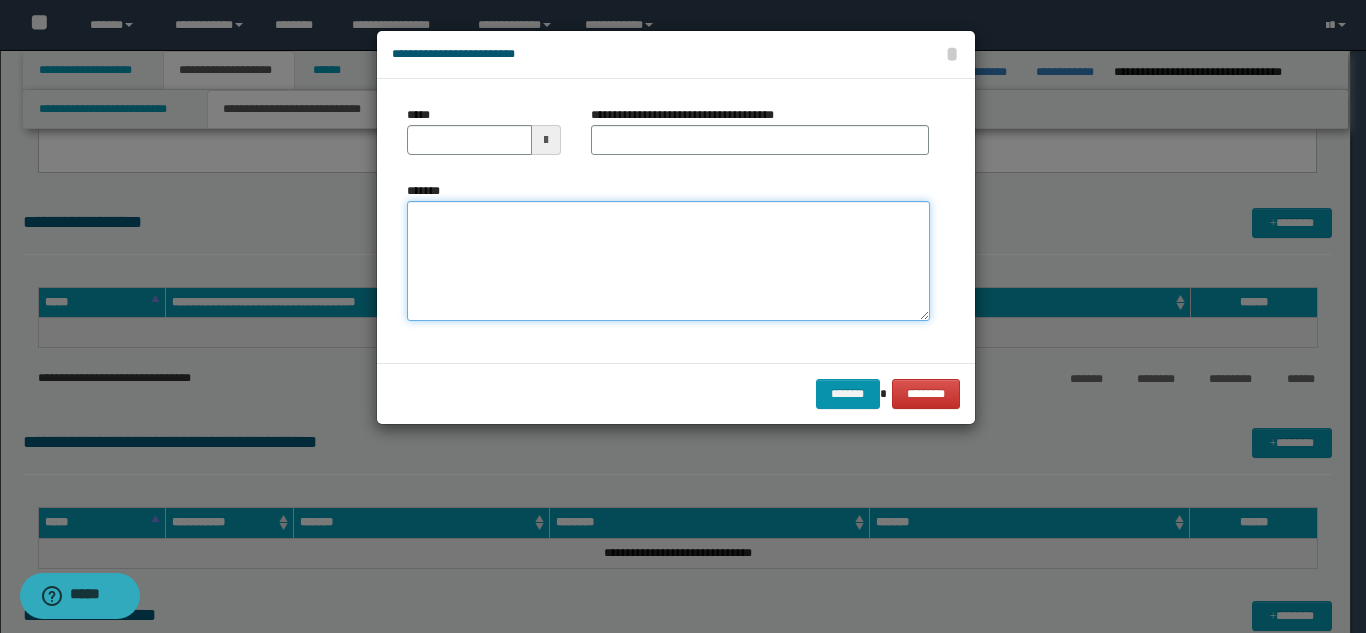 click on "*******" at bounding box center (668, 261) 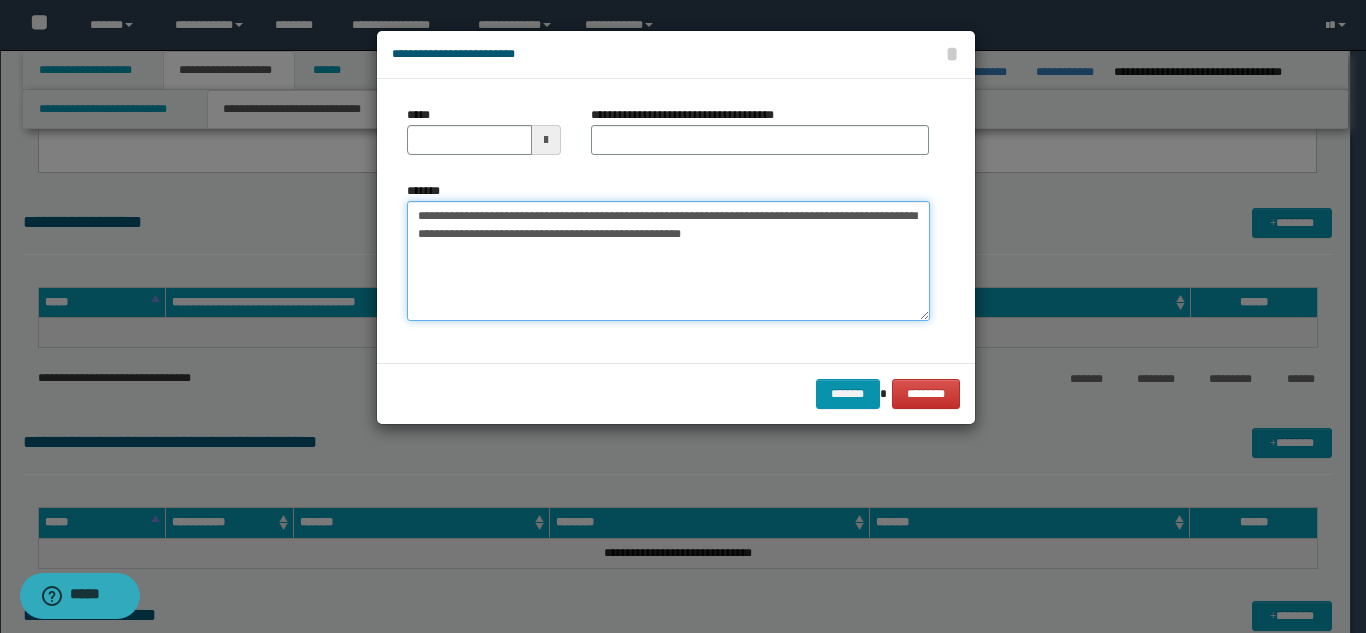 type on "**********" 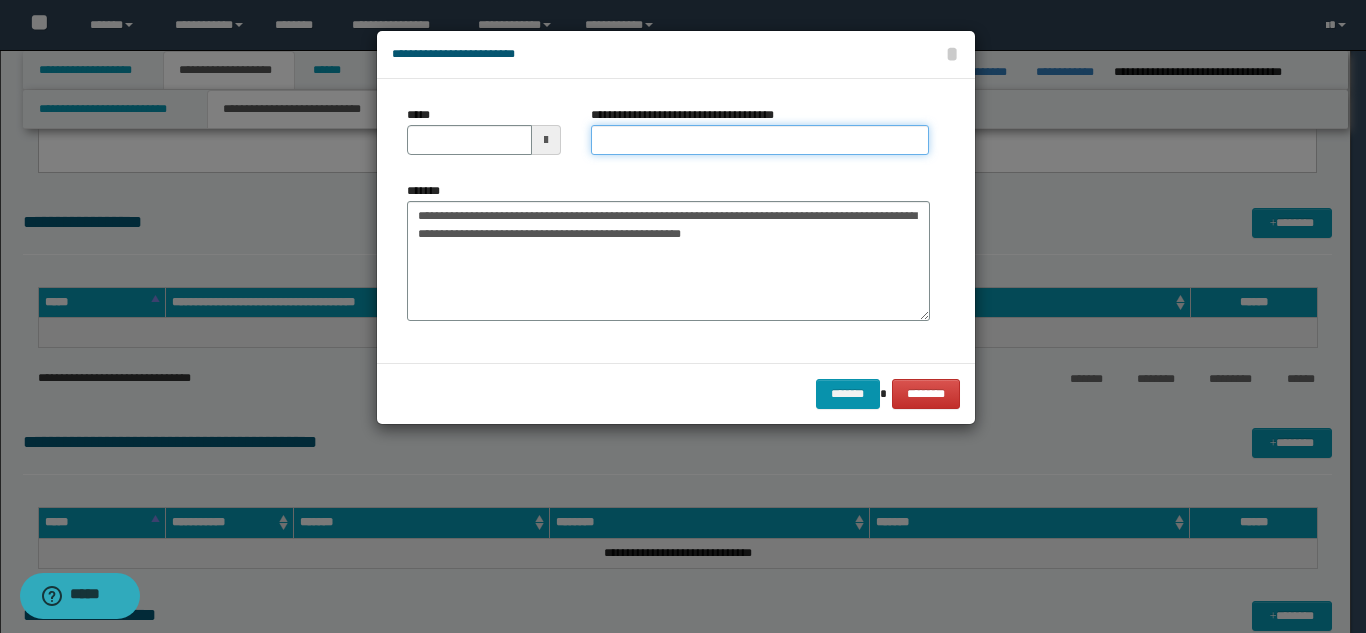 click on "**********" at bounding box center [760, 140] 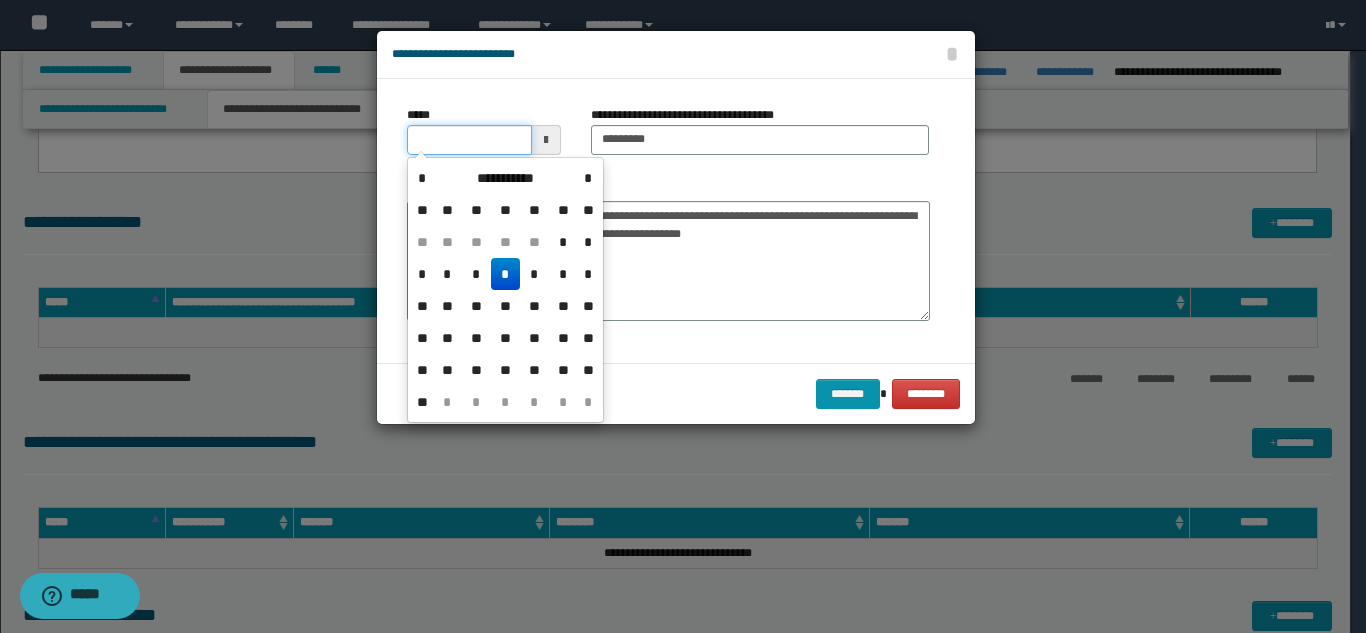 click on "*****" at bounding box center [469, 140] 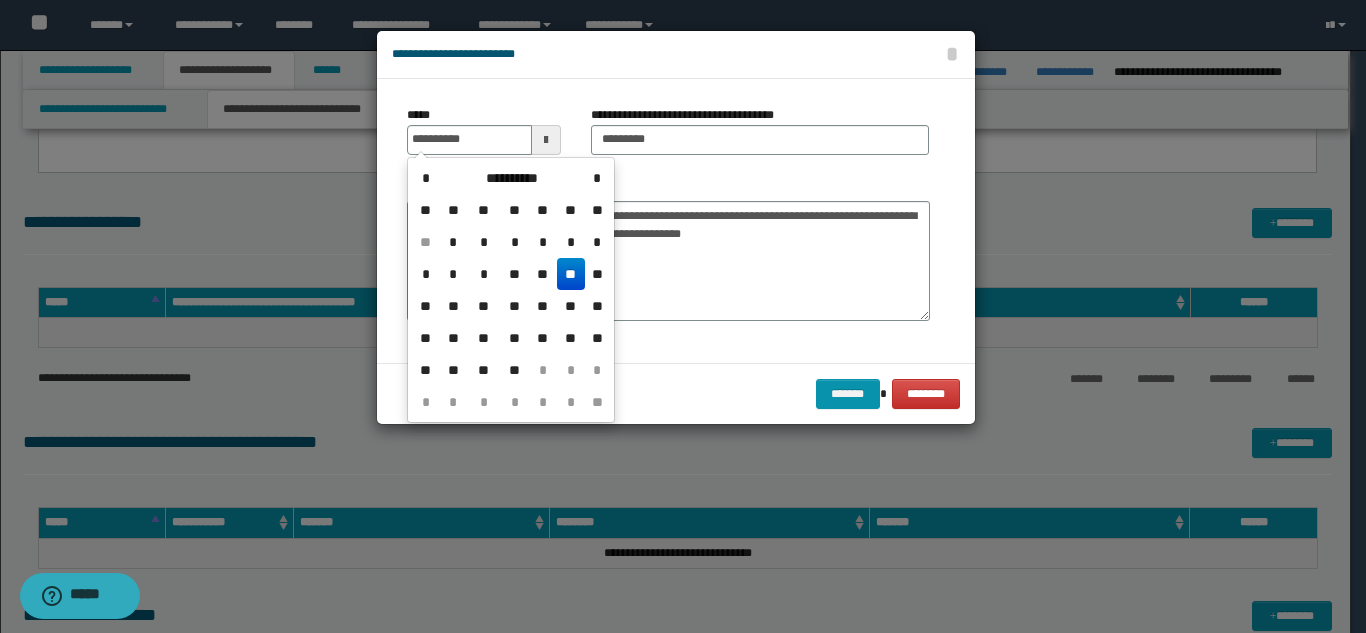 drag, startPoint x: 563, startPoint y: 279, endPoint x: 605, endPoint y: 277, distance: 42.047592 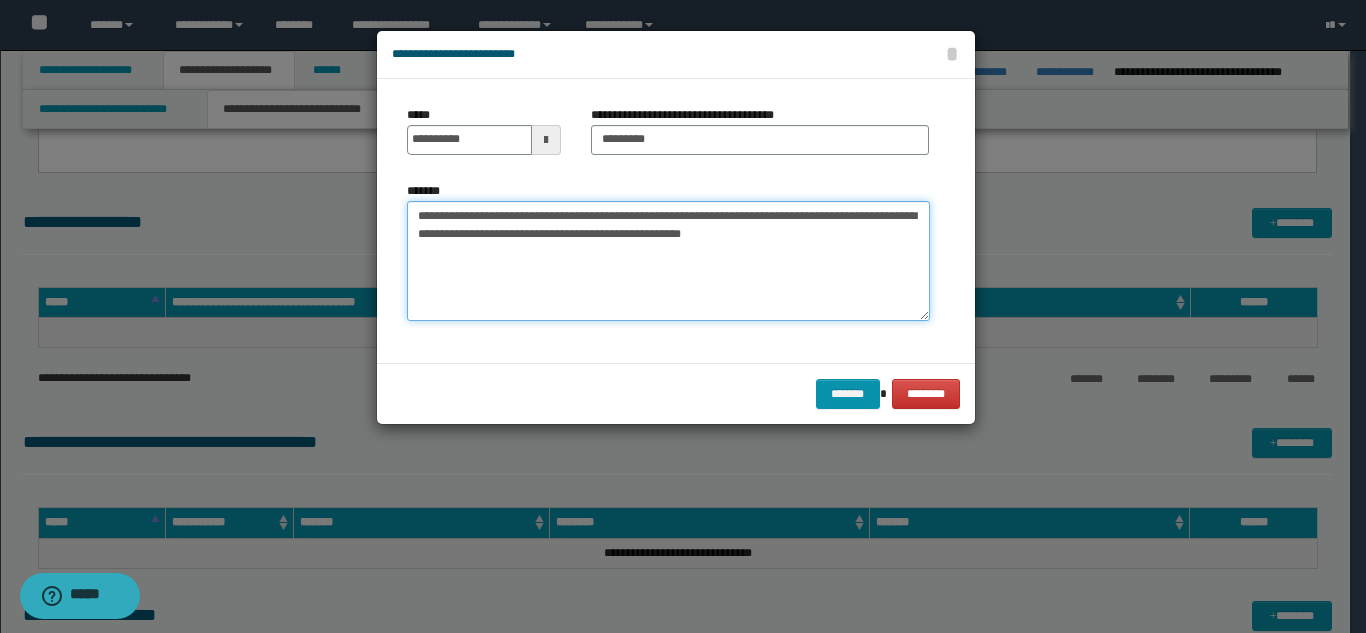 drag, startPoint x: 603, startPoint y: 270, endPoint x: 622, endPoint y: 280, distance: 21.470911 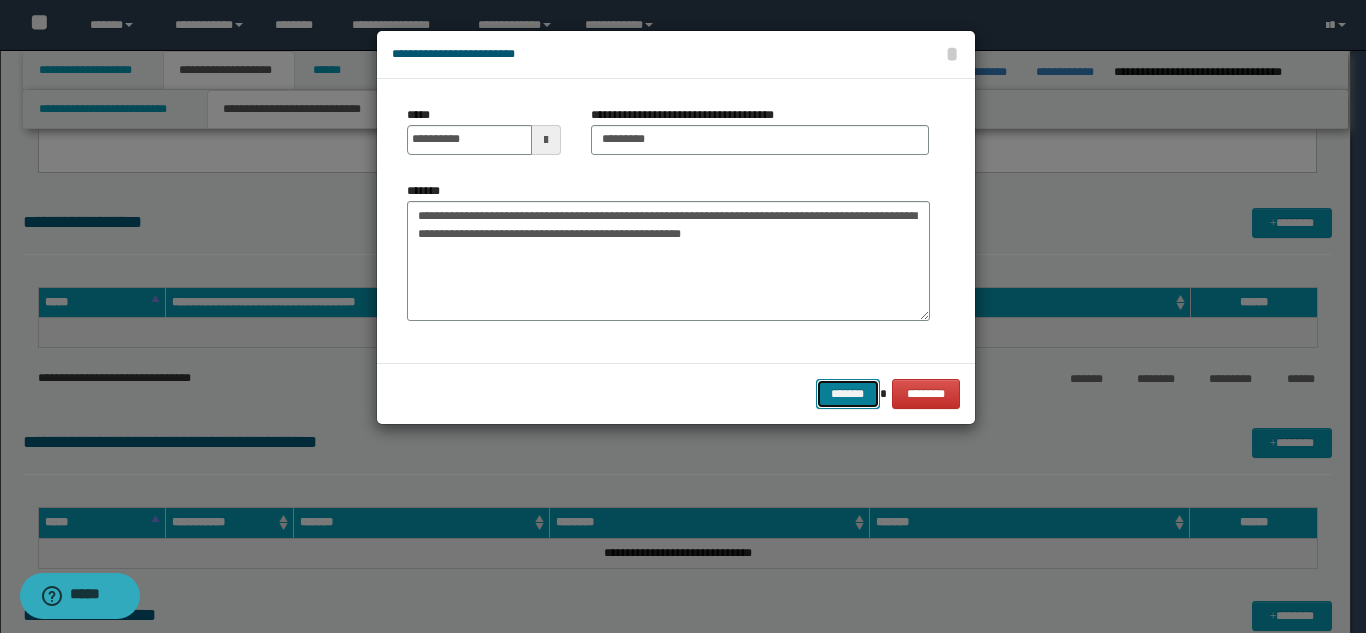 click on "*******" at bounding box center [848, 394] 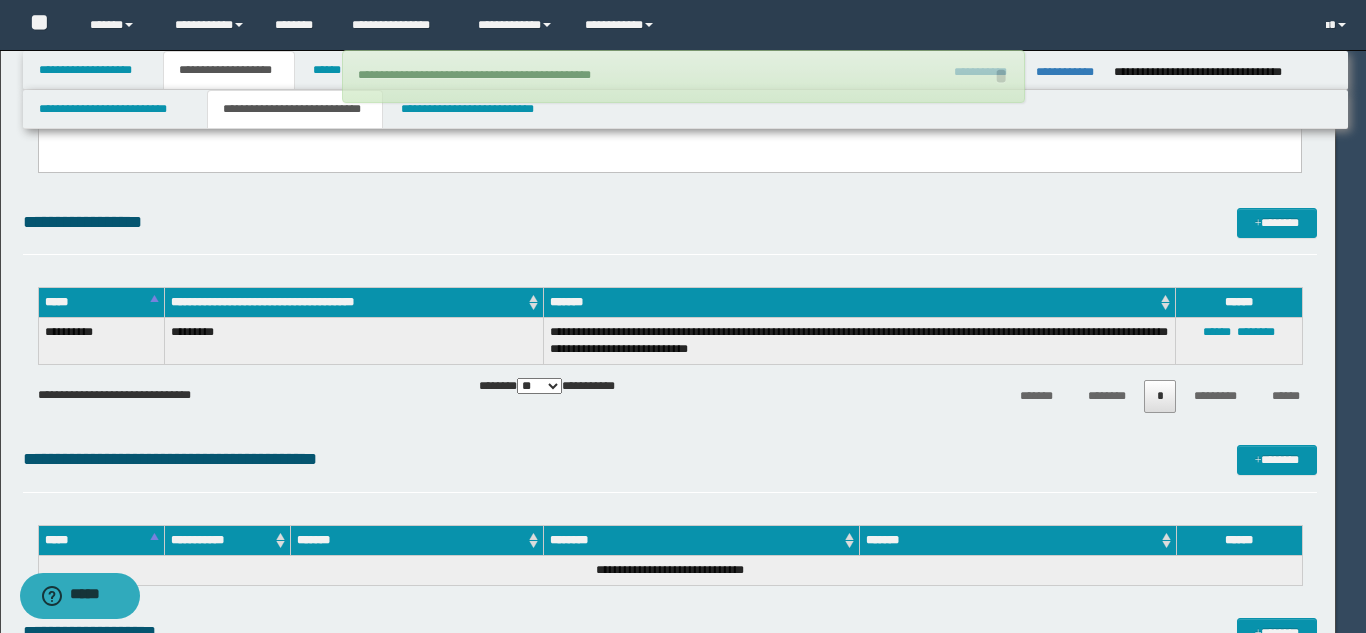 type 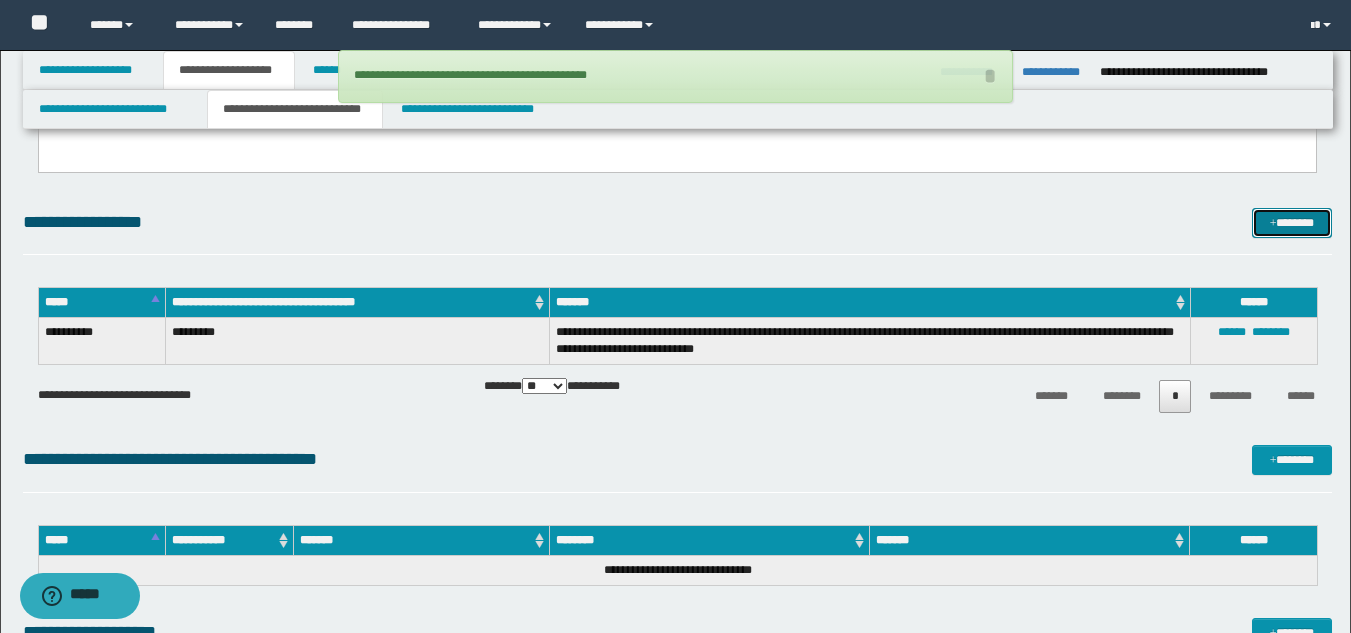 click on "*******" at bounding box center [1292, 223] 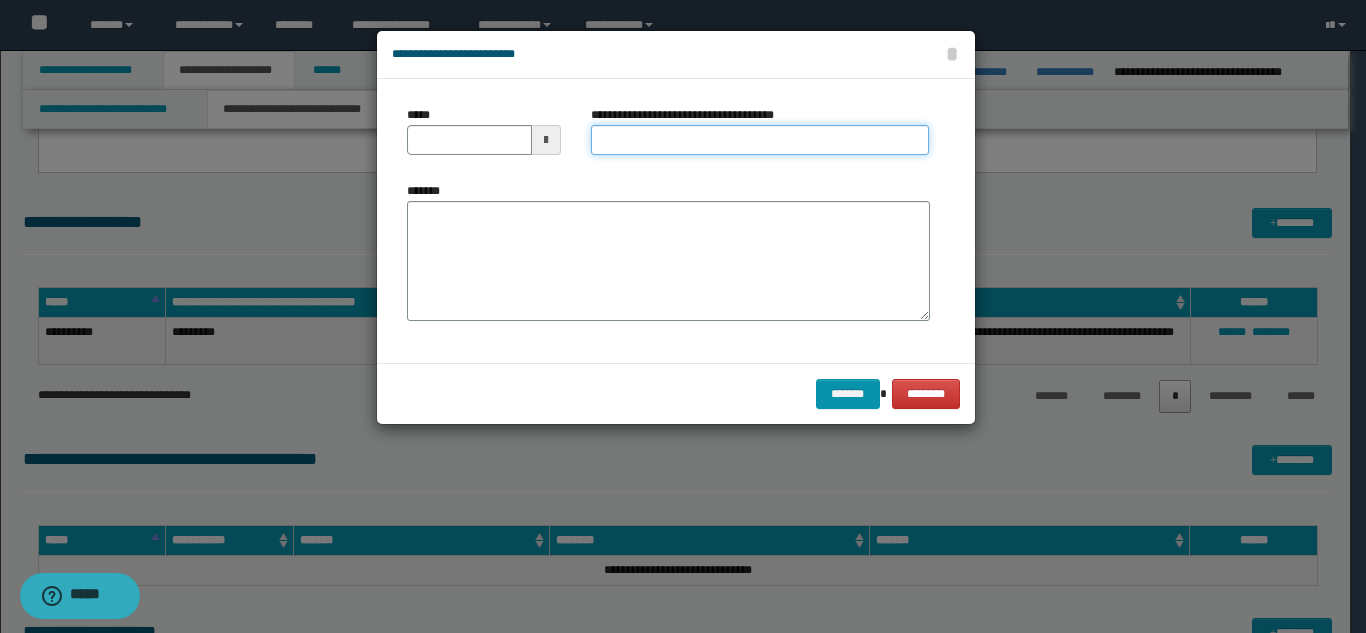 click on "**********" at bounding box center (760, 140) 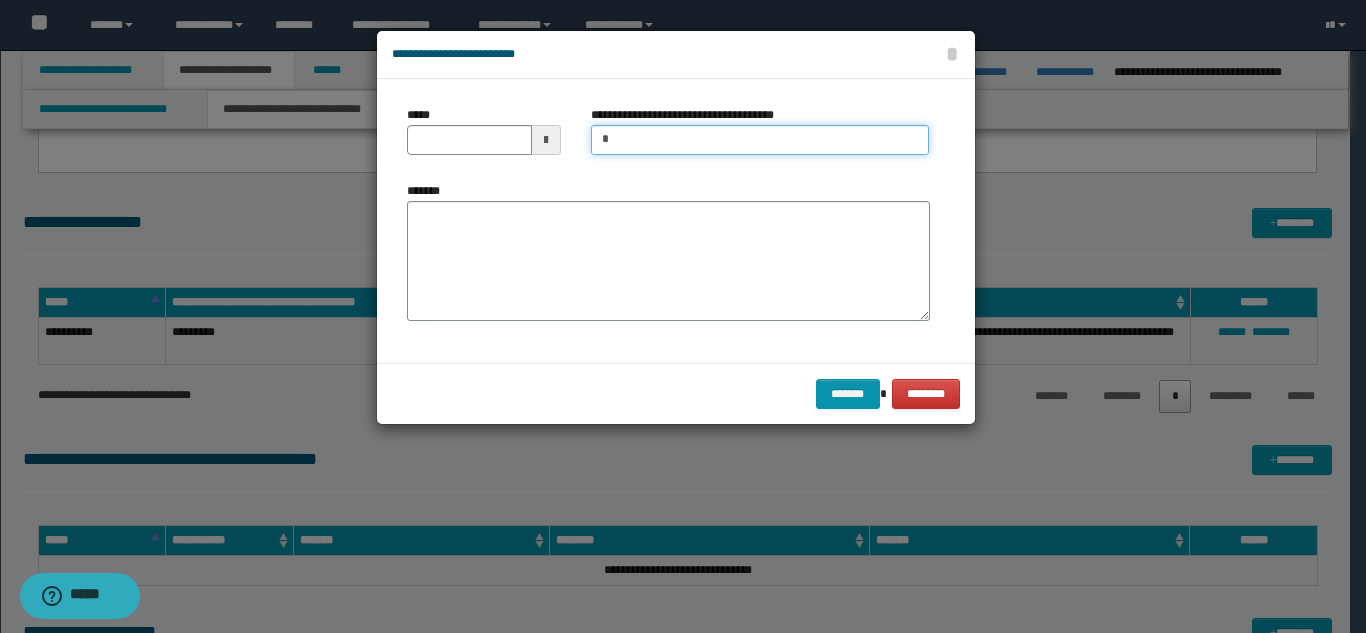type on "*********" 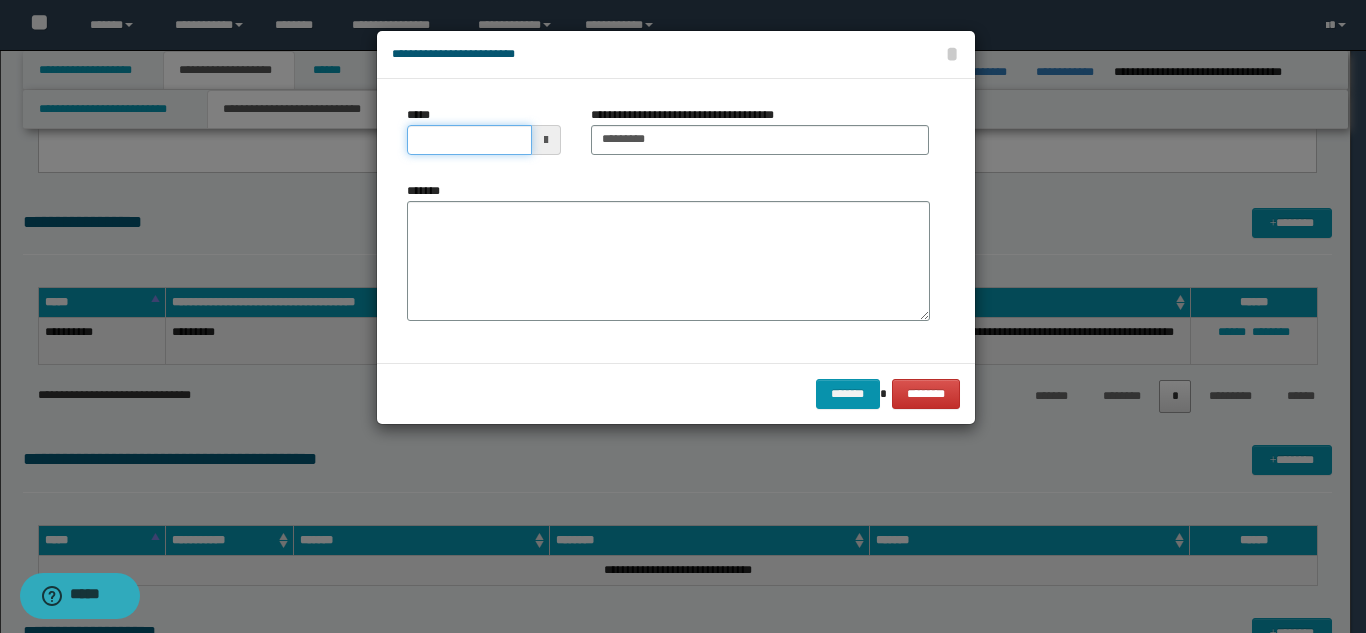 click on "*****" at bounding box center (469, 140) 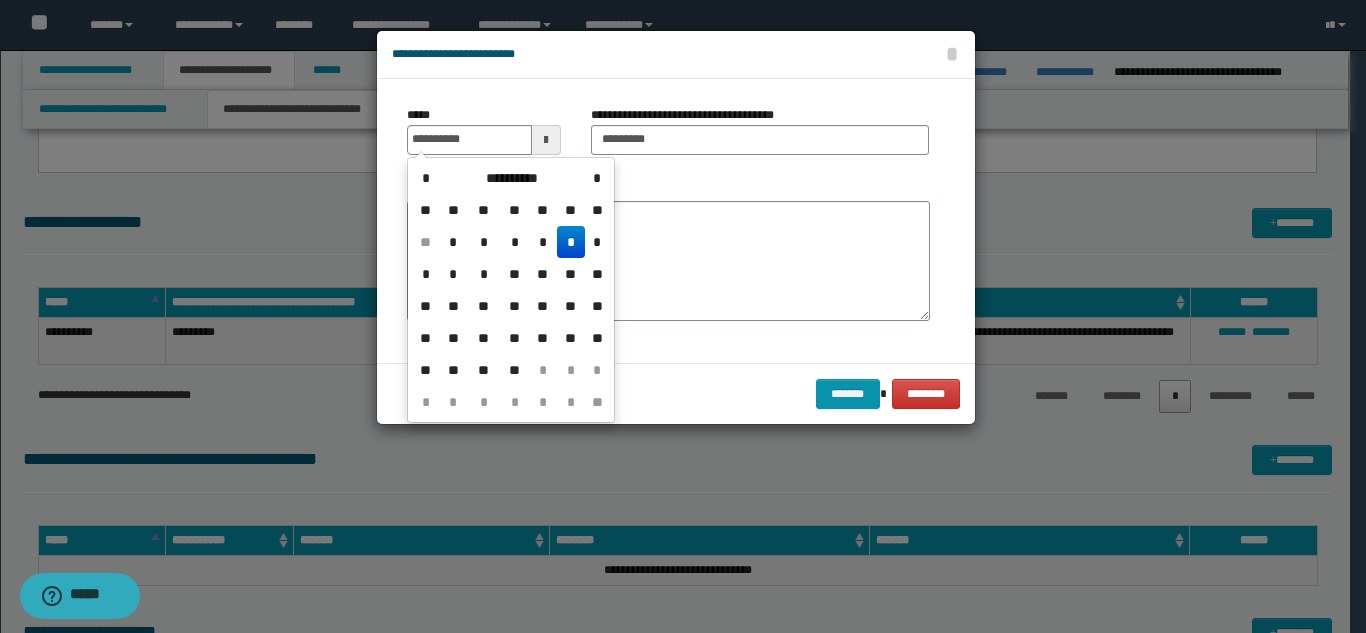 click on "*" at bounding box center [571, 242] 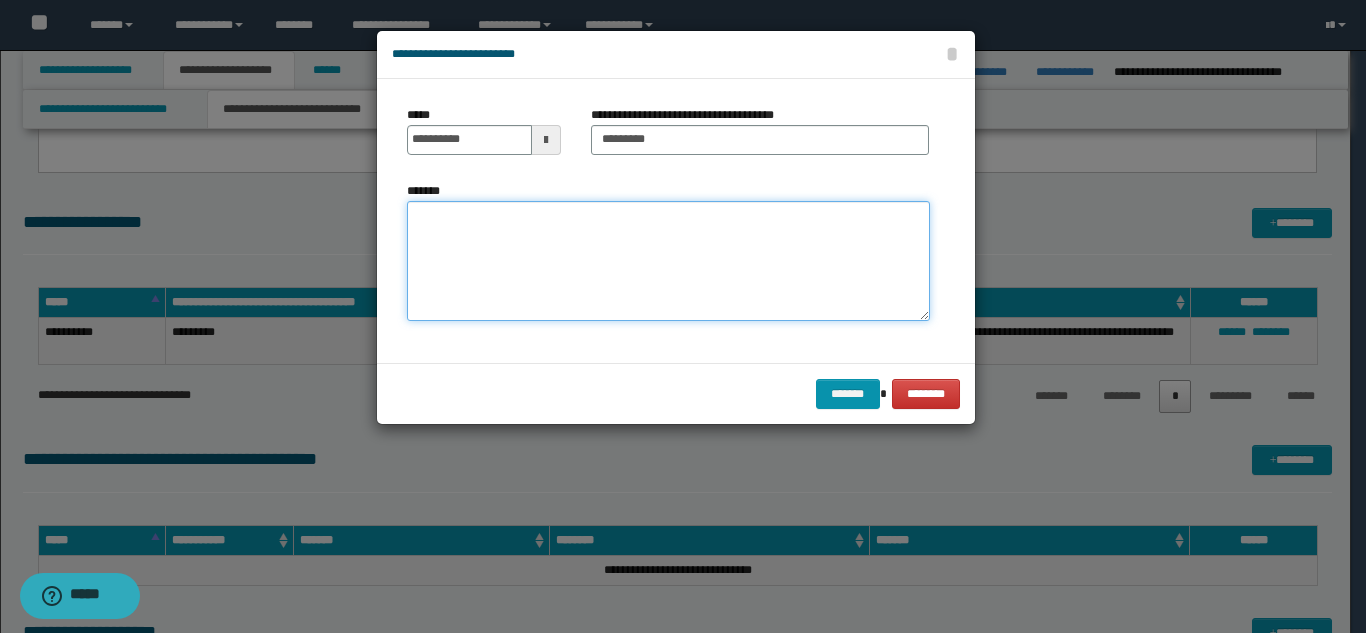 click on "*******" at bounding box center (668, 261) 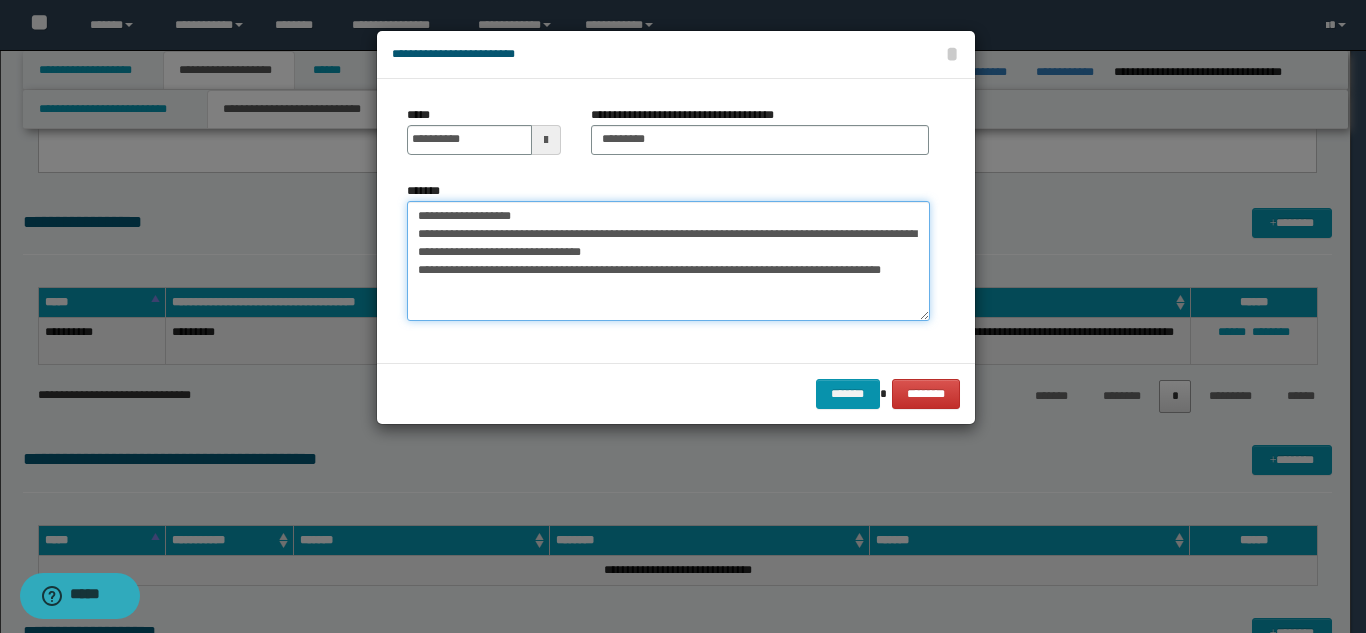 click on "**********" at bounding box center (668, 261) 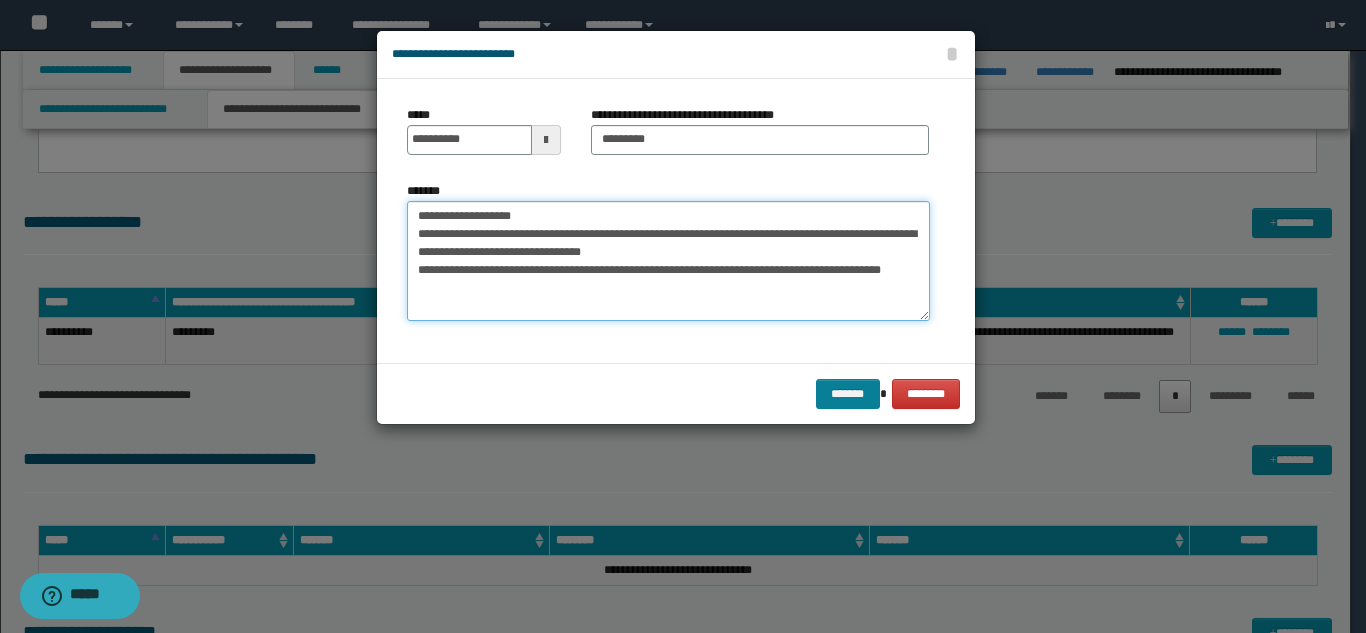 type on "**********" 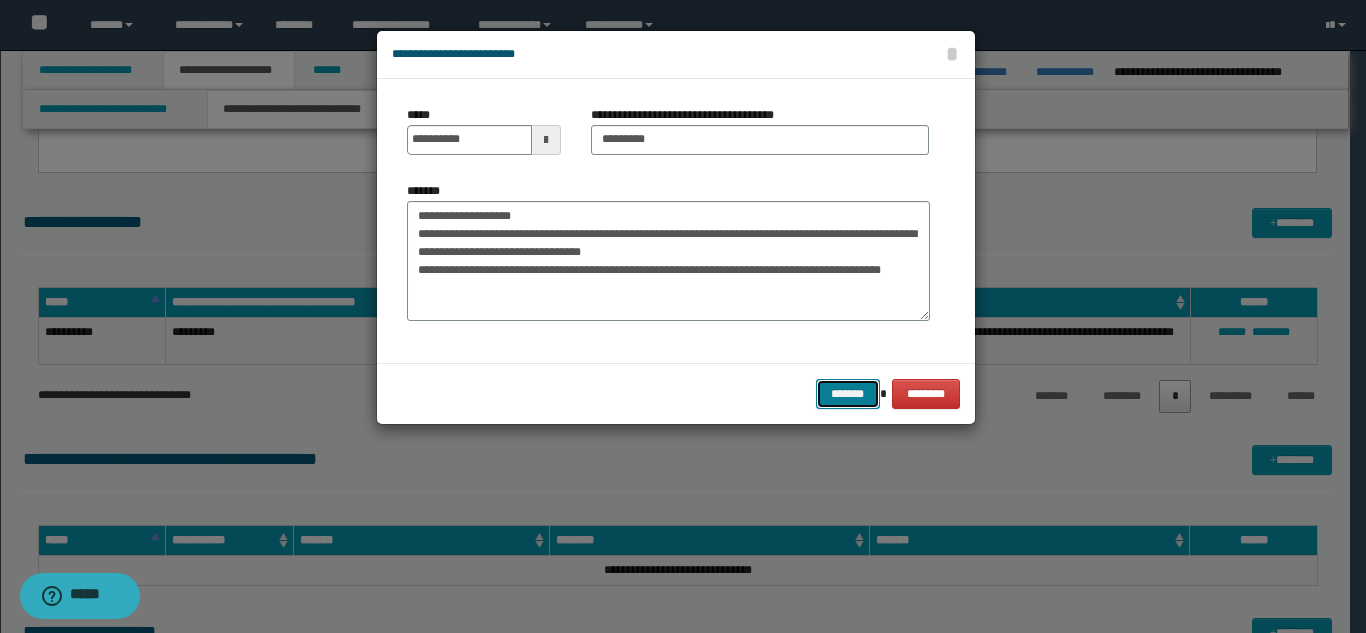 click on "*******" at bounding box center (848, 394) 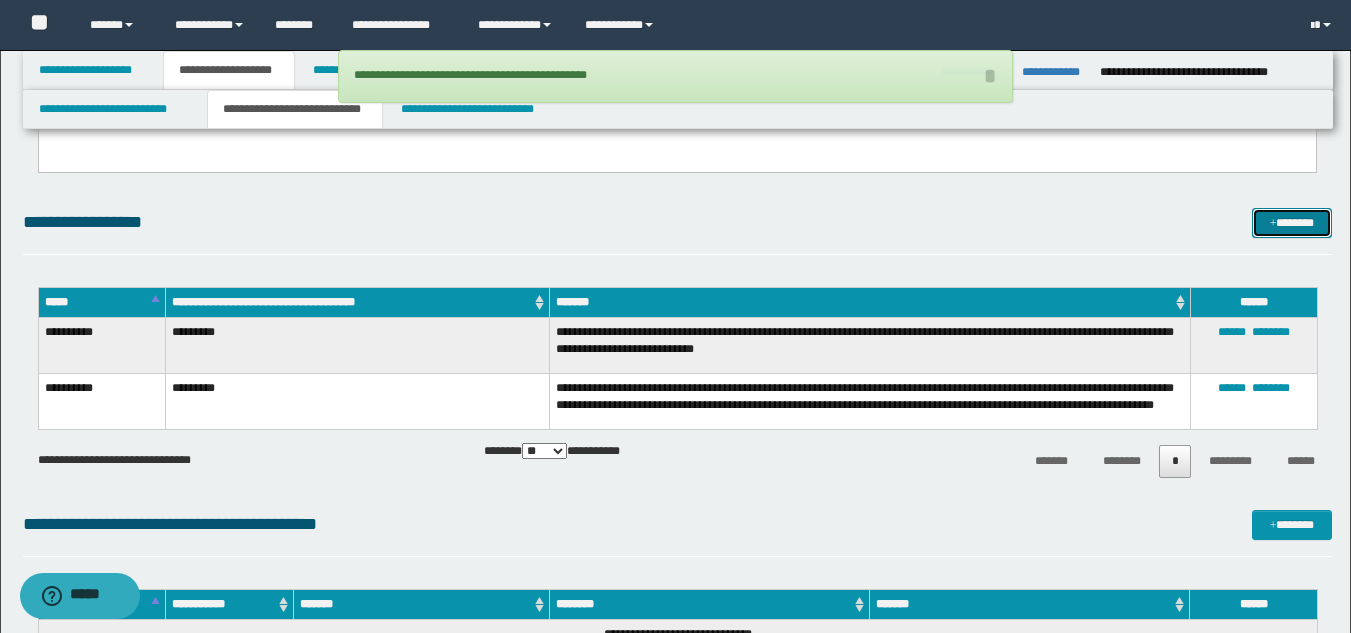 click on "*******" at bounding box center (1292, 223) 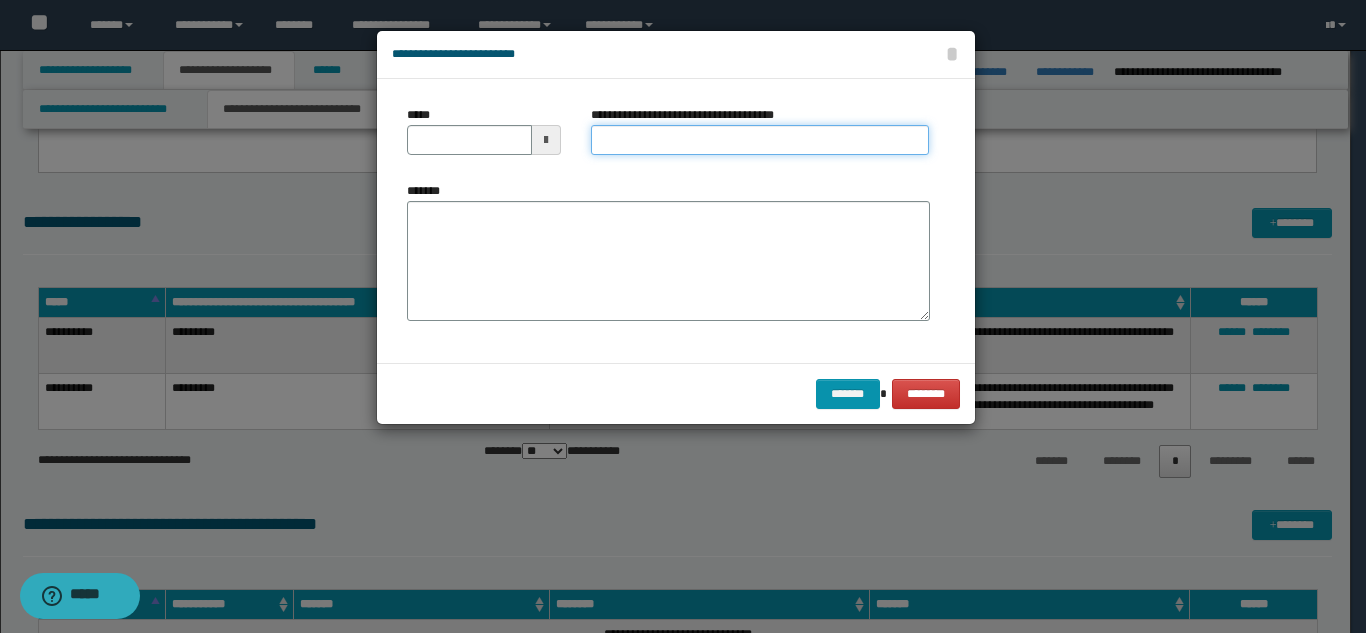 click on "**********" at bounding box center [760, 140] 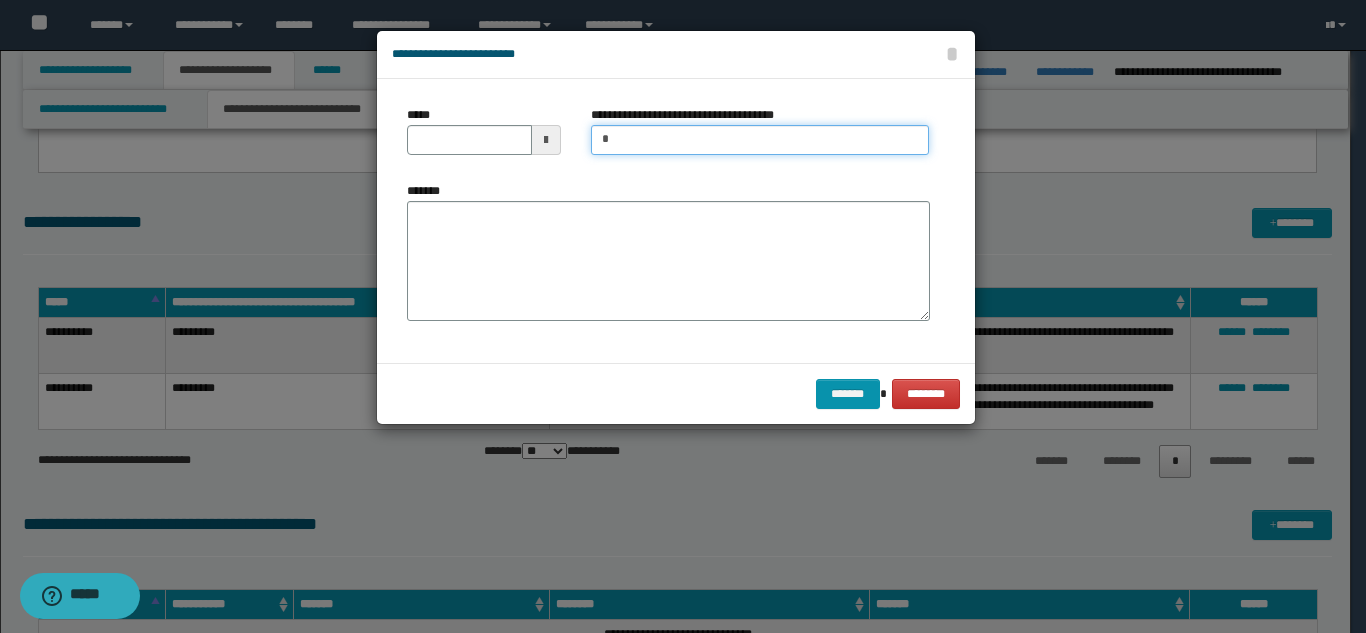 type on "*********" 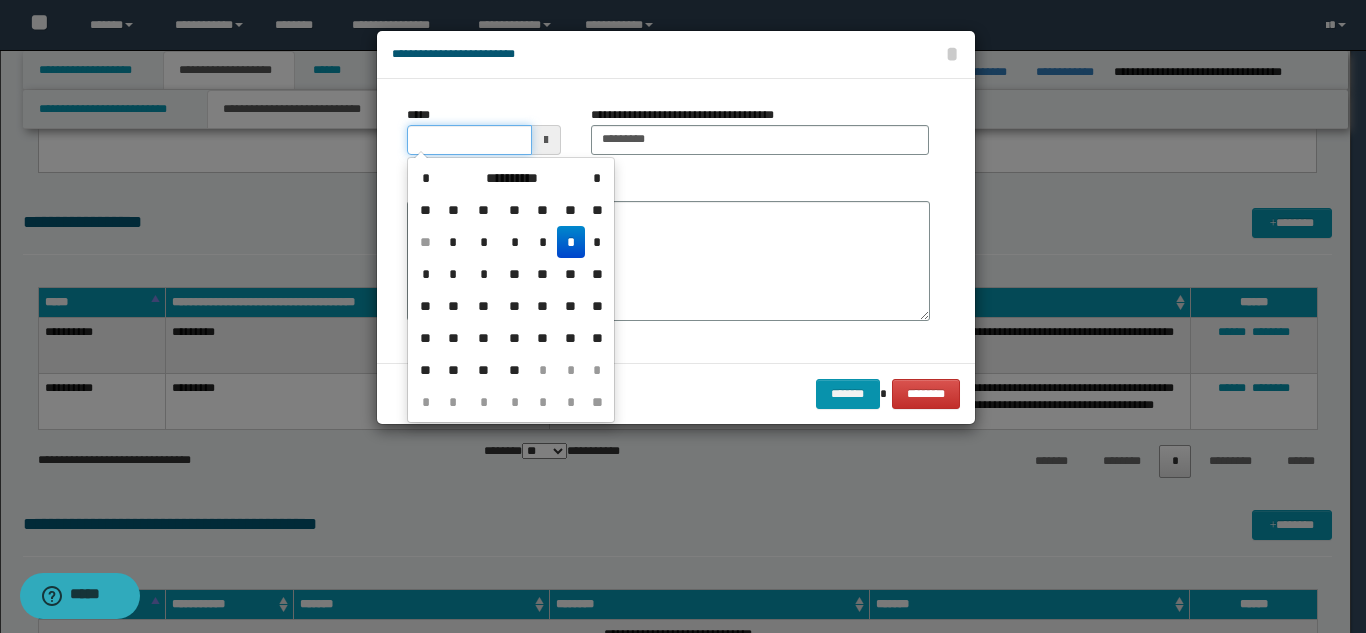 click on "*****" at bounding box center [469, 140] 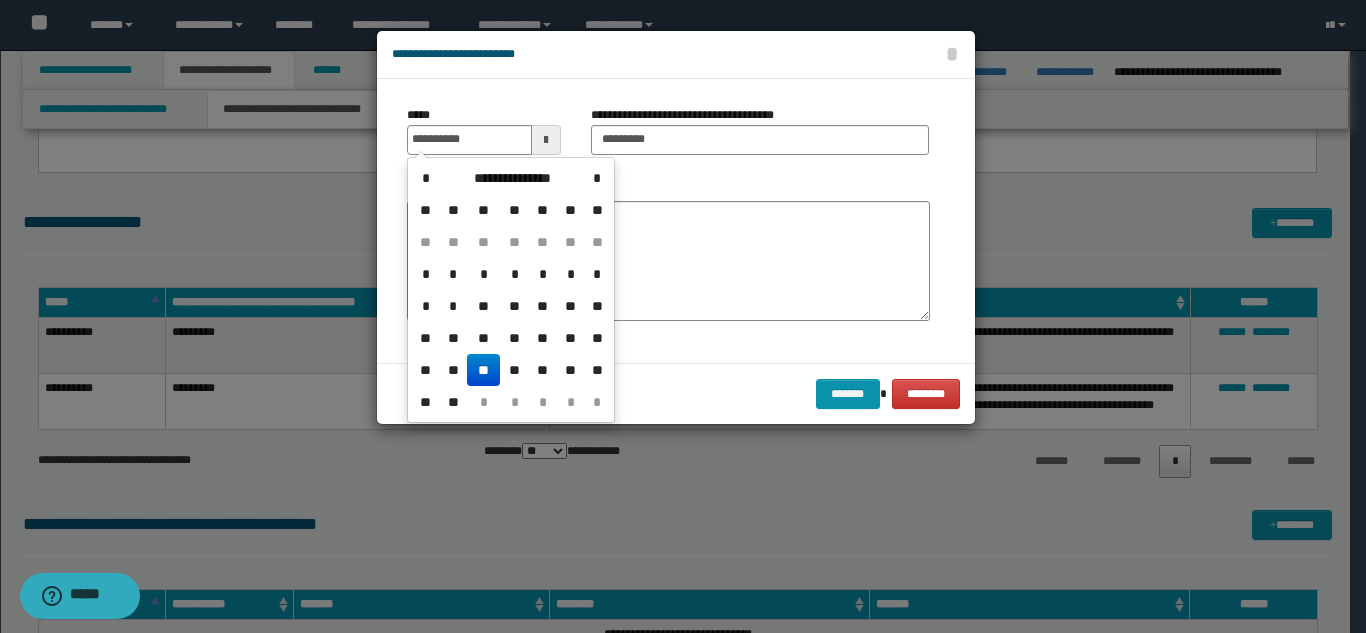 drag, startPoint x: 480, startPoint y: 374, endPoint x: 507, endPoint y: 343, distance: 41.109608 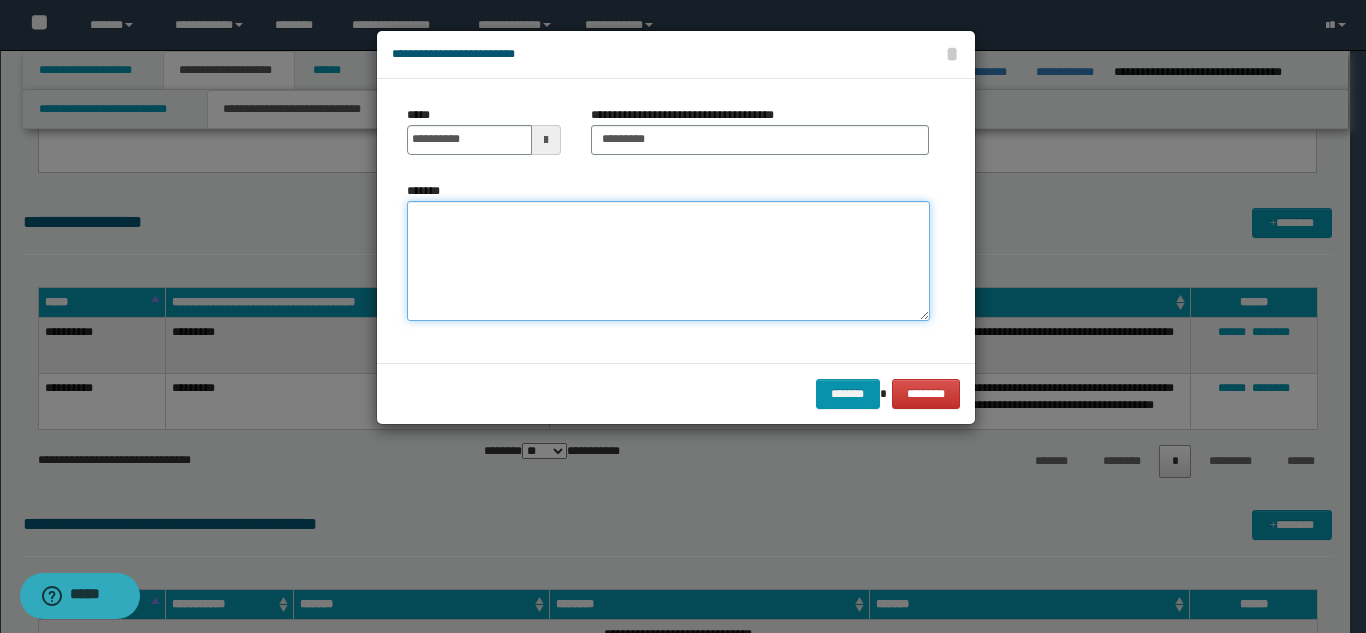click on "*******" at bounding box center [668, 261] 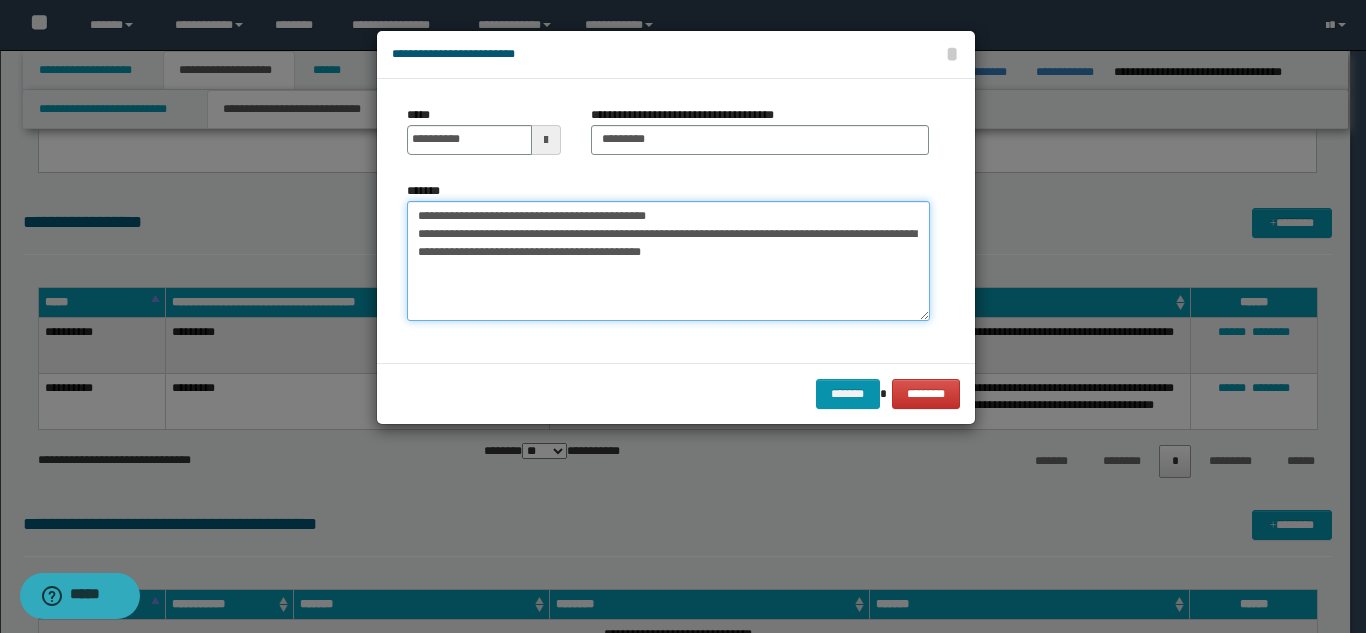 drag, startPoint x: 533, startPoint y: 265, endPoint x: 493, endPoint y: 224, distance: 57.280014 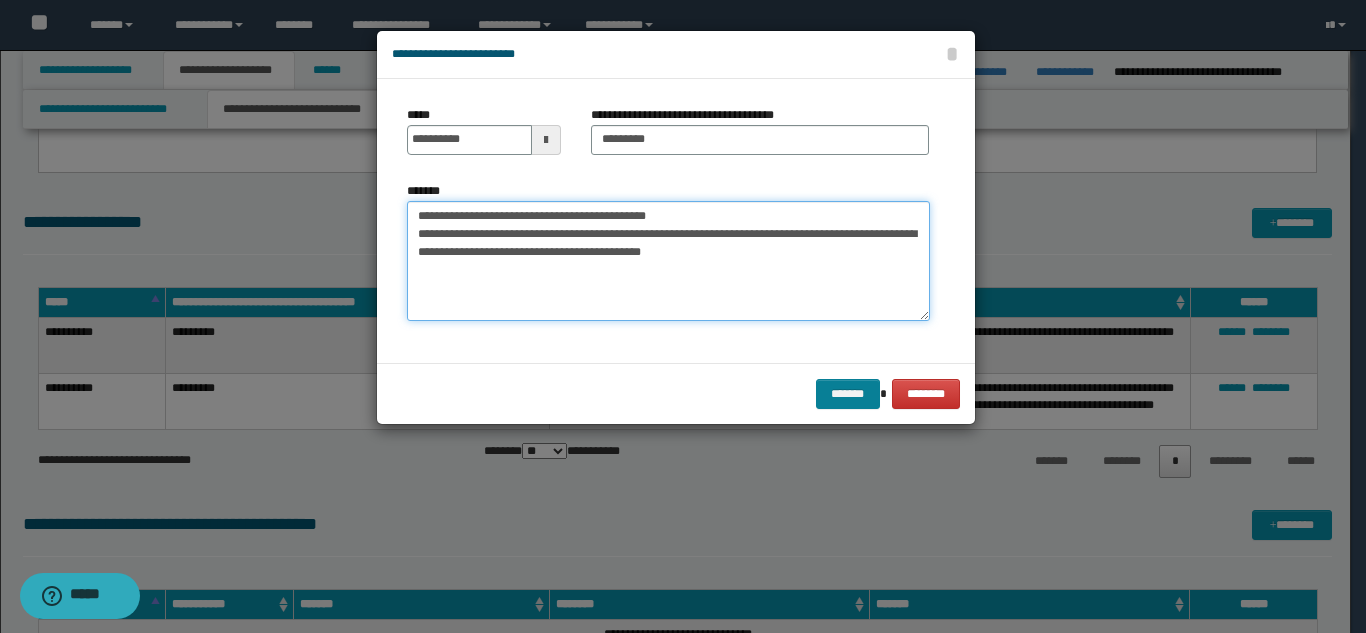 type on "**********" 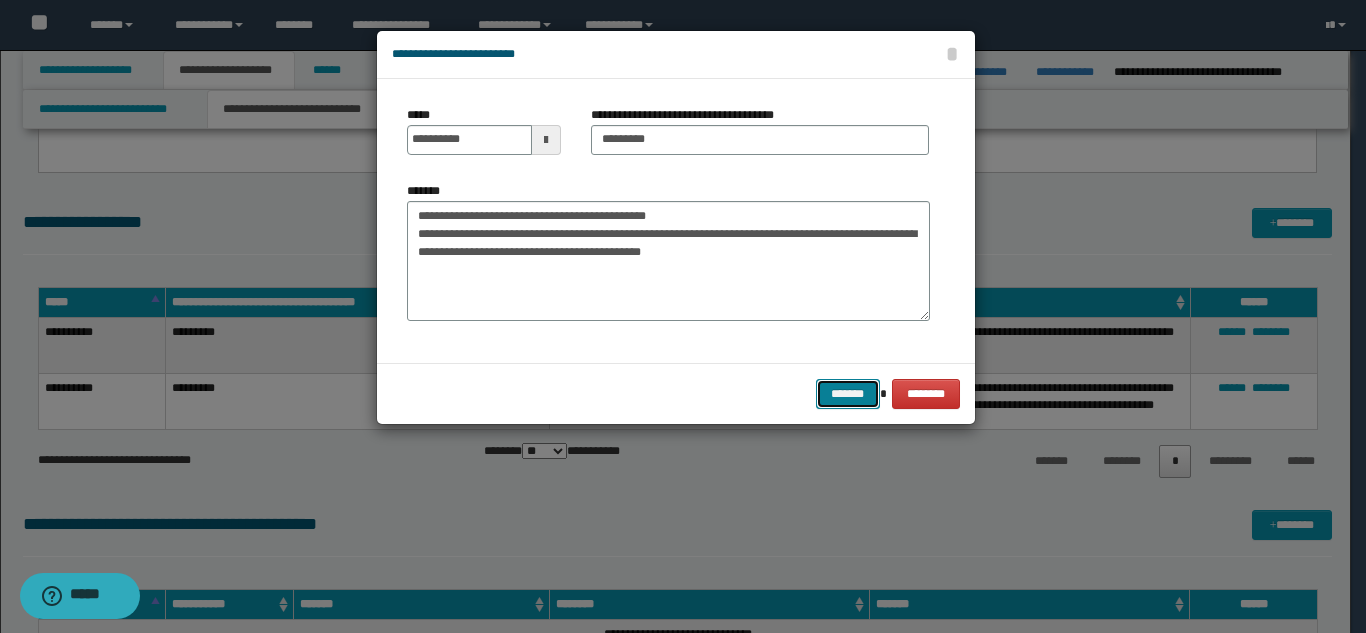 click on "*******" at bounding box center [848, 394] 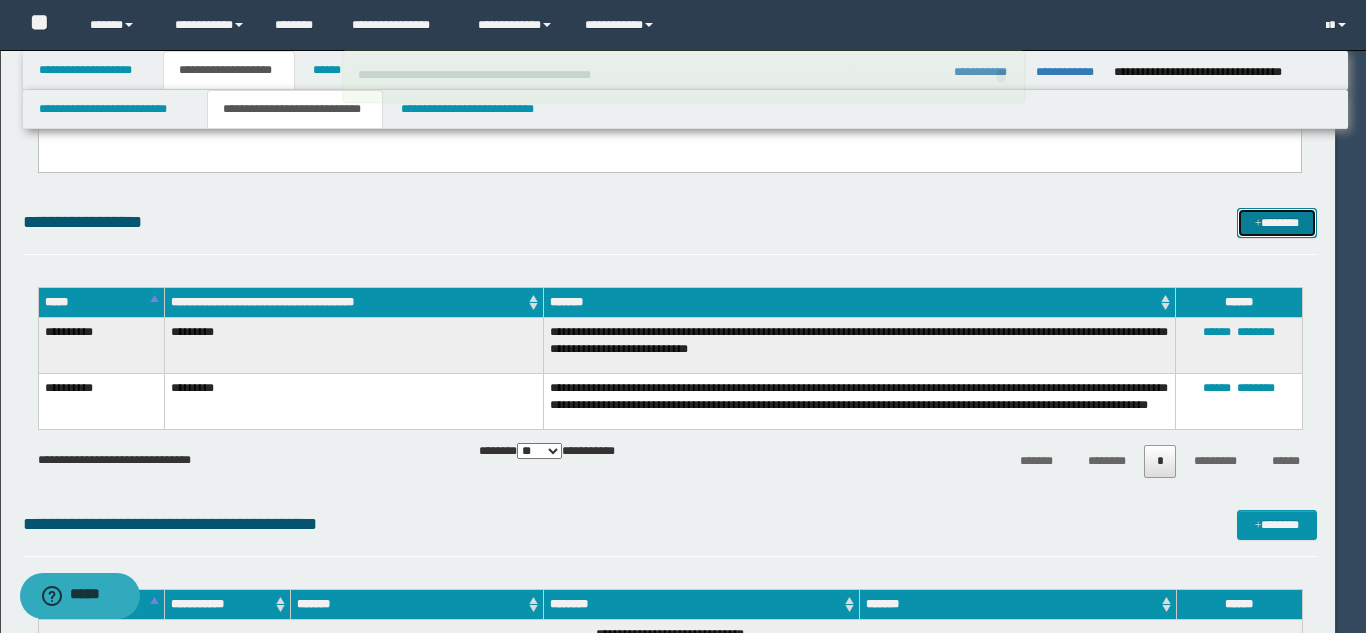 type 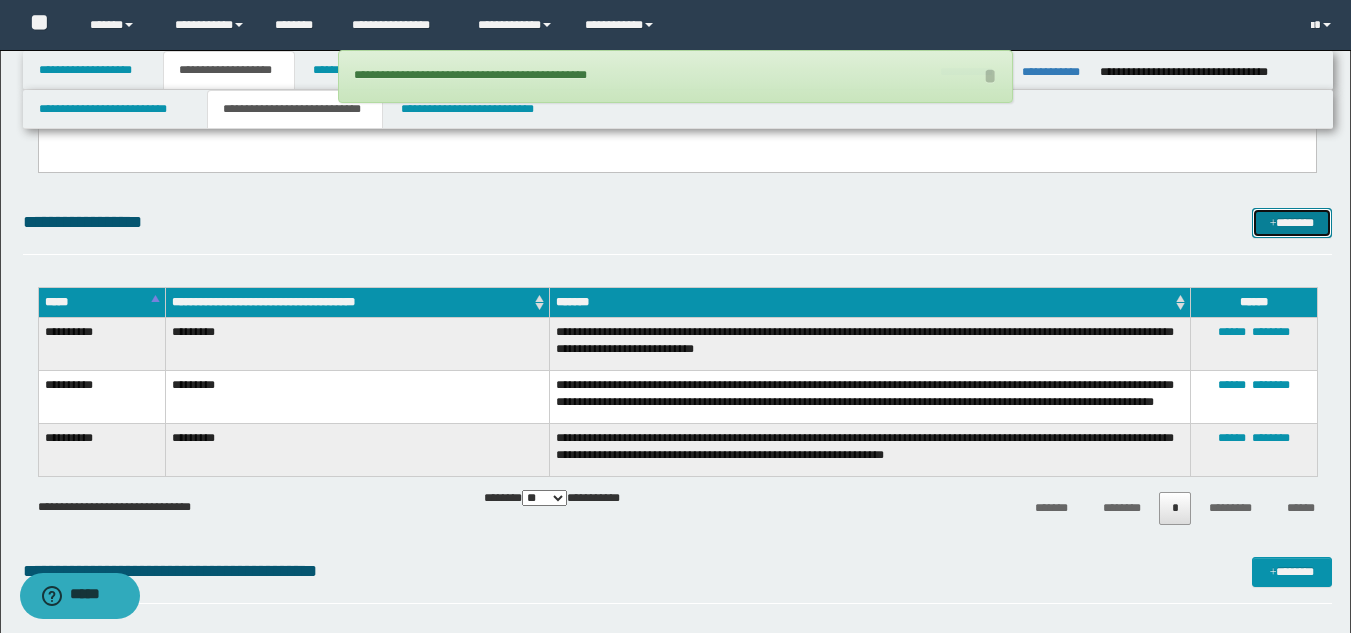 click on "*******" at bounding box center (1292, 223) 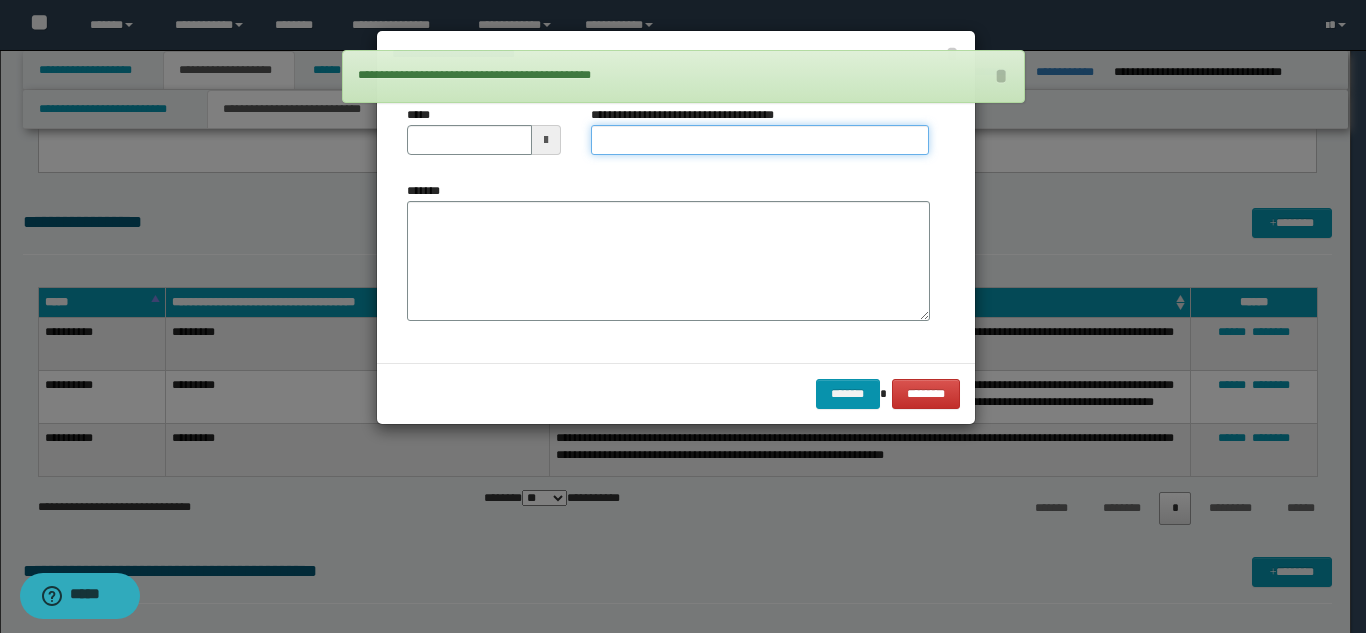click on "**********" at bounding box center (760, 140) 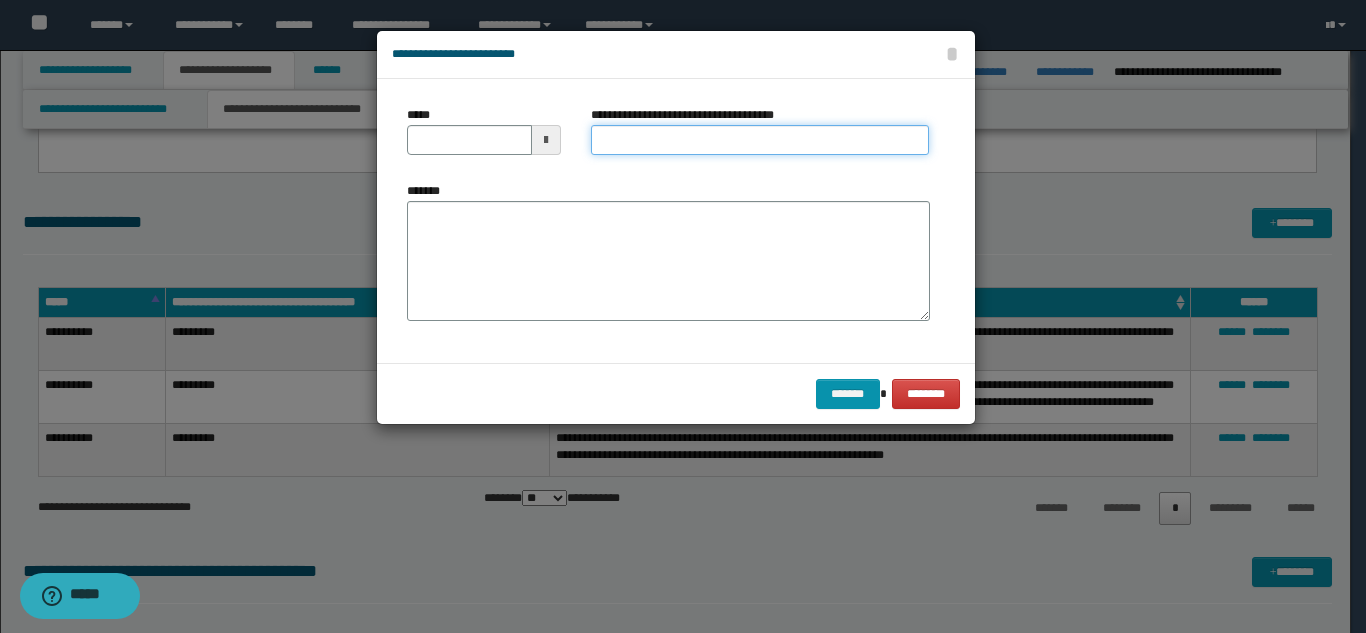 type on "**********" 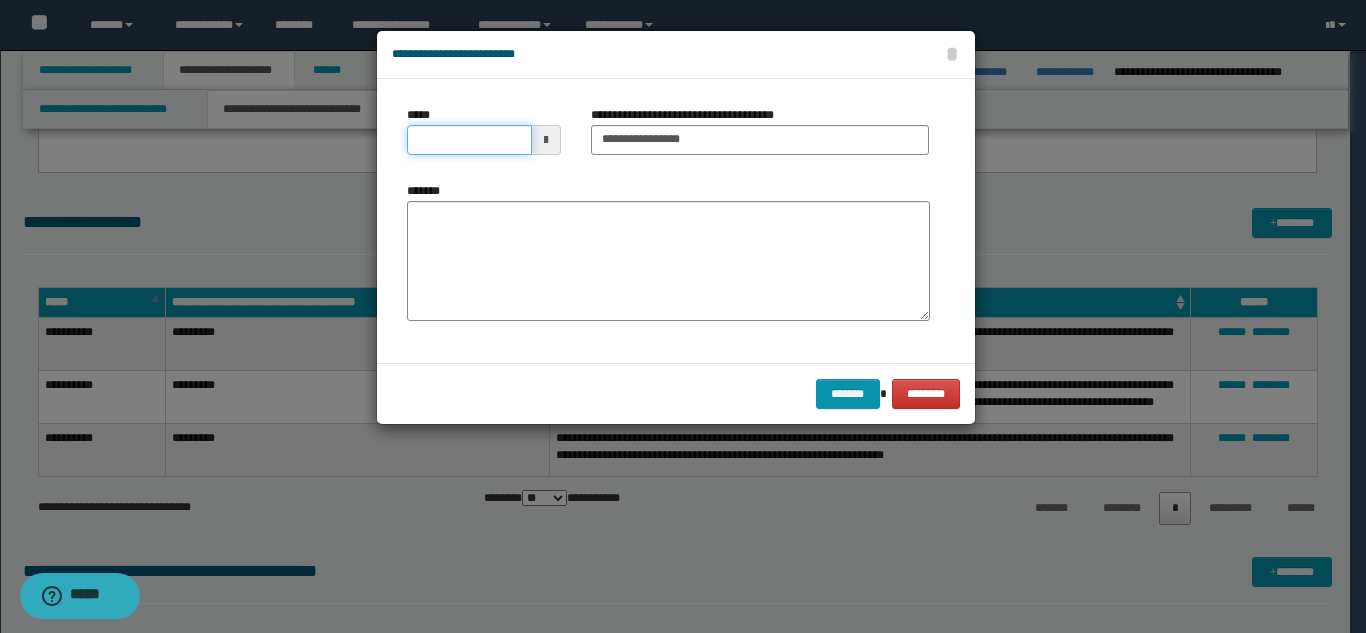 click on "*****" at bounding box center (469, 140) 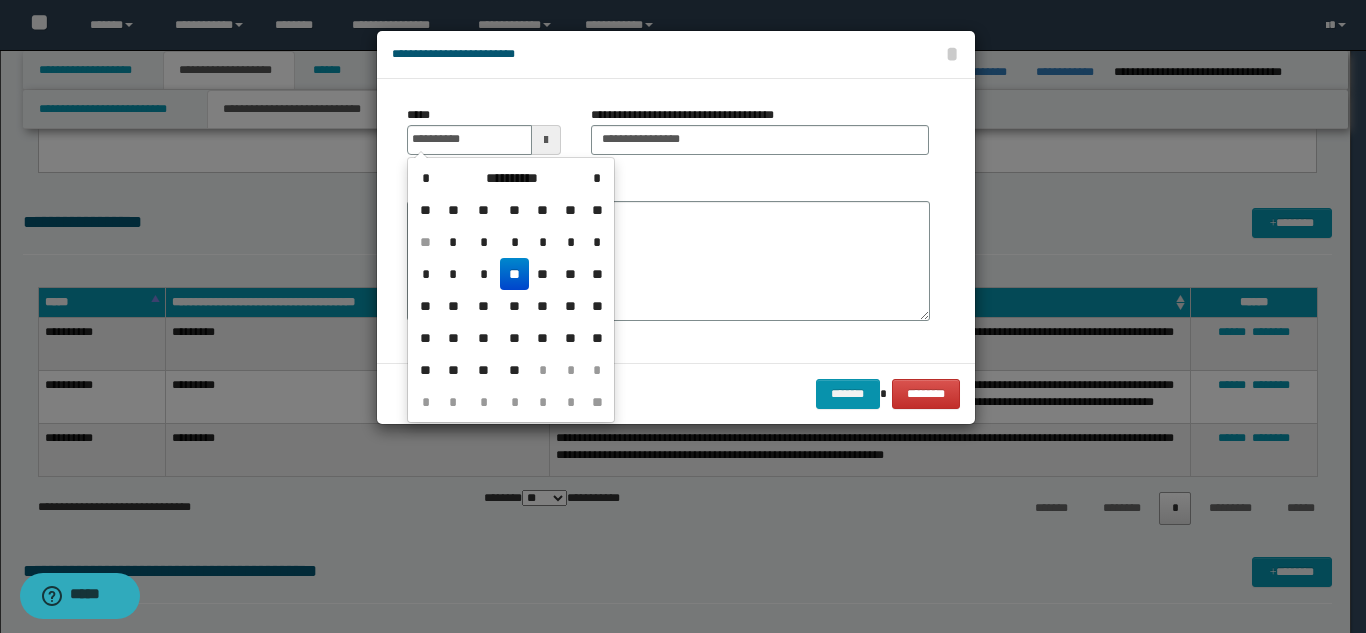 drag, startPoint x: 523, startPoint y: 269, endPoint x: 534, endPoint y: 264, distance: 12.083046 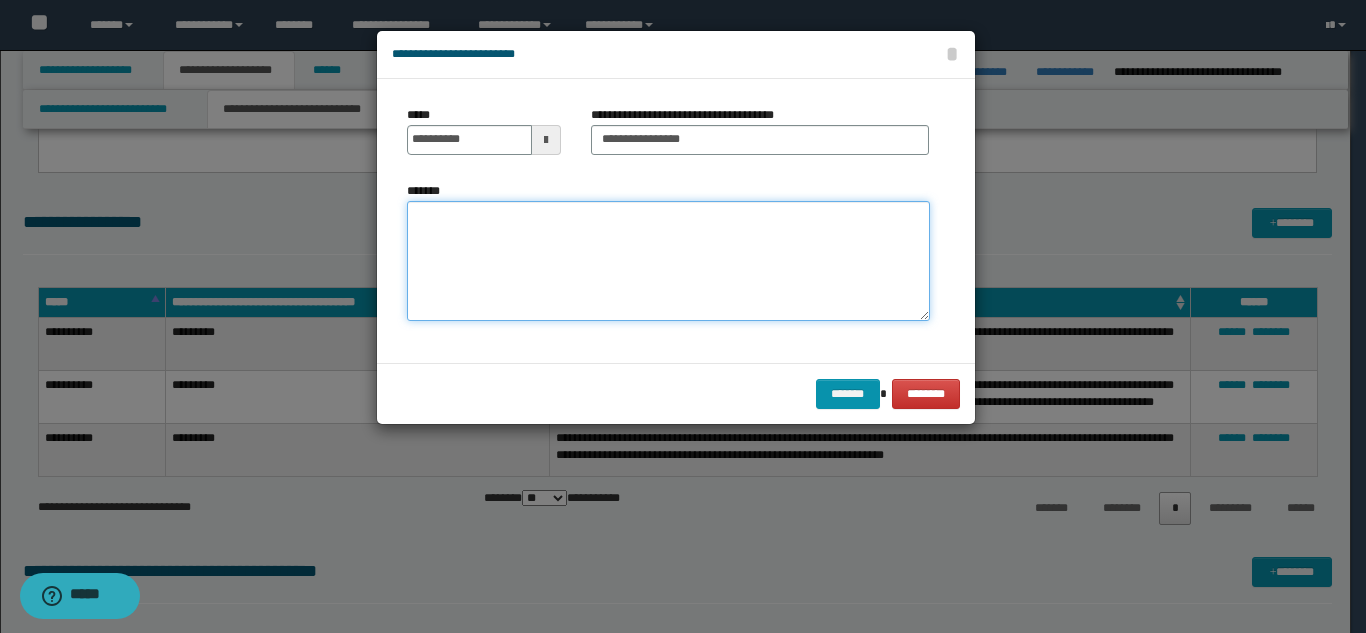 click on "*******" at bounding box center (668, 261) 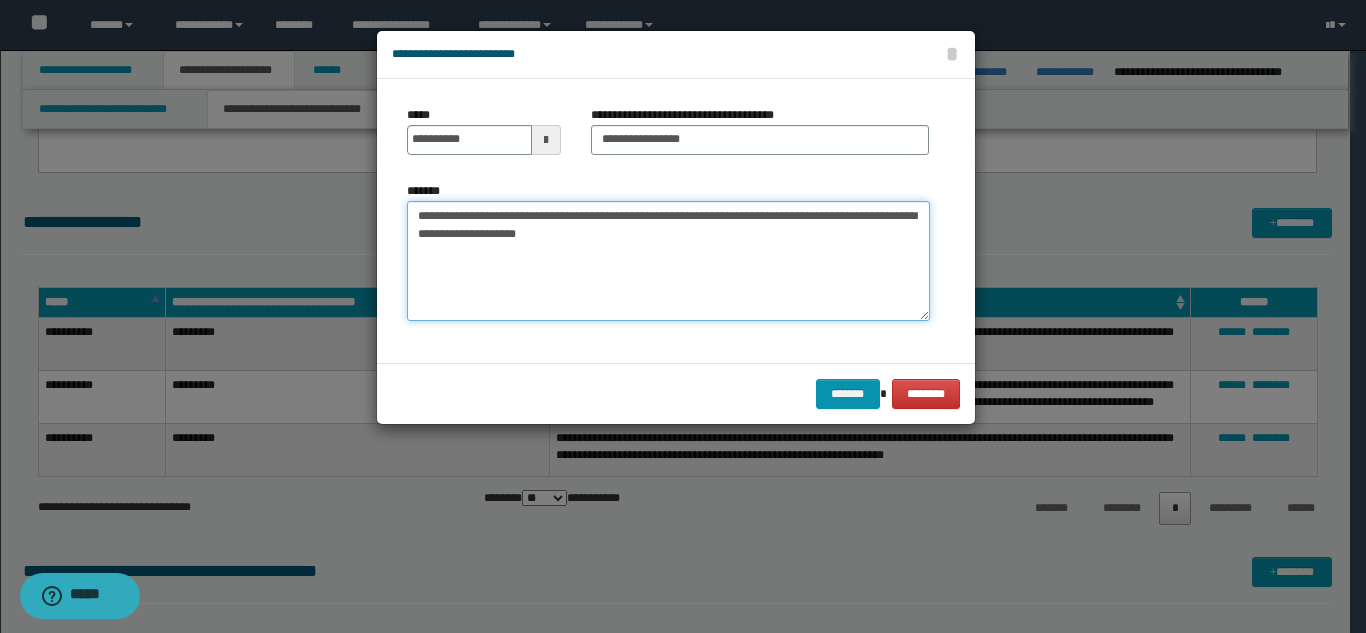 click on "**********" at bounding box center [668, 261] 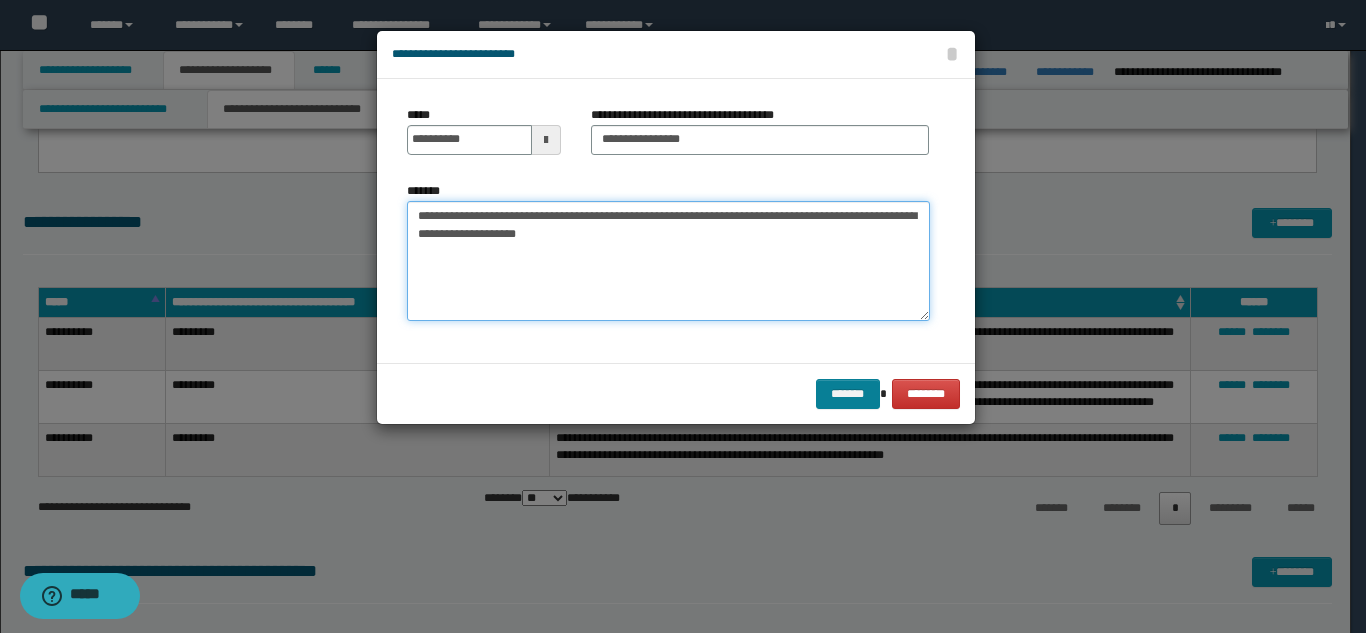 type on "**********" 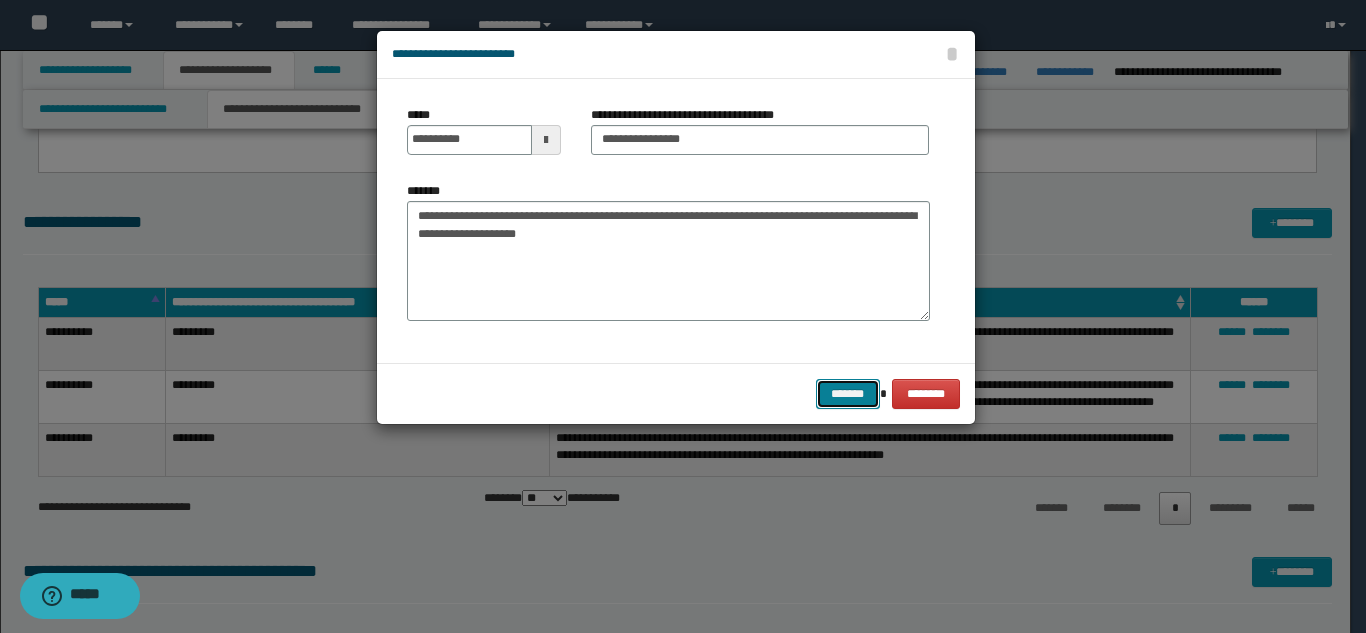 click on "*******" at bounding box center [848, 394] 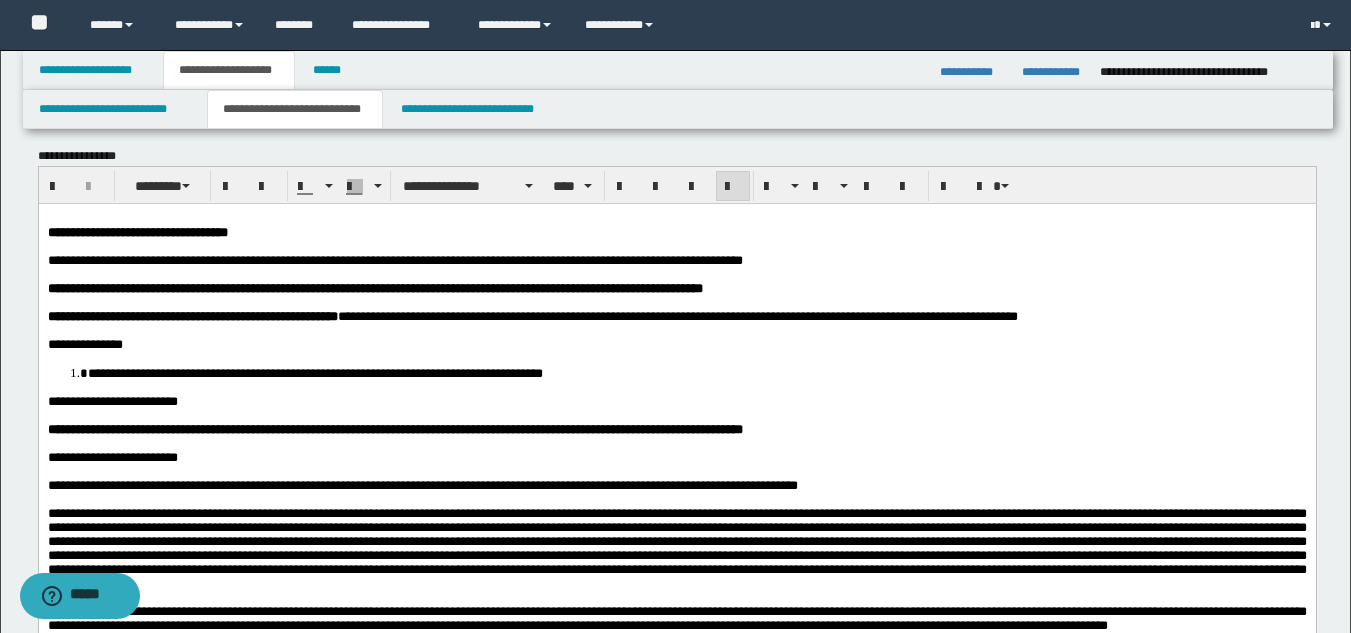 scroll, scrollTop: 0, scrollLeft: 0, axis: both 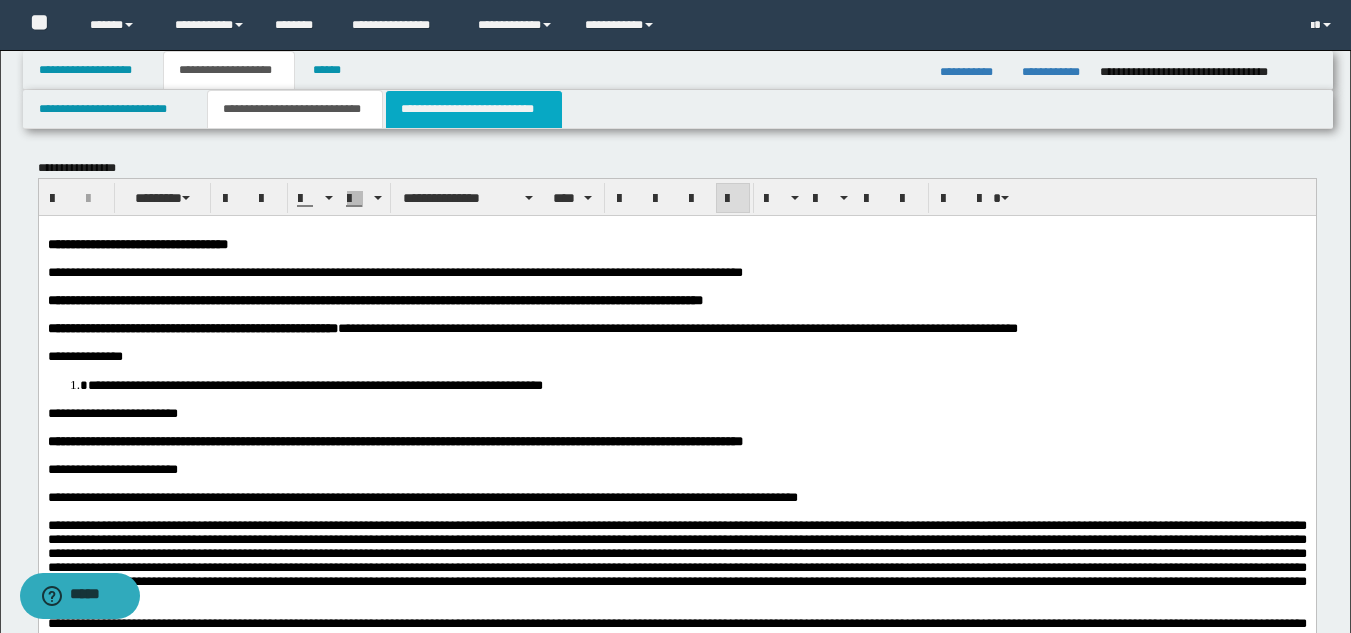click on "**********" at bounding box center [474, 109] 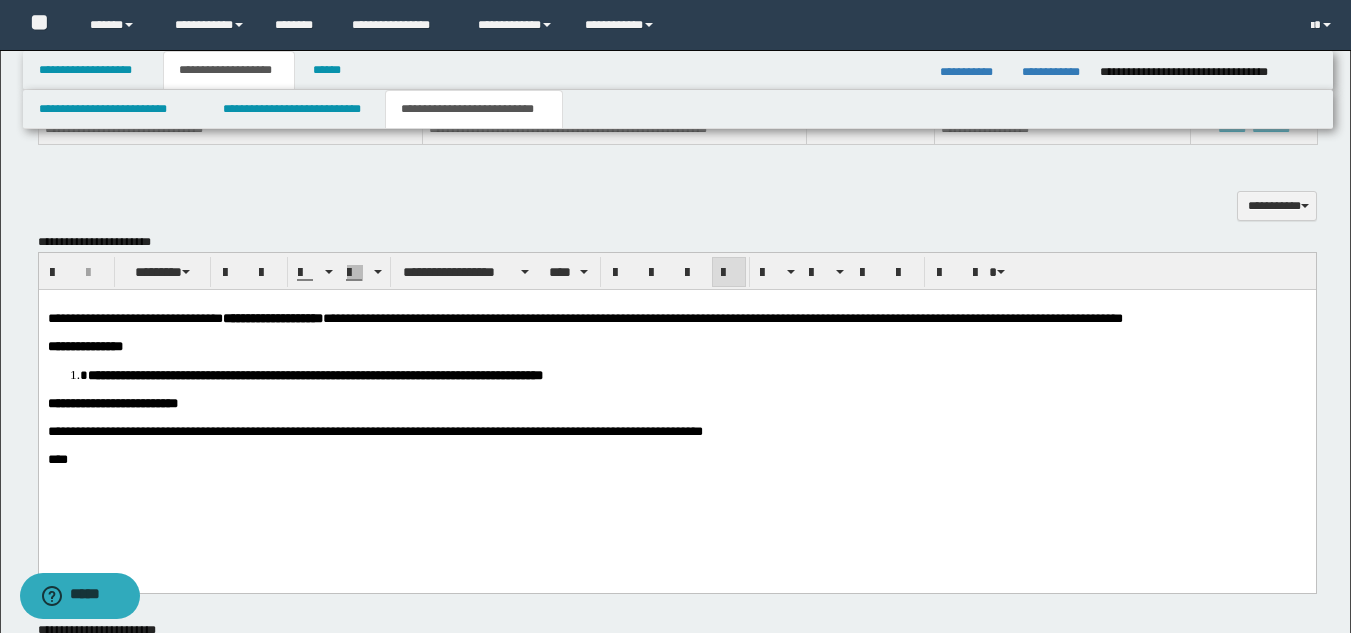 scroll, scrollTop: 1100, scrollLeft: 0, axis: vertical 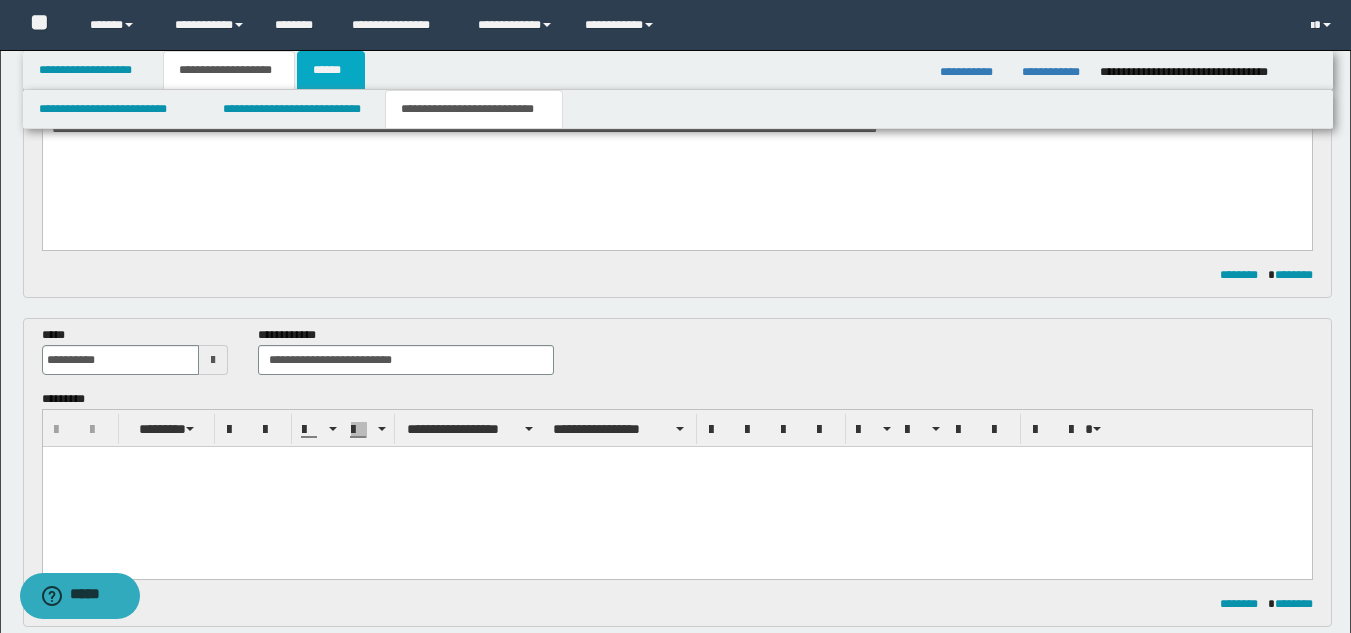 click on "******" at bounding box center (331, 70) 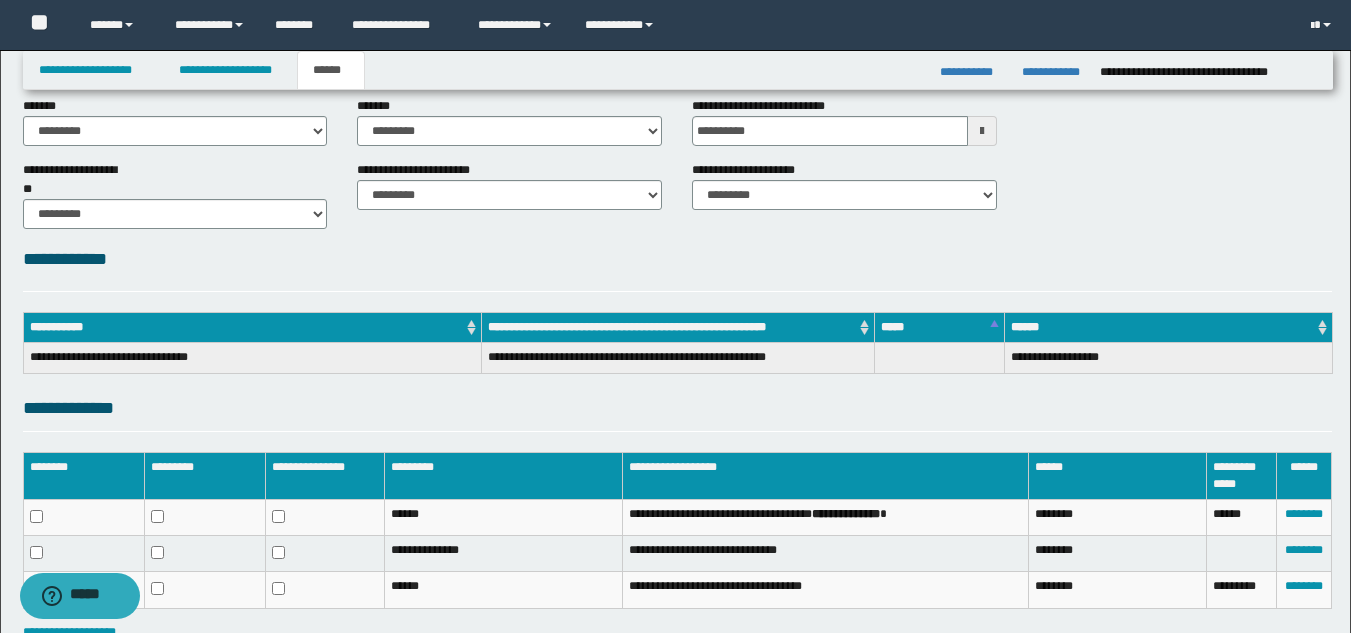 scroll, scrollTop: 0, scrollLeft: 0, axis: both 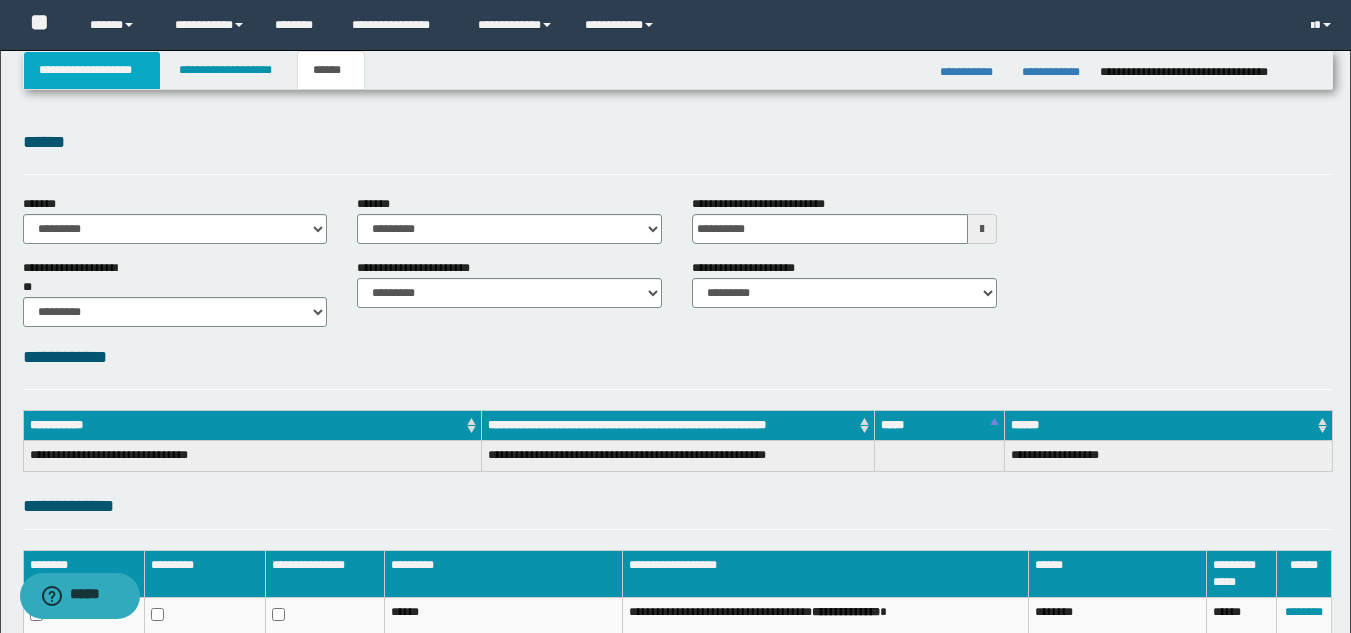 click on "**********" at bounding box center (92, 70) 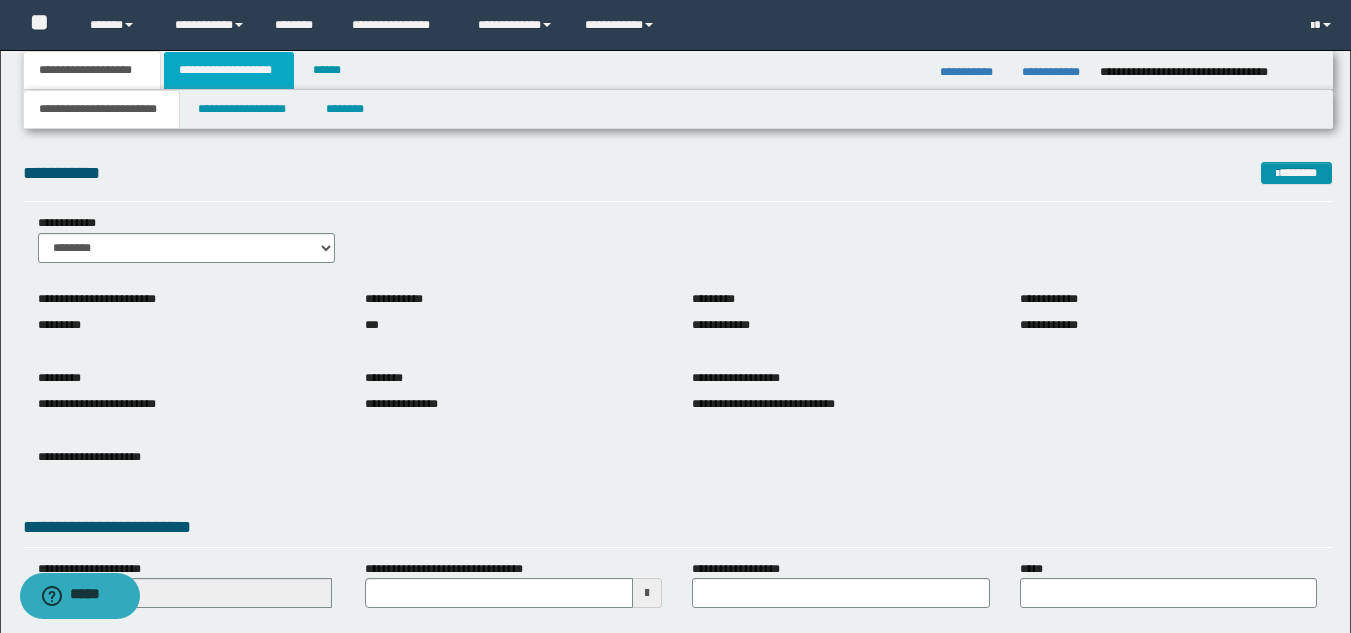 click on "**********" at bounding box center [229, 70] 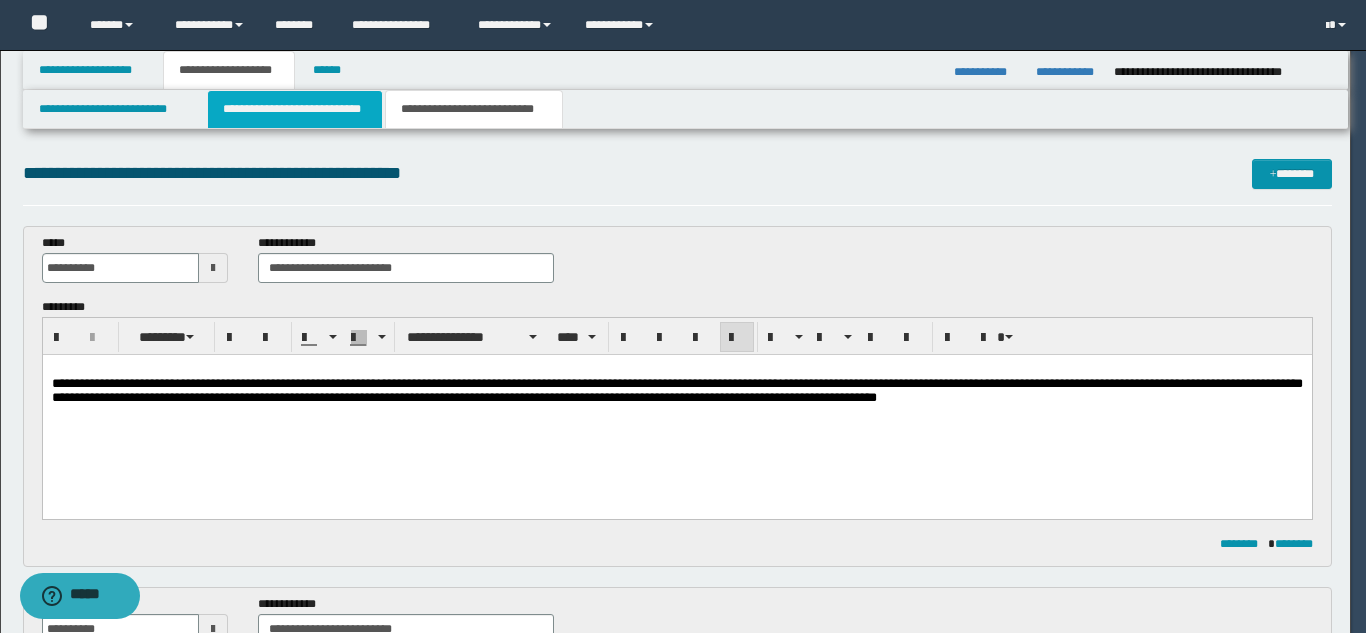 click on "**********" at bounding box center (295, 109) 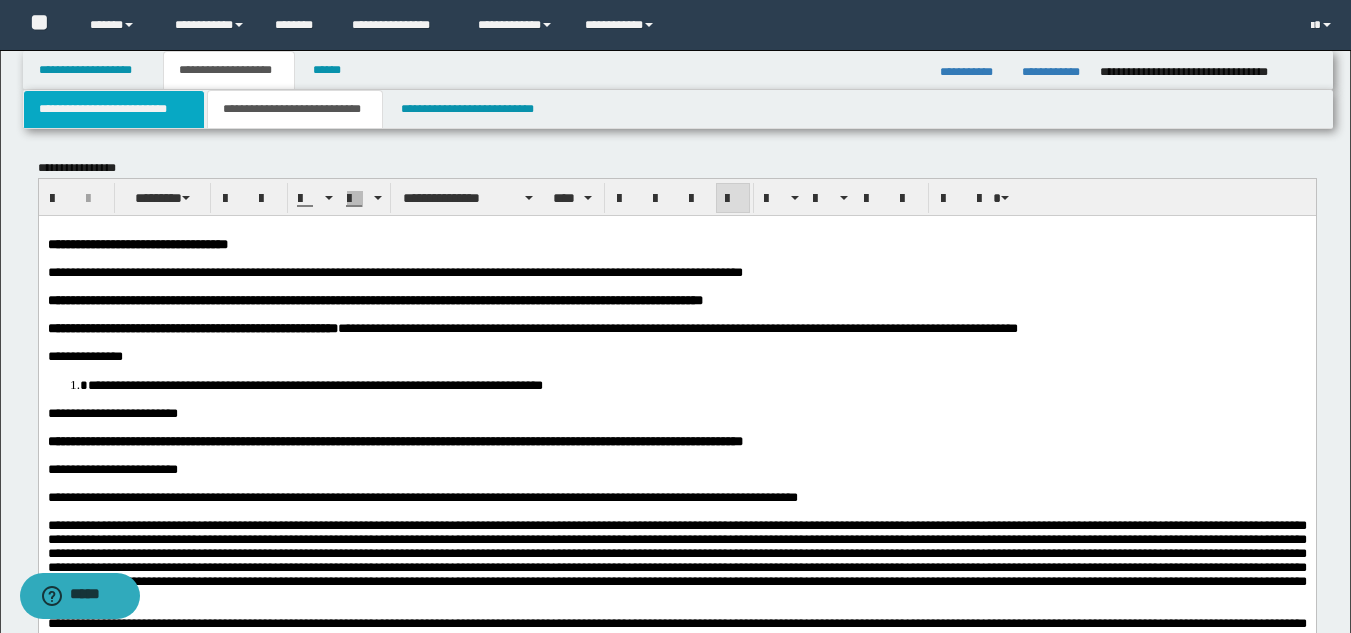 click on "**********" at bounding box center [114, 109] 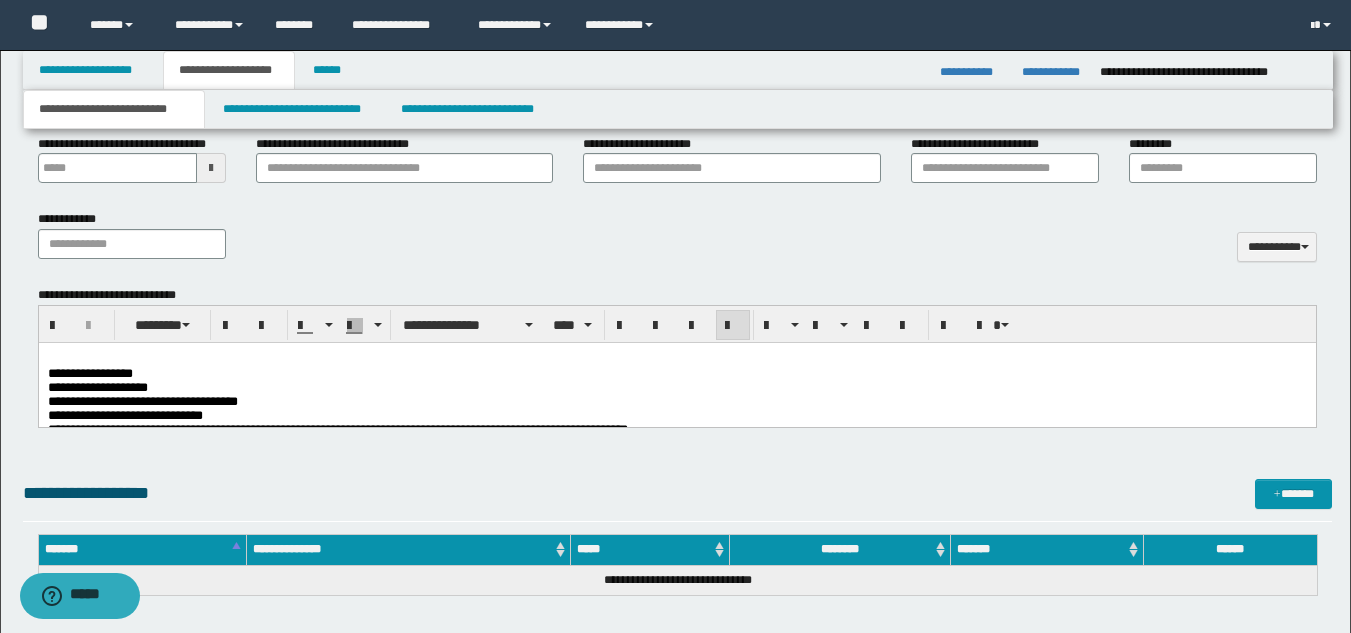 click on "**********" at bounding box center [676, 402] 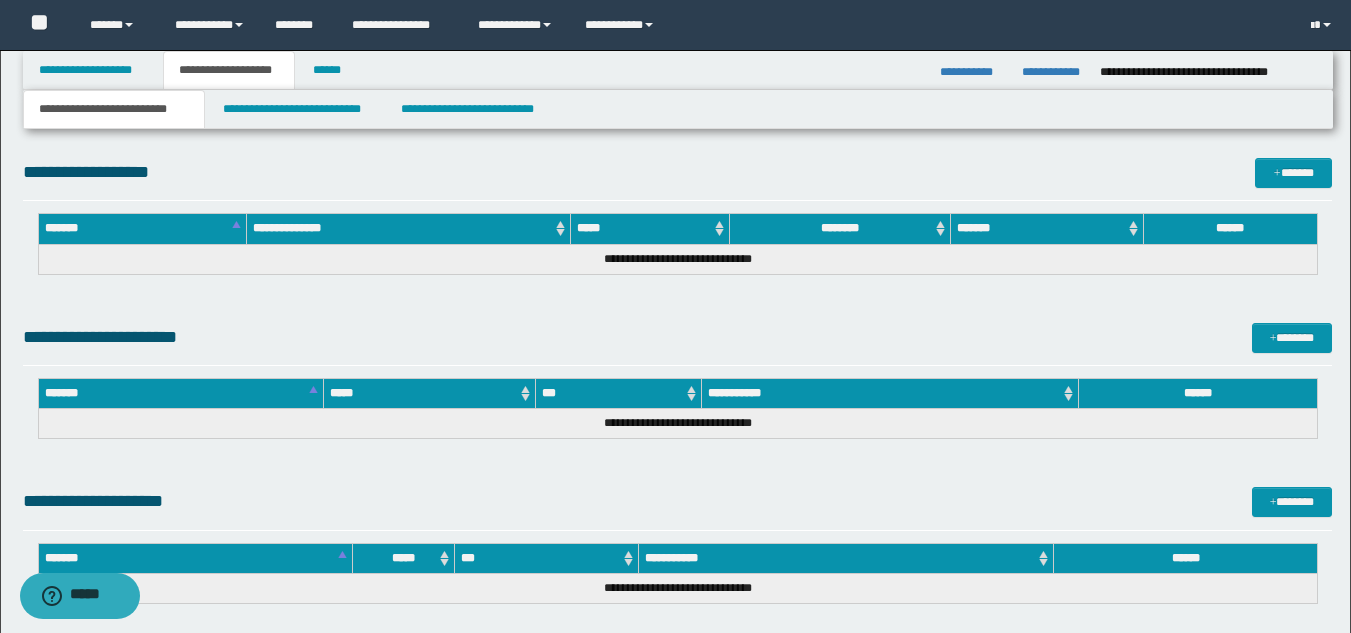 scroll, scrollTop: 3370, scrollLeft: 0, axis: vertical 